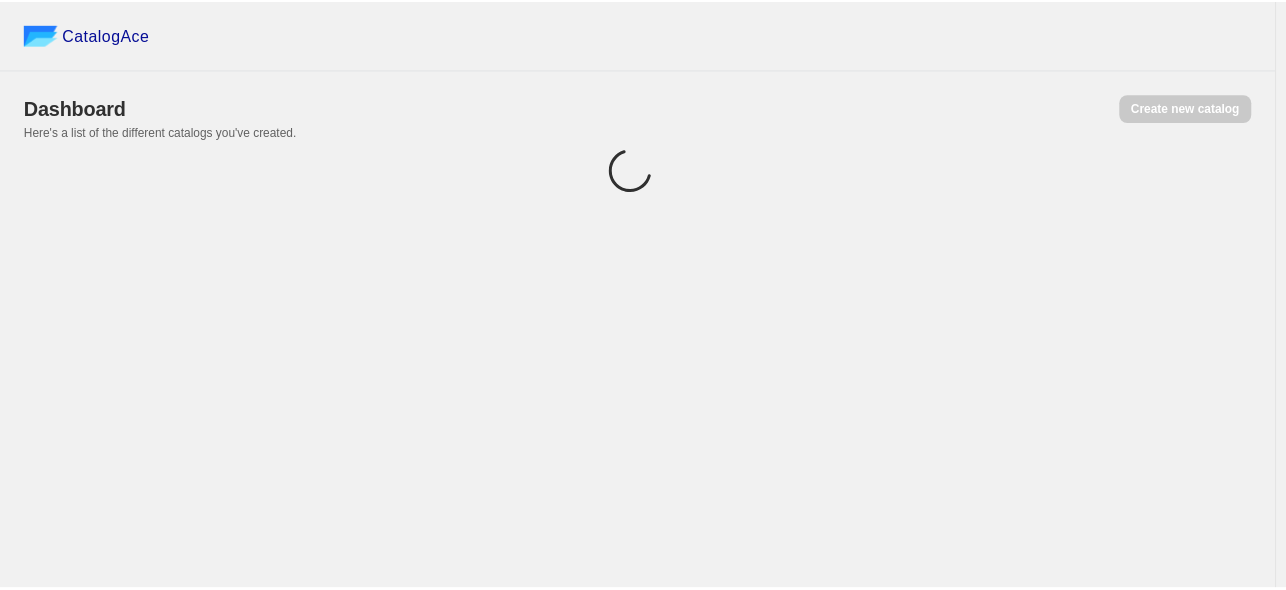 scroll, scrollTop: 0, scrollLeft: 0, axis: both 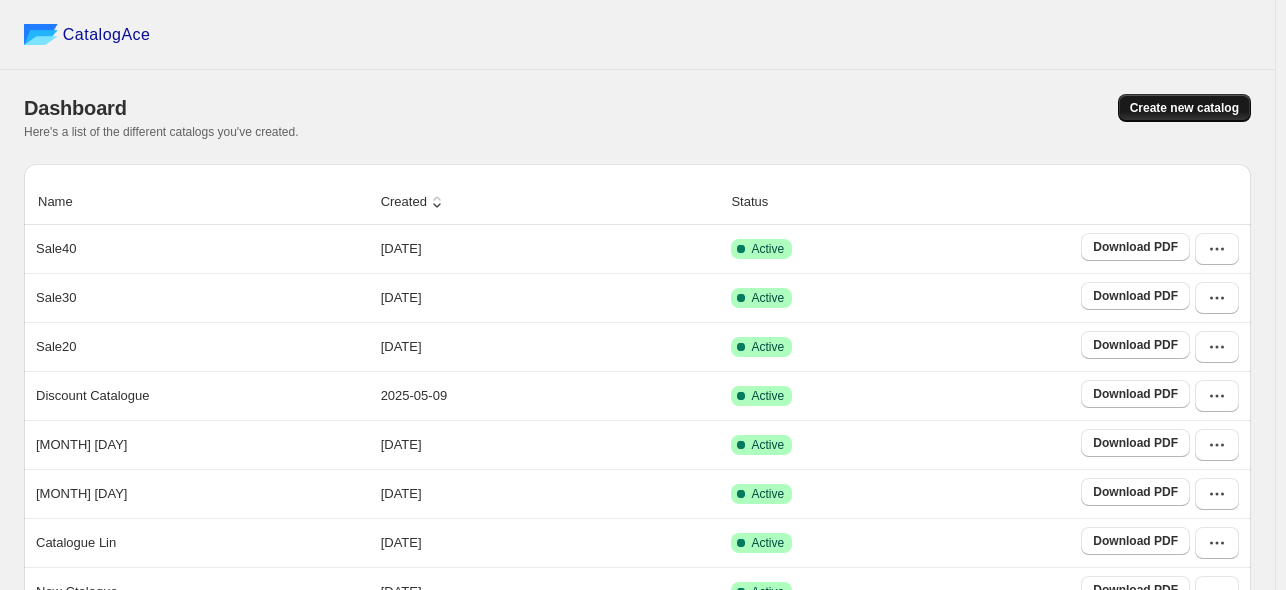 click on "Create new catalog" at bounding box center (1184, 108) 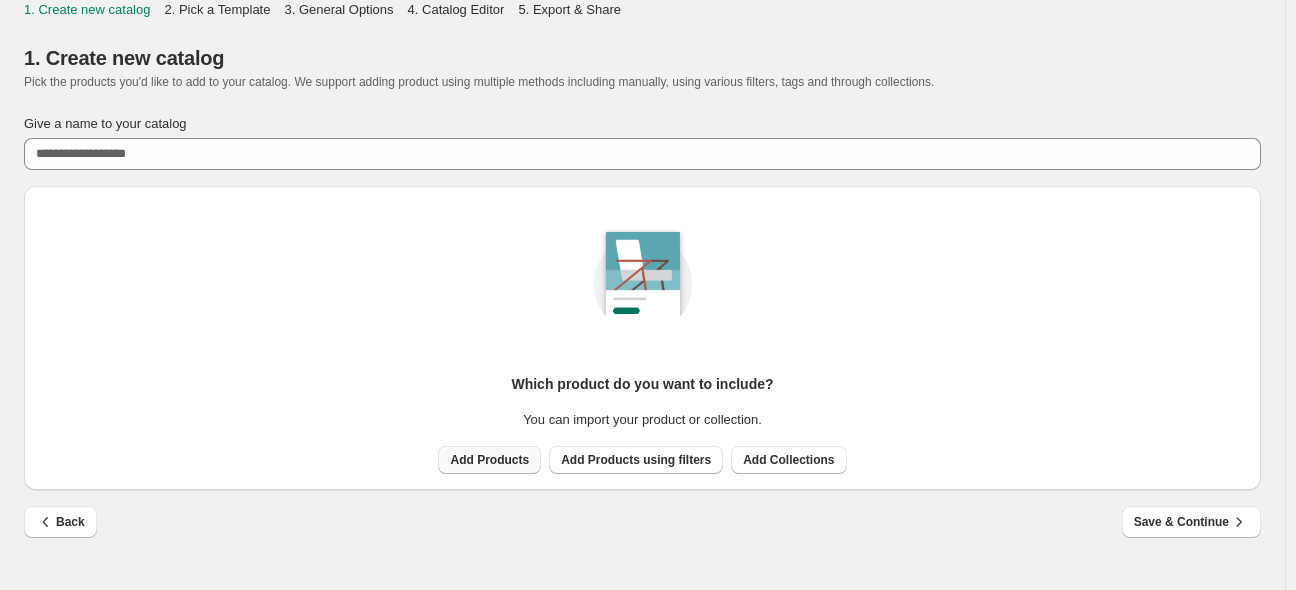 click on "Add Products" at bounding box center [489, 460] 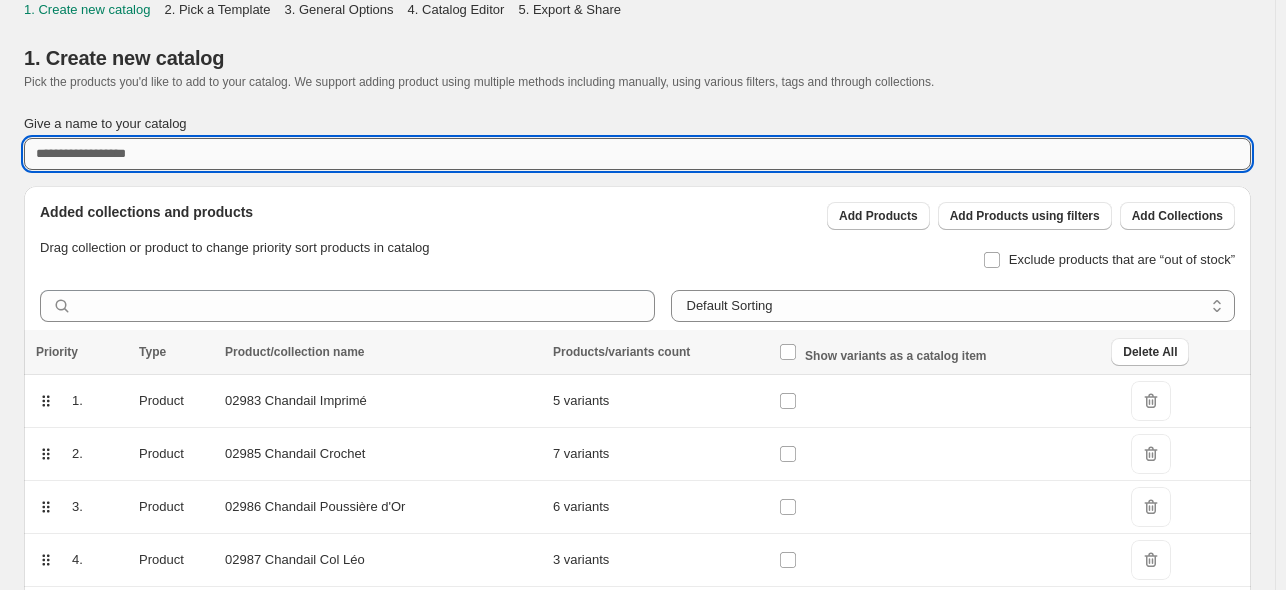 click on "Give a name to your catalog" at bounding box center [637, 154] 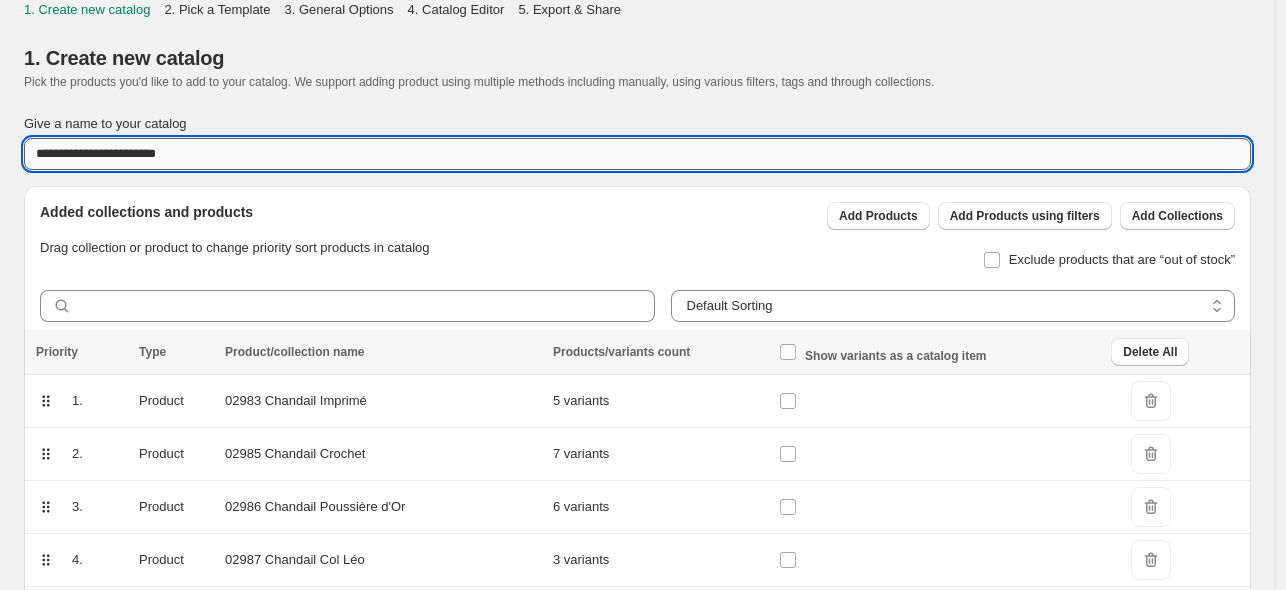 click on "**********" at bounding box center (637, 154) 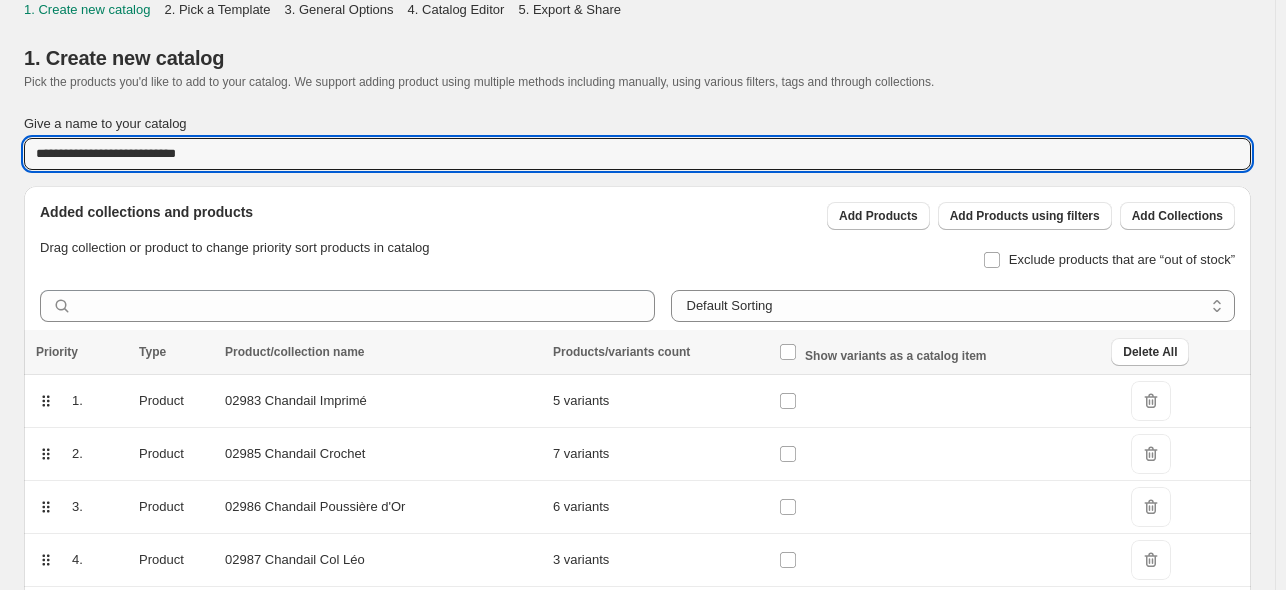 click on "1. Create new catalog Pick the products you'd like to add to your catalog. We support adding product using multiple methods including manually, using various filters, tags and through collections." at bounding box center (637, 67) 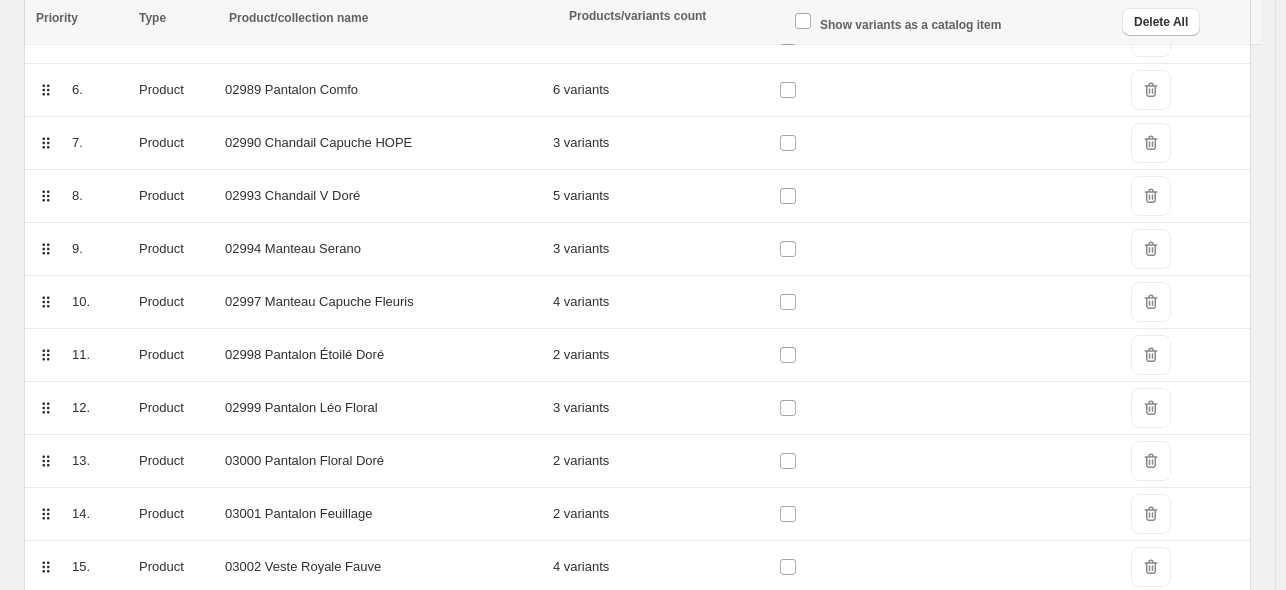 scroll, scrollTop: 991, scrollLeft: 0, axis: vertical 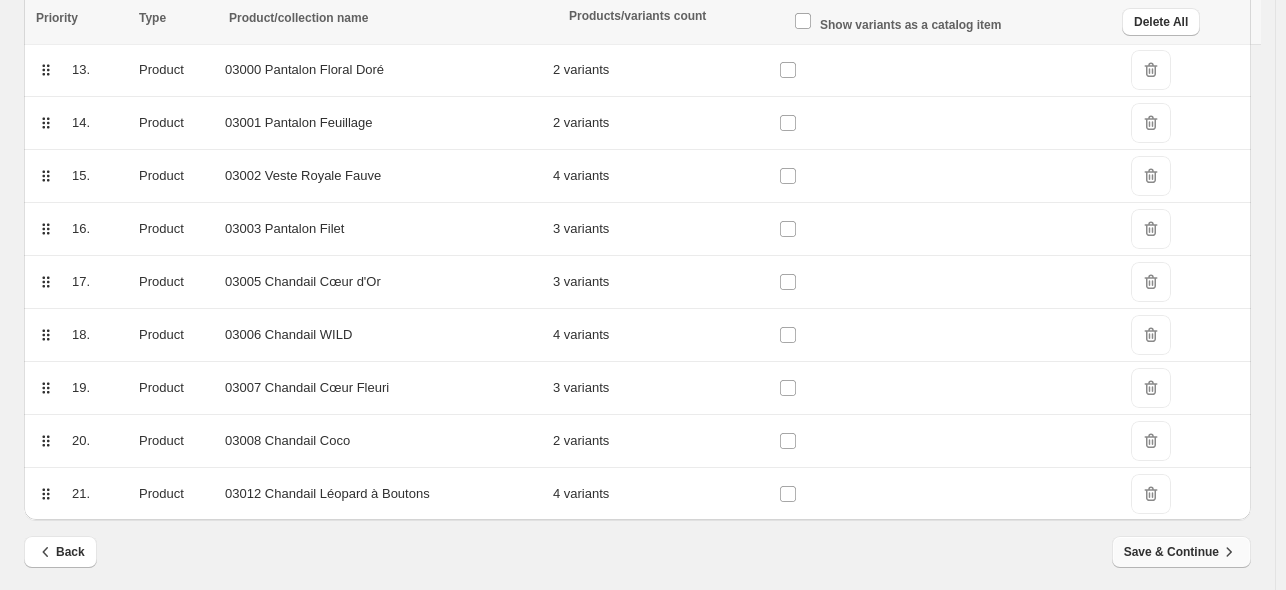 click on "Save & Continue" at bounding box center (1181, 552) 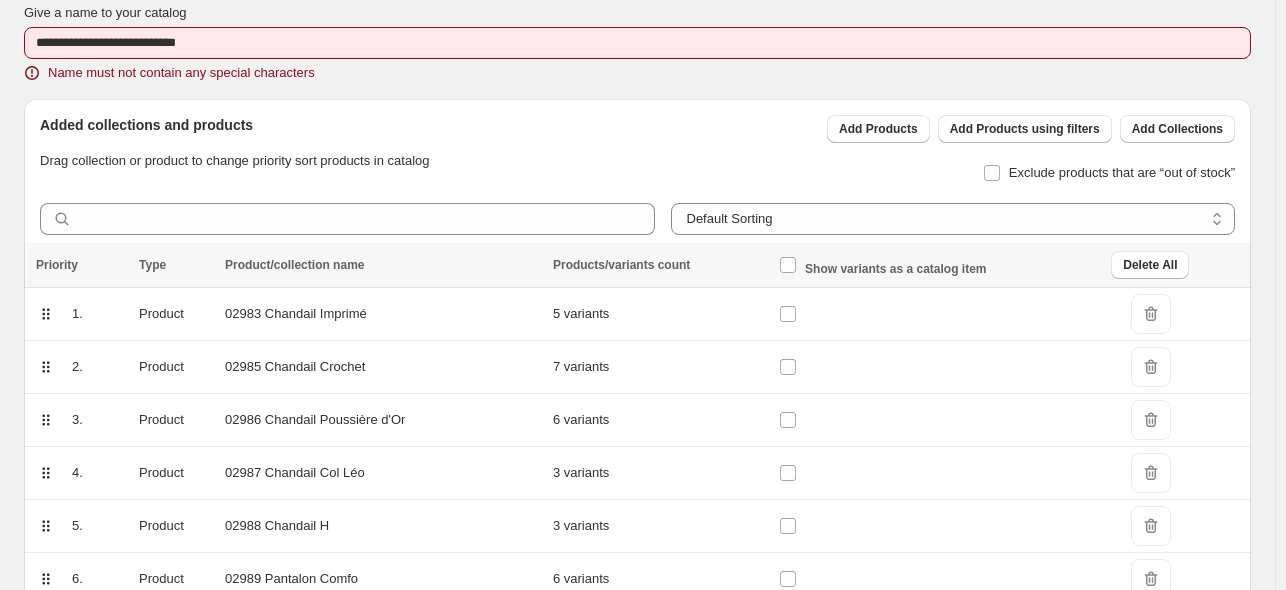 scroll, scrollTop: 0, scrollLeft: 0, axis: both 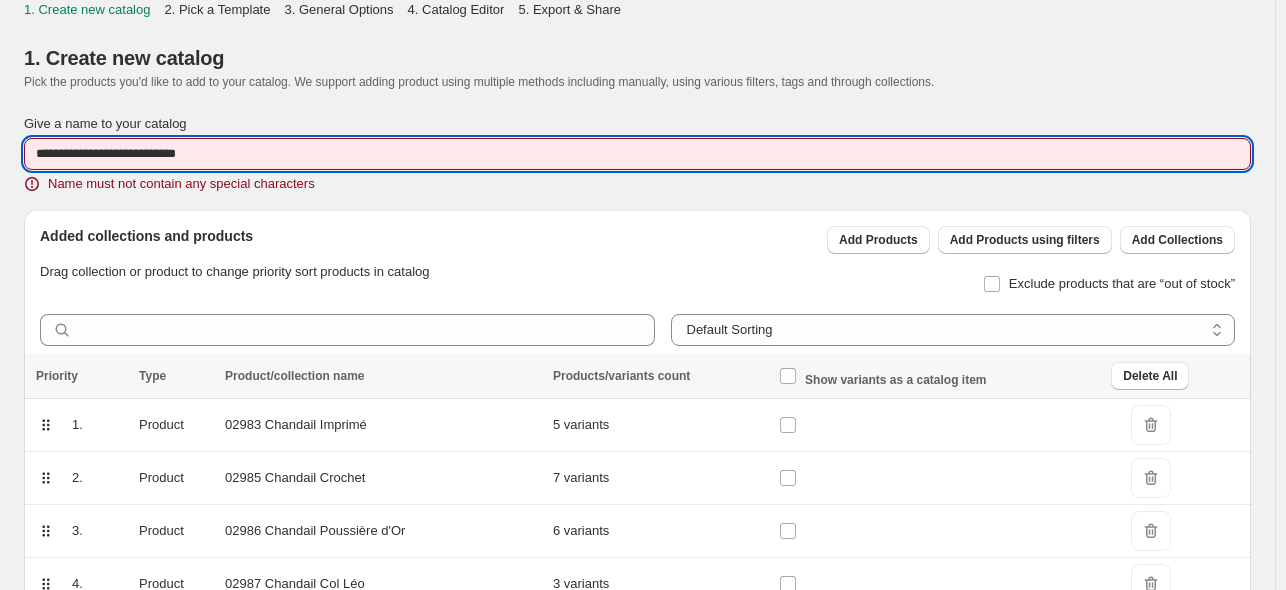 click on "**********" at bounding box center [637, 154] 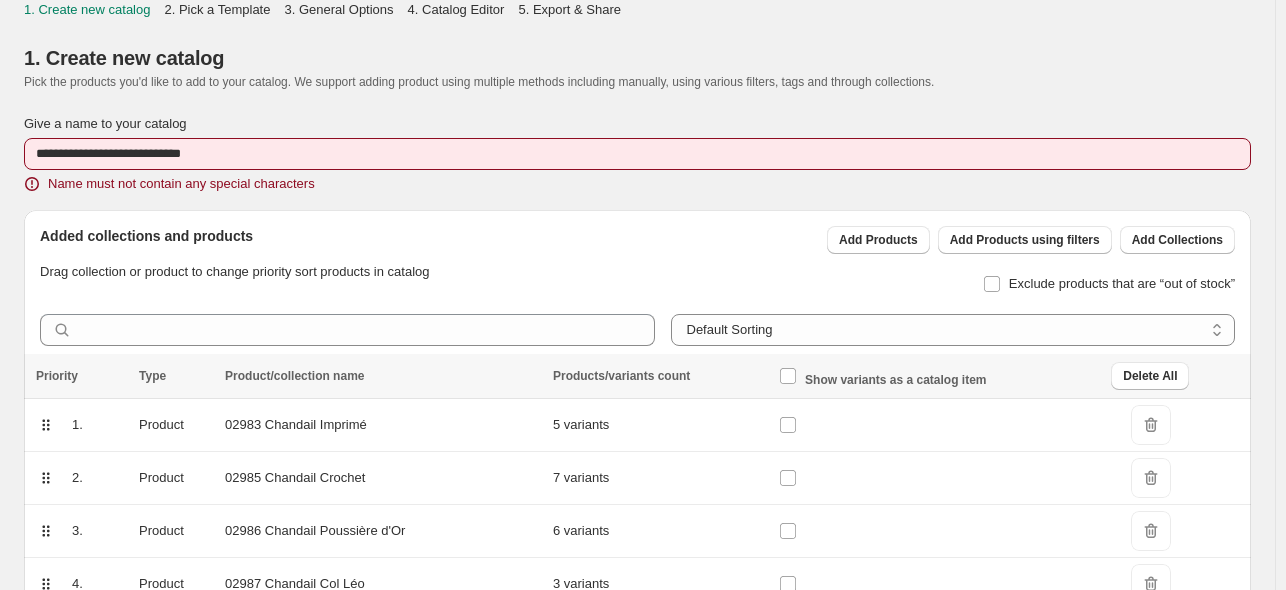 click on "Added collections and products" at bounding box center [234, 236] 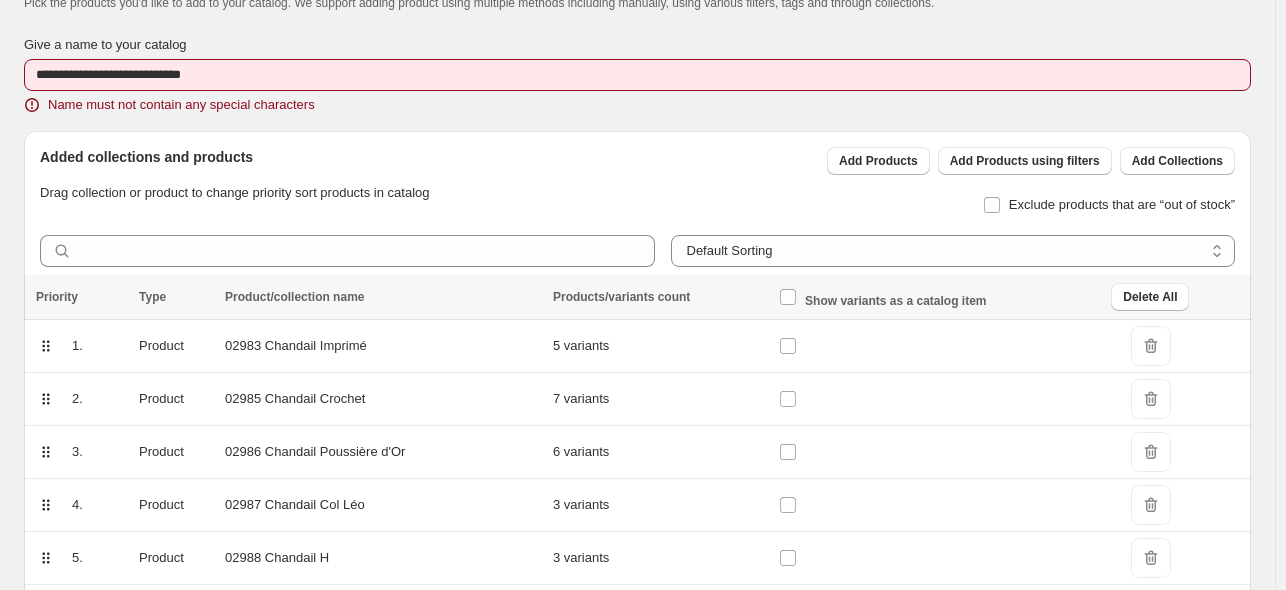 scroll, scrollTop: 0, scrollLeft: 0, axis: both 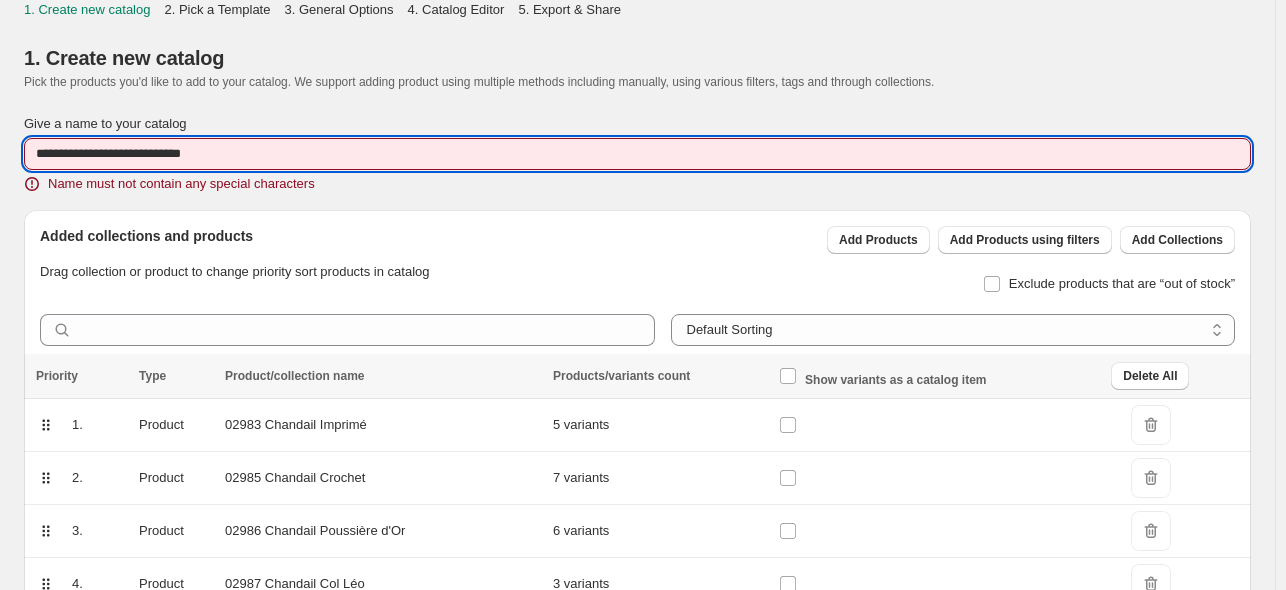 click on "**********" at bounding box center [637, 154] 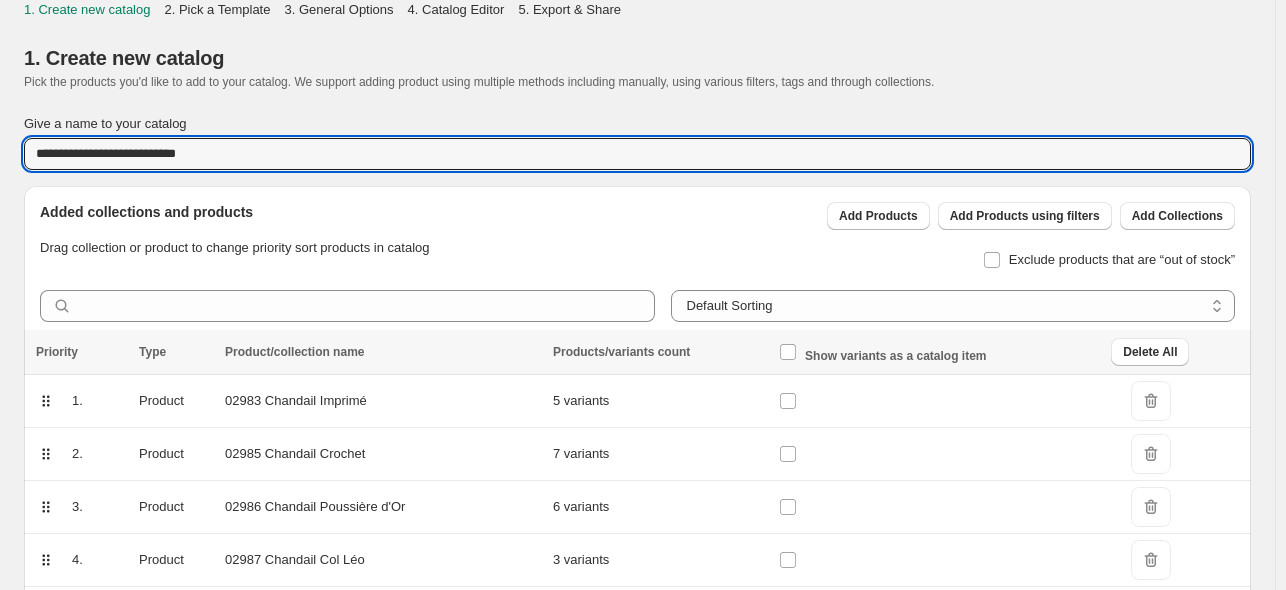 type on "**********" 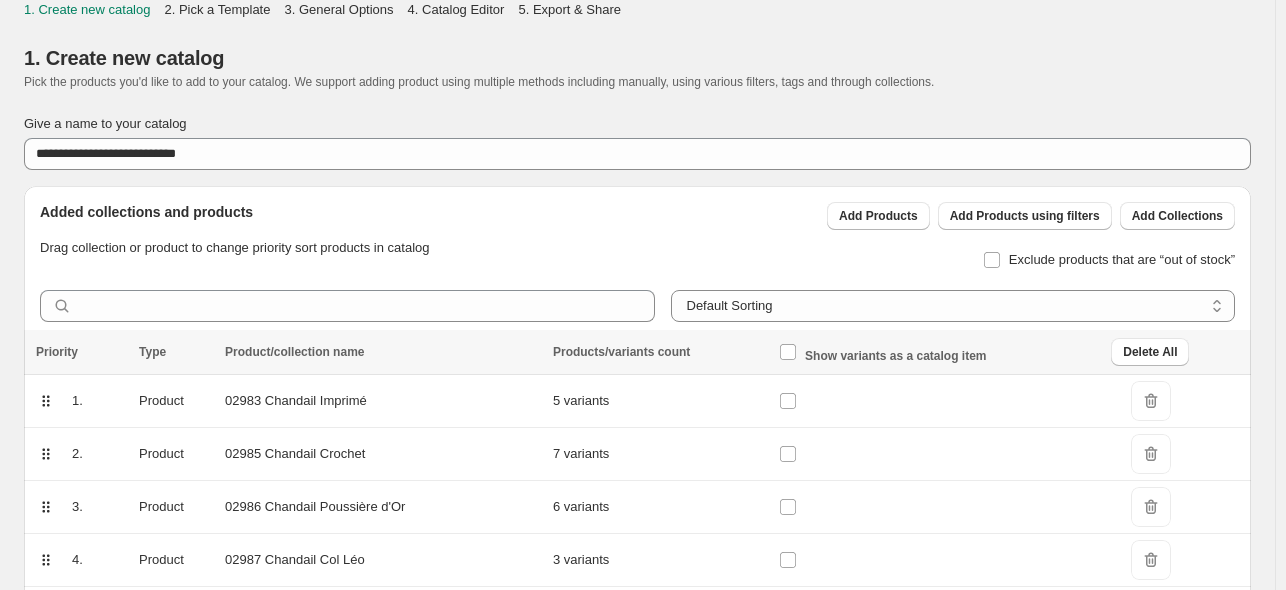 click on "Added collections and products Drag collection or product to change priority sort products in catalog" at bounding box center (234, 222) 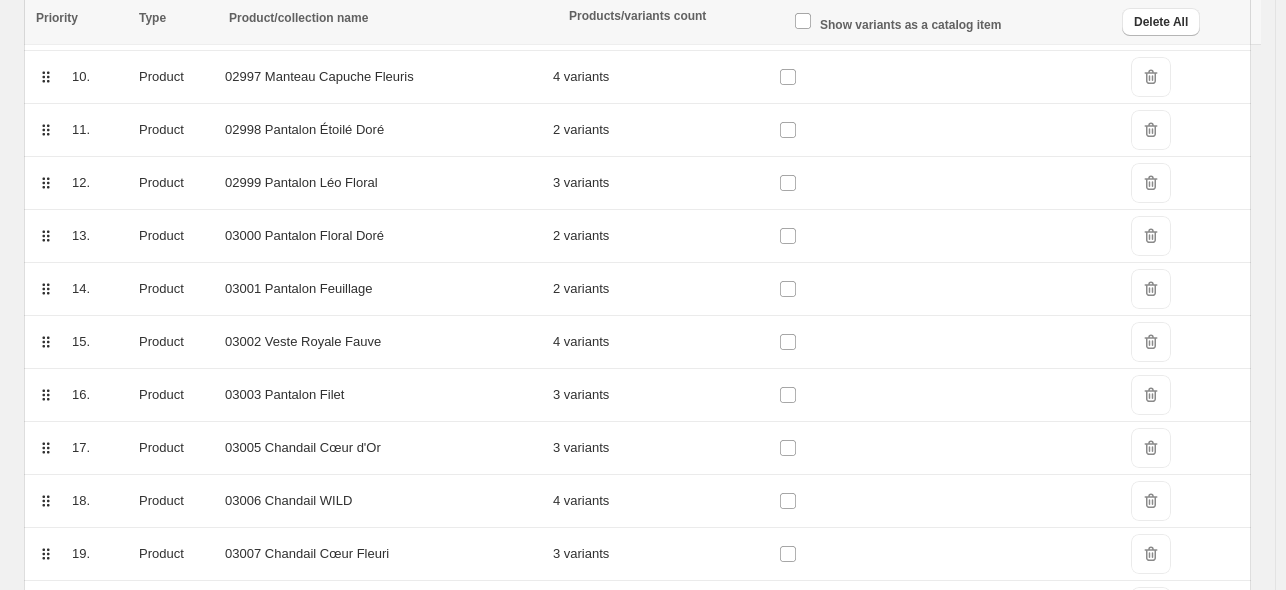 scroll, scrollTop: 967, scrollLeft: 0, axis: vertical 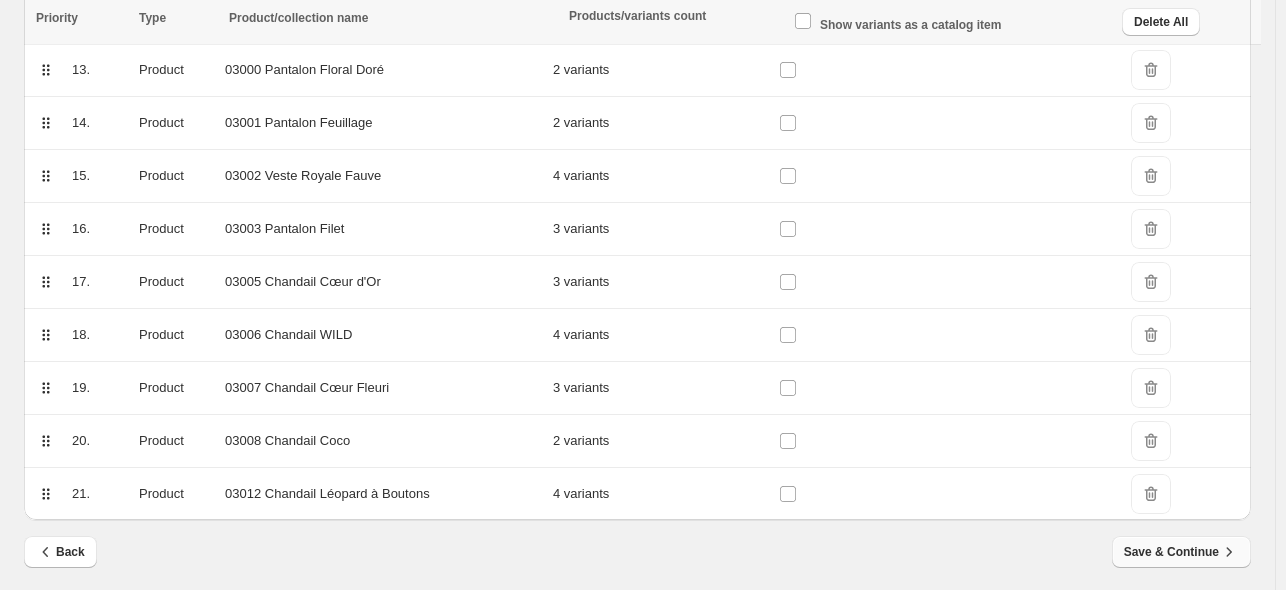 click on "Save & Continue" at bounding box center (1181, 552) 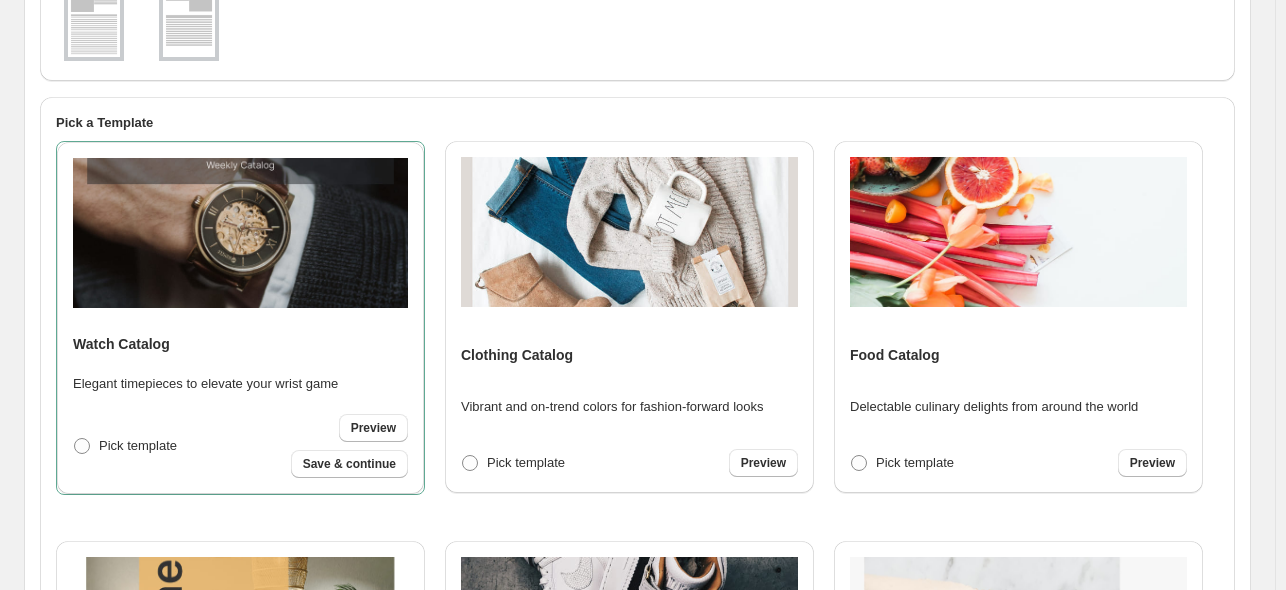 scroll, scrollTop: 0, scrollLeft: 0, axis: both 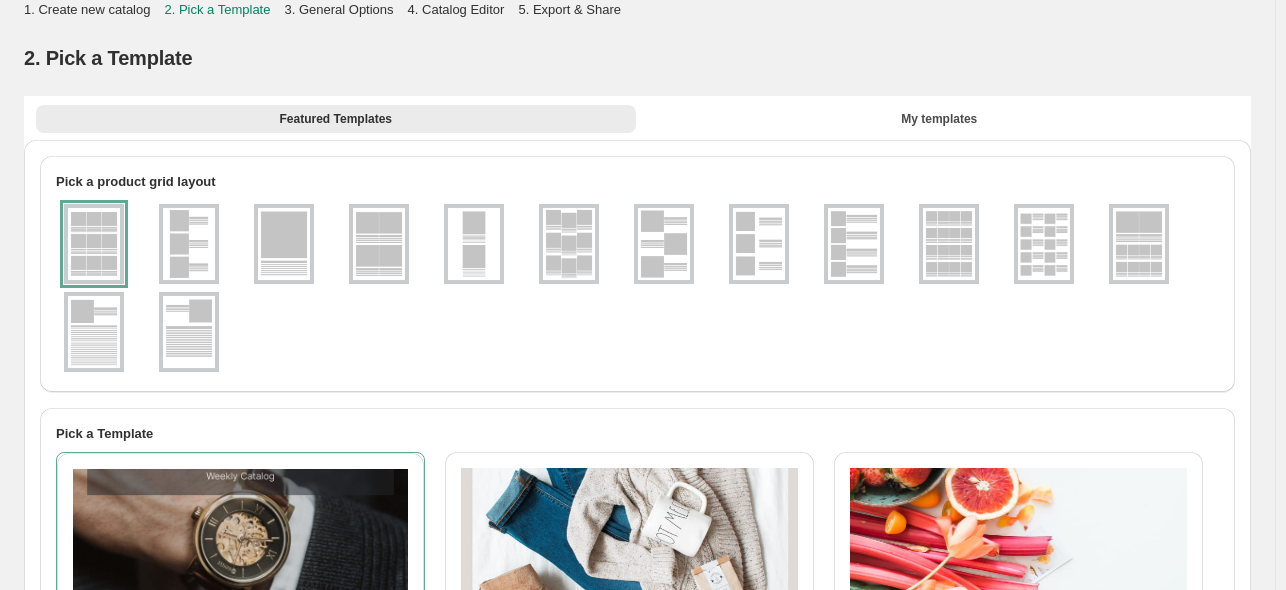 click at bounding box center [284, 244] 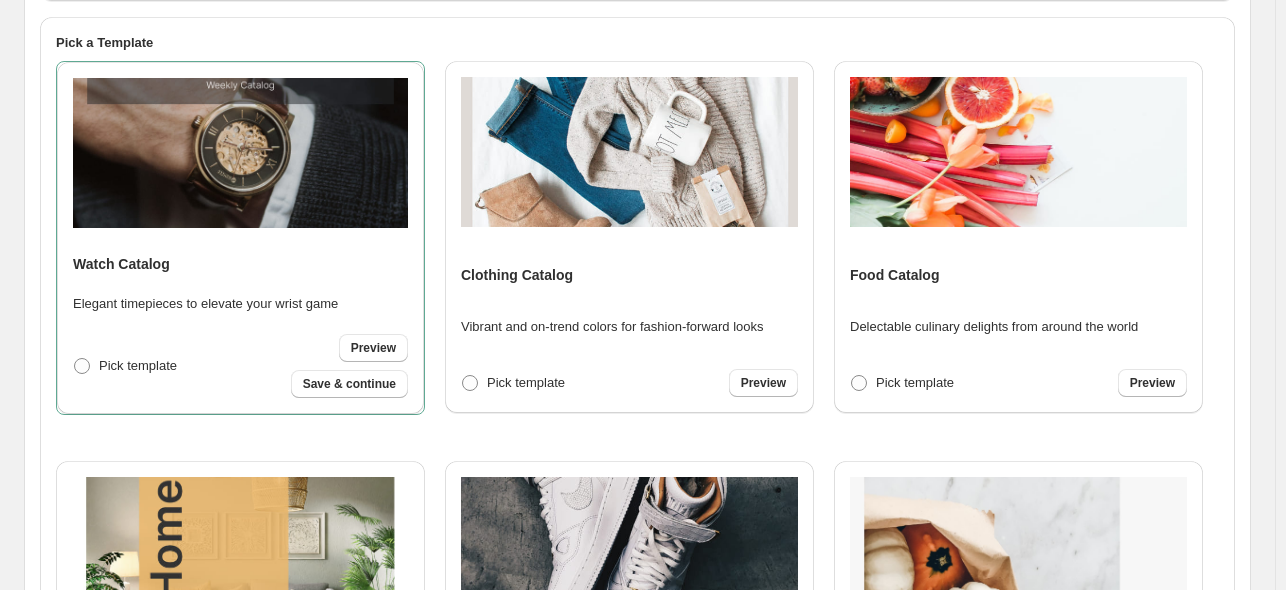 scroll, scrollTop: 400, scrollLeft: 0, axis: vertical 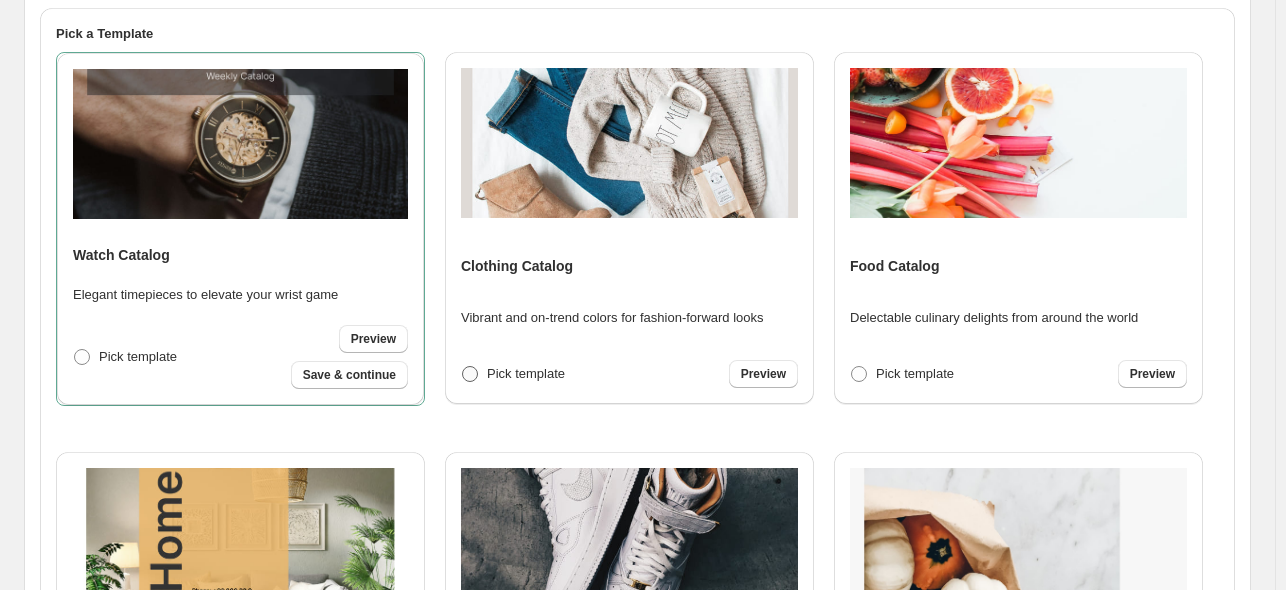 click at bounding box center (470, 374) 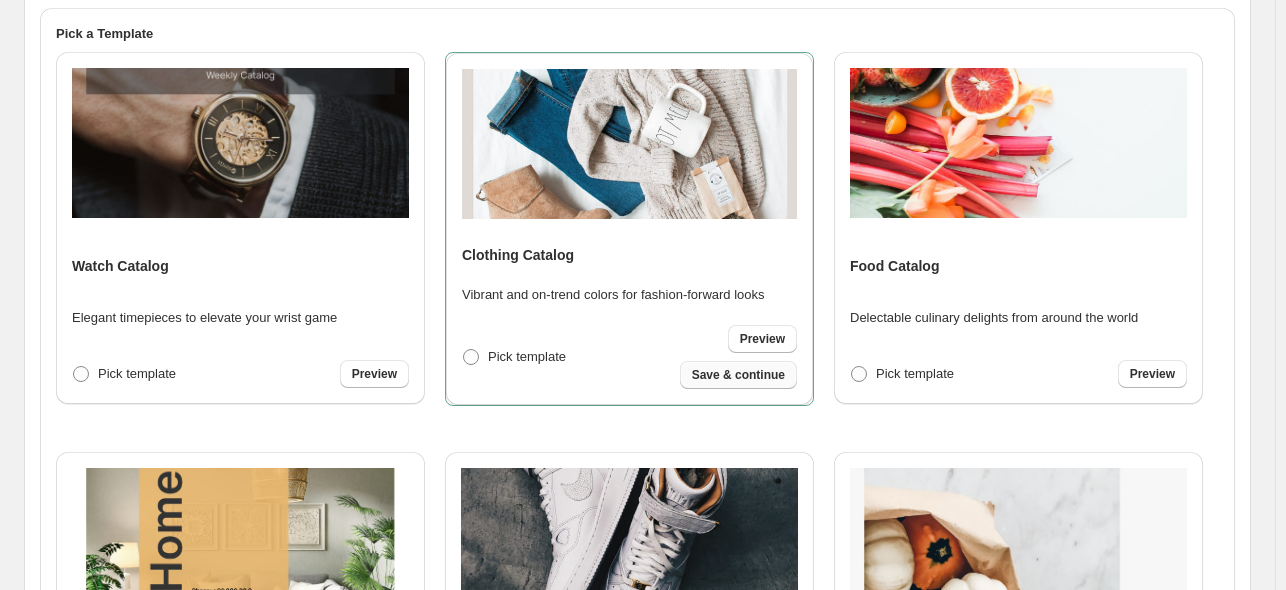 click on "Save & continue" at bounding box center [738, 375] 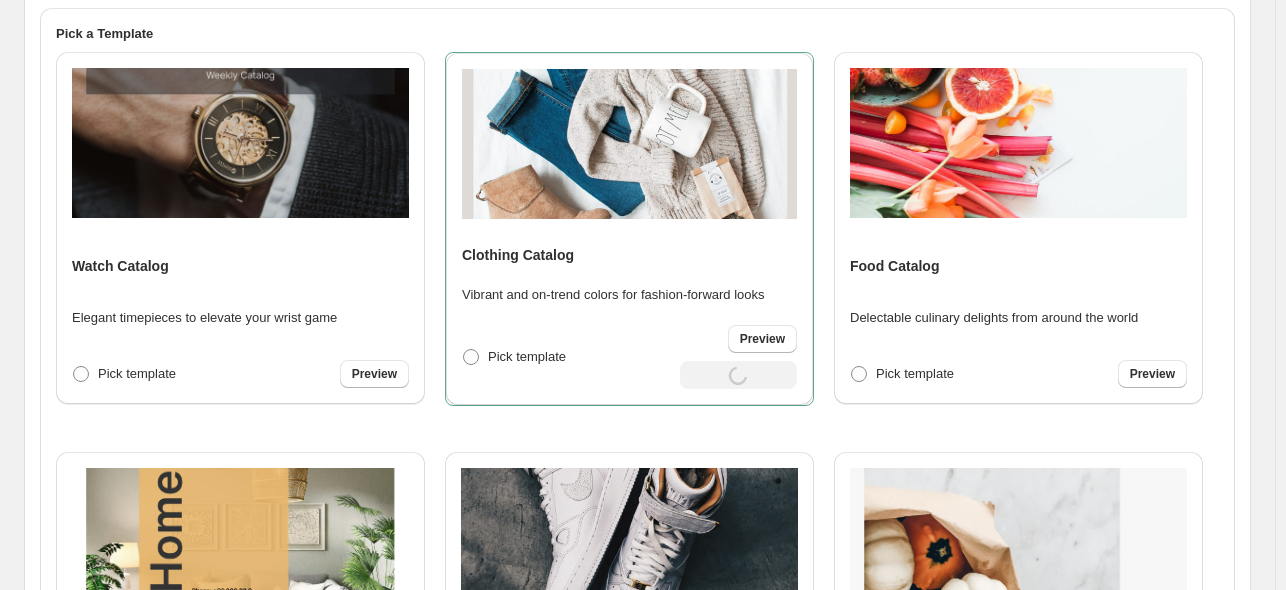 select on "**********" 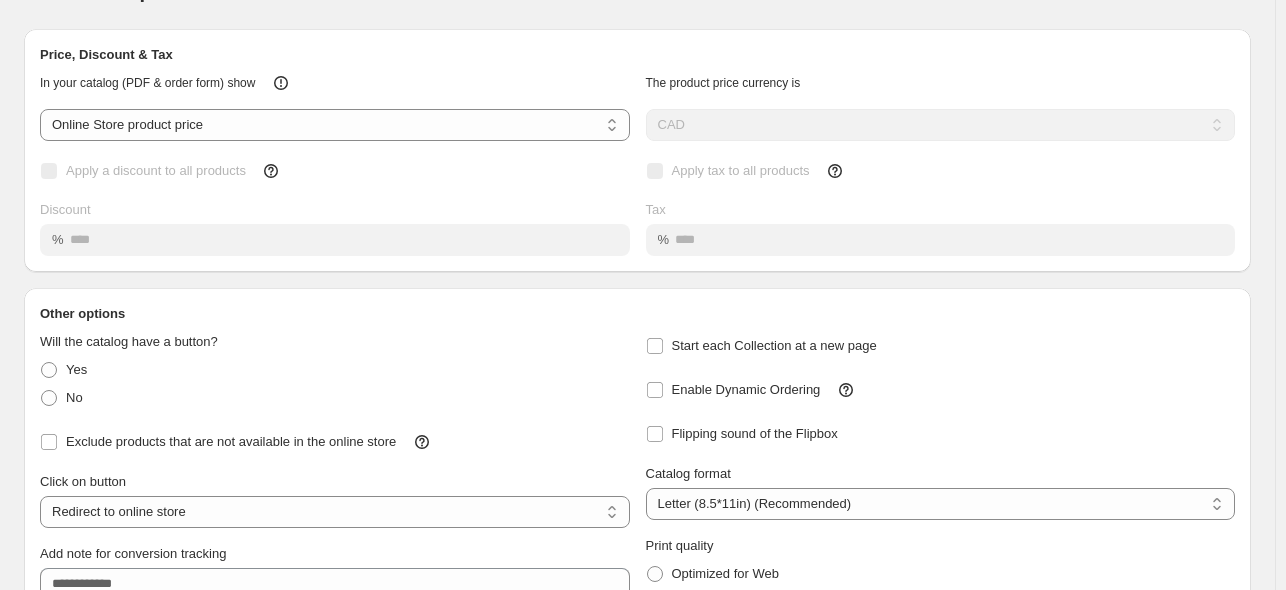 scroll, scrollTop: 200, scrollLeft: 0, axis: vertical 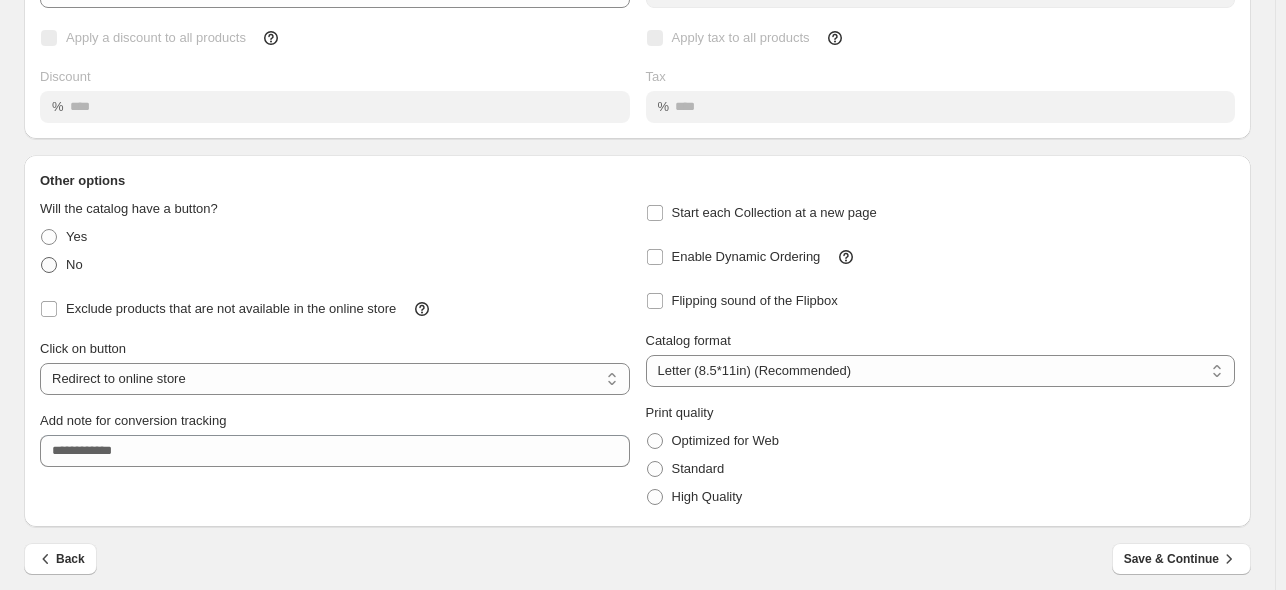 click at bounding box center [49, 265] 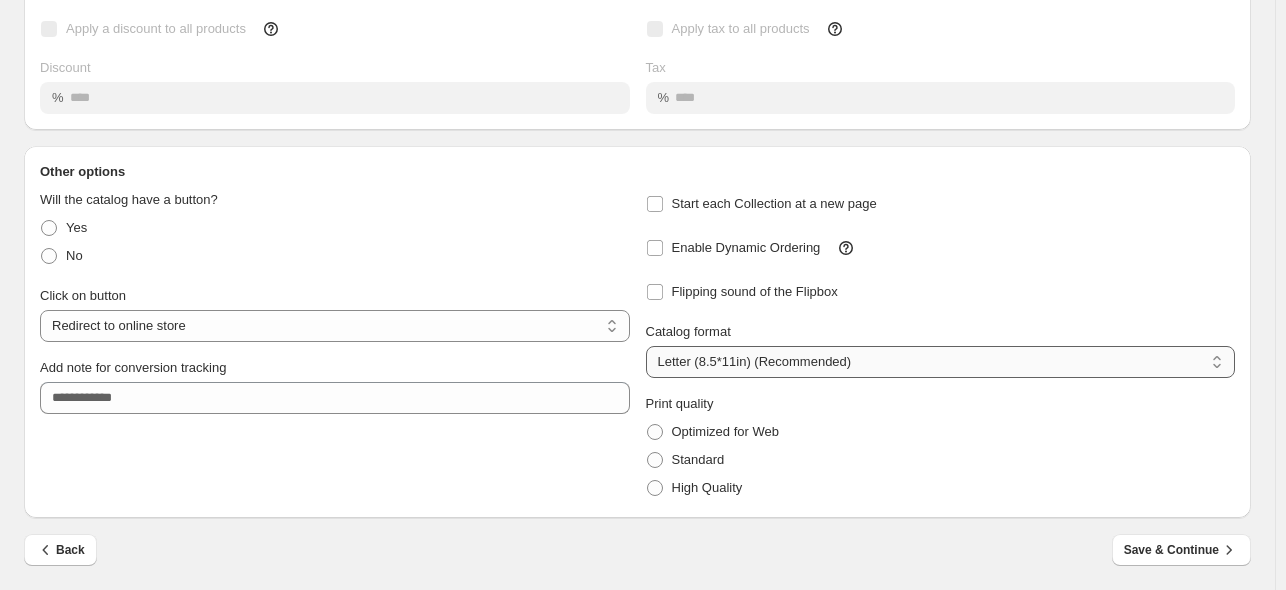 scroll, scrollTop: 210, scrollLeft: 0, axis: vertical 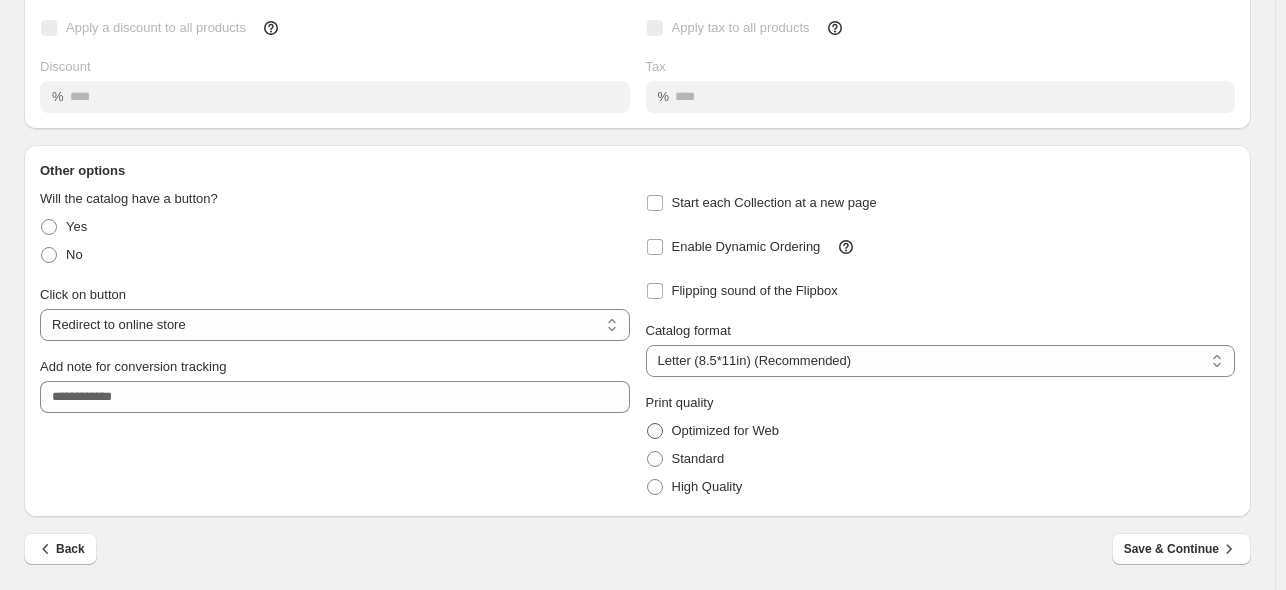 click on "Optimized for Web" at bounding box center [725, 430] 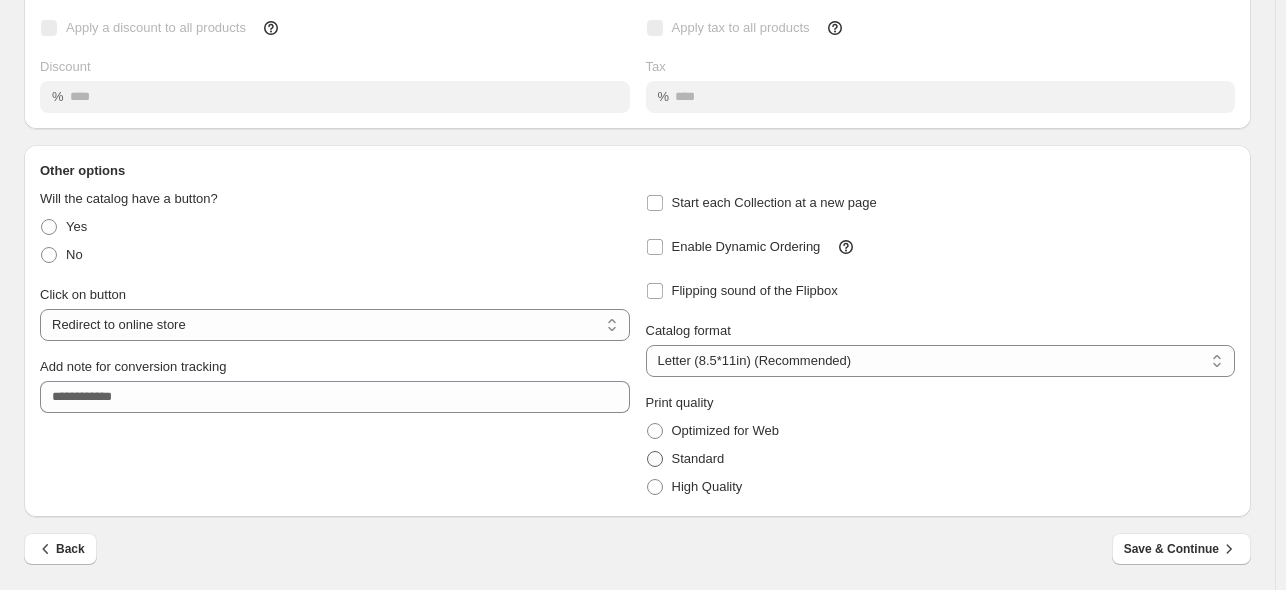 click on "Standard" at bounding box center [698, 458] 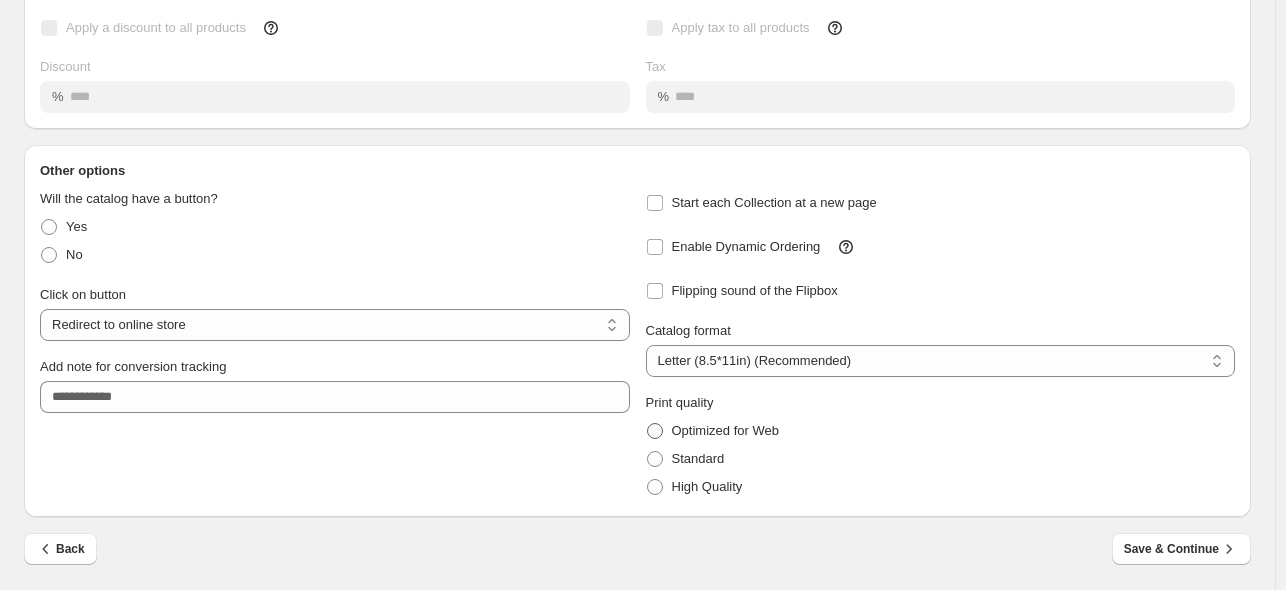 click on "Optimized for Web" at bounding box center [725, 430] 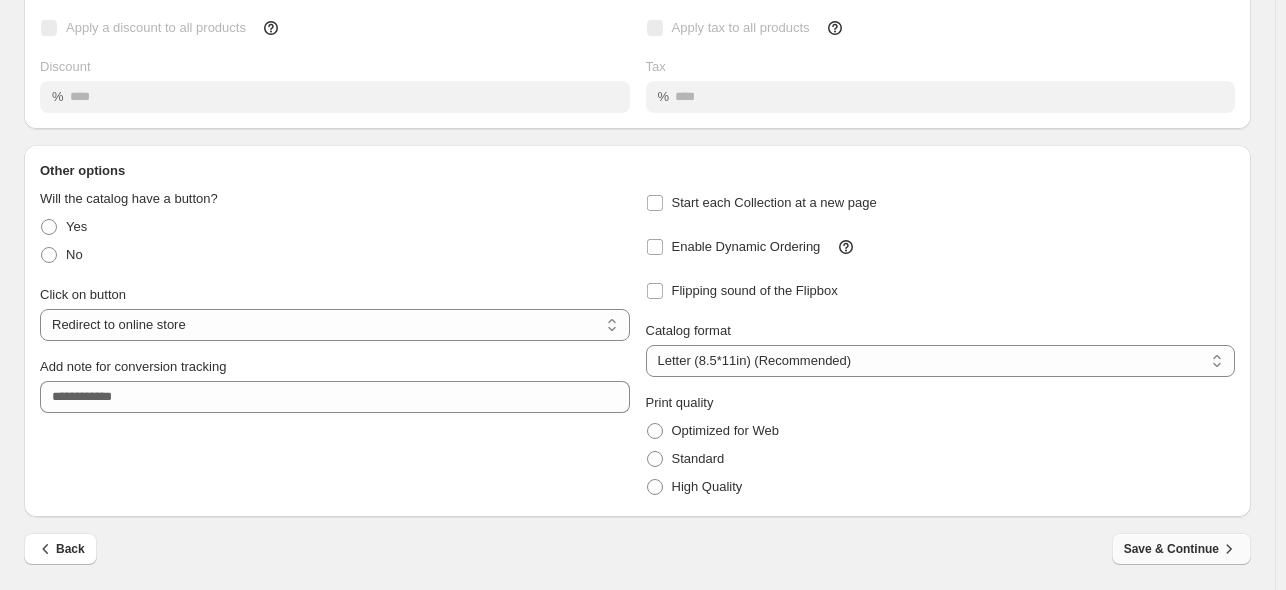 click on "Save & Continue" at bounding box center (1181, 549) 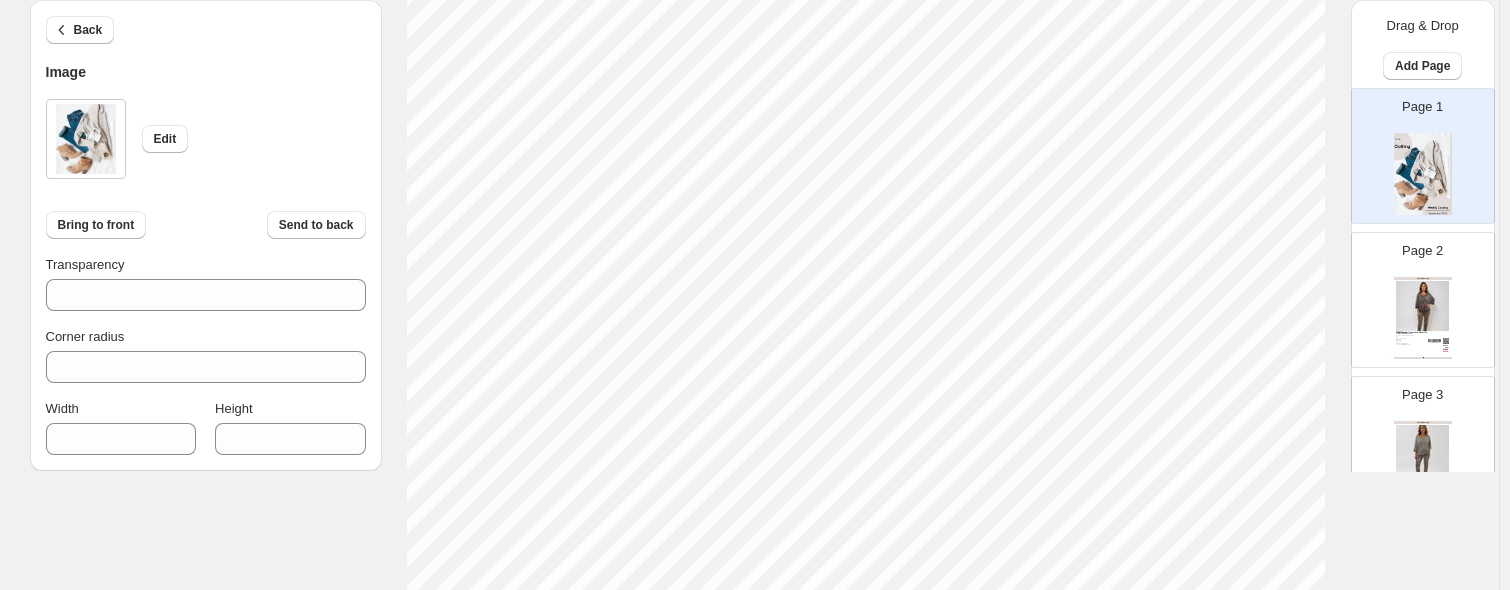 scroll, scrollTop: 400, scrollLeft: 0, axis: vertical 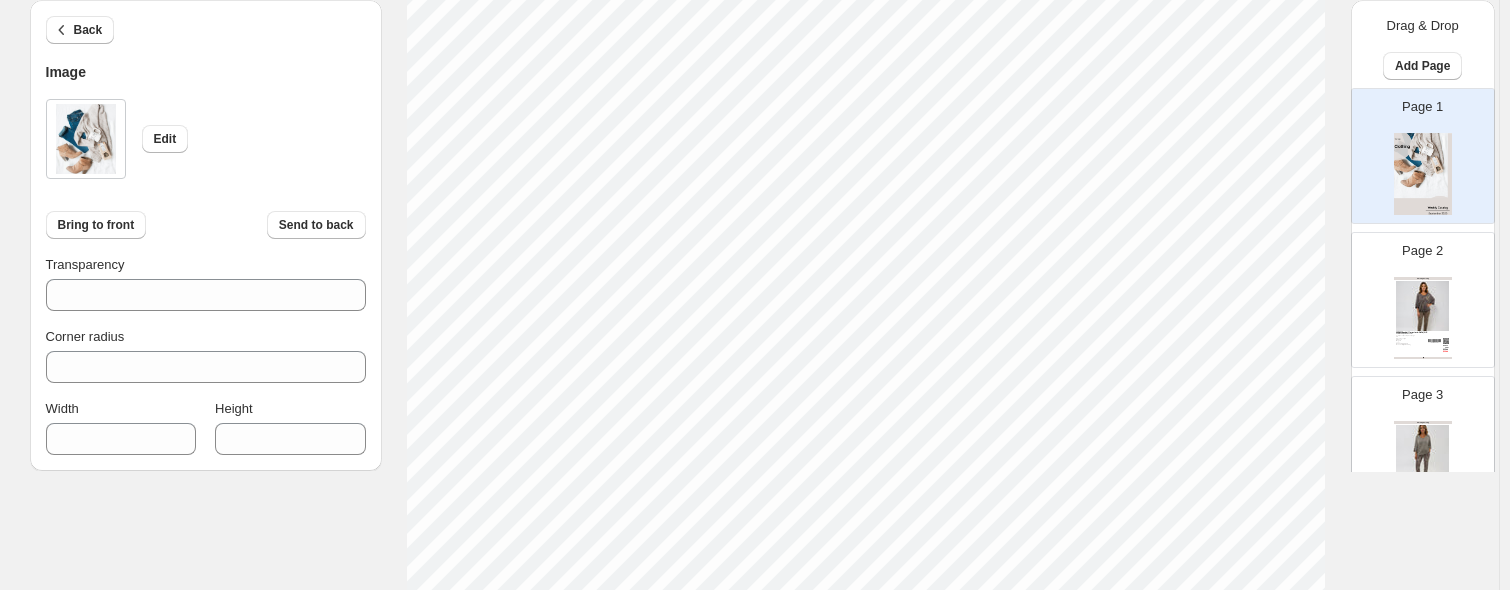 click on "1. Create new catalog 2. Pick a Template 3. General Options 4. Catalog Editor 5. Export & Share 100% Page *  / 23 Sync Data Save Template Save draft Next Cancel Back Image Edit Bring to front Send to back Transparency *** Corner radius * Width *** Height **** Click on an element to change font, style... Drag & Drop Add Page Page 1 Page 2 Clothing Catalog 02983 Chandail Imprimé - Café / OS 55% Modal, 45% Viscose Café, Biscuit, Denim, Prune, Beige OS Stock Quantity:  5 SKU:  null Weight:  0 Tags:   Brand:  29833906 Barcode №:  56137263 $ 20.75 $ null $ 39.00 $ 39.00 Clothing Catalog | Page undefined Page 3 Clothing Catalog 02985 Chandail Crochet - Beige / OS 55% Modal, 45% Viscose Beige, Choco, Prune, Denim, Biscuit, Noir, Bordeaux OS Stock Quantity:  3 SKU:  null Weight:  0 Tags:   Brand:  298539006 Barcode №:  44701231 $ 22 $ null $ 39.00 $ 39.00 Clothing Catalog | Page undefined Page 4 Clothing Catalog 02986 Chandail Poussière d'Or - Noir / OS 55% Modal, 45% Viscose OS Stock Quantity:  4 OS" at bounding box center (755, -105) 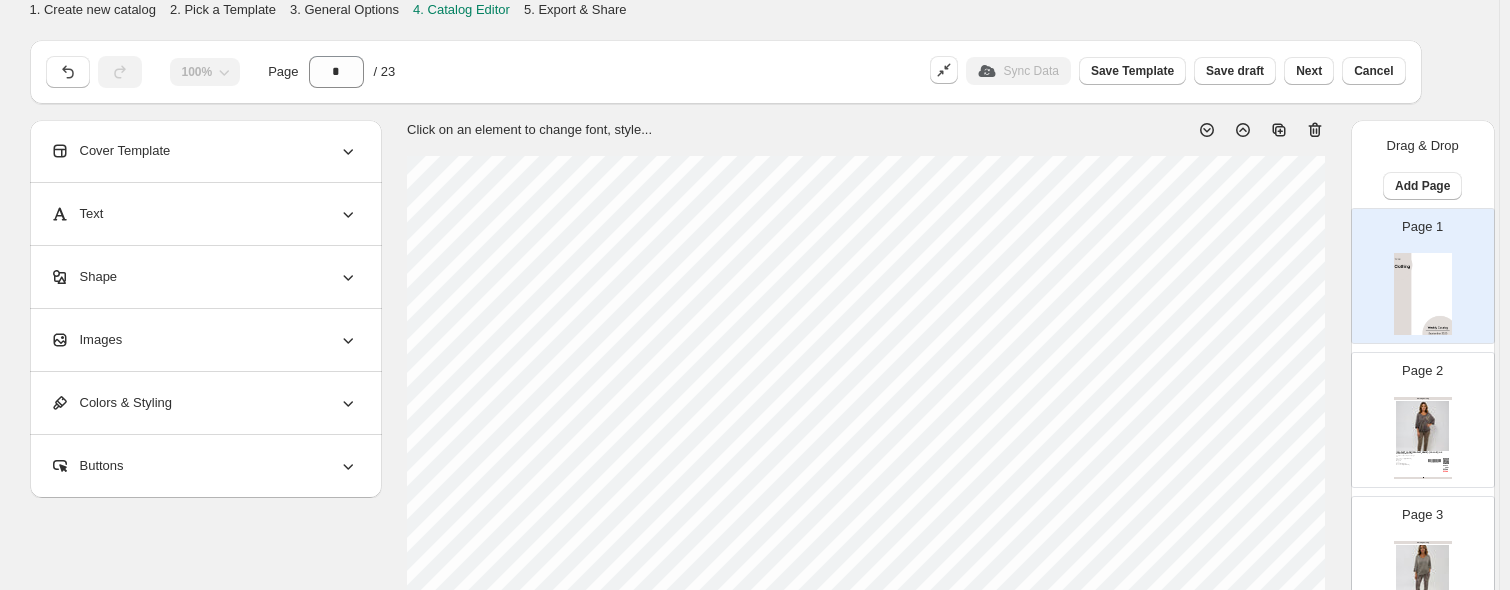scroll, scrollTop: 835, scrollLeft: 0, axis: vertical 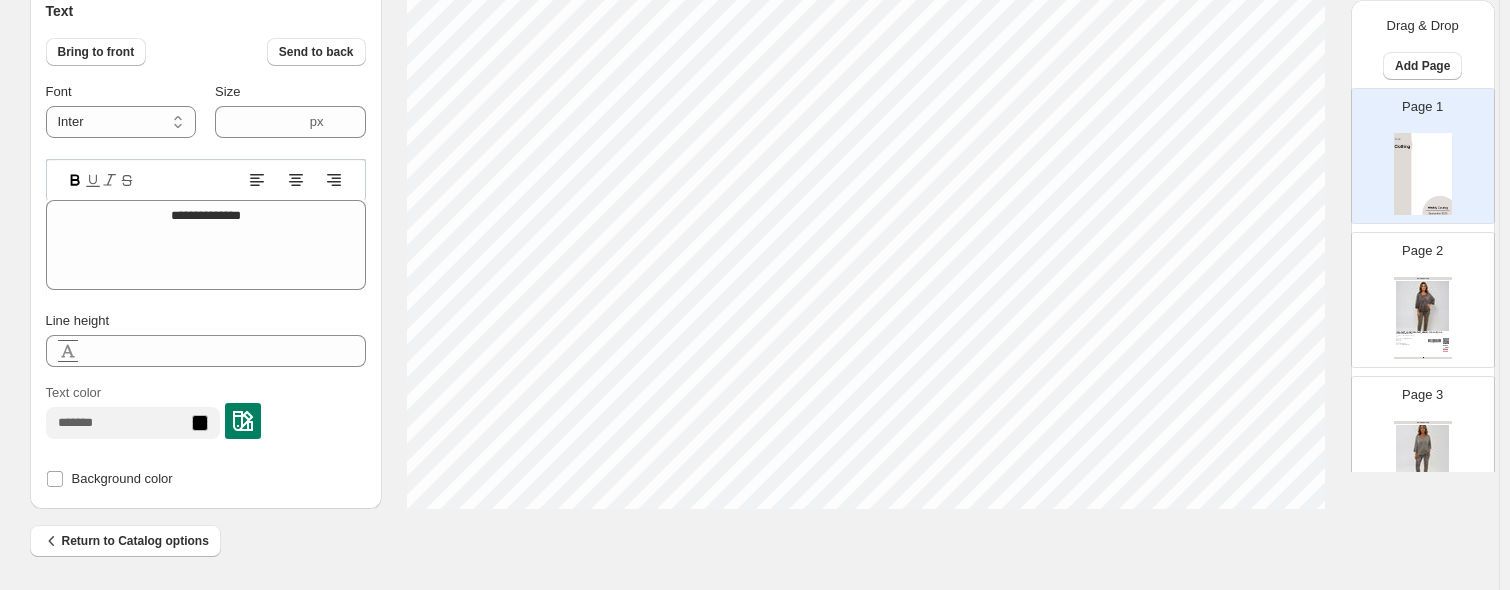 type on "***" 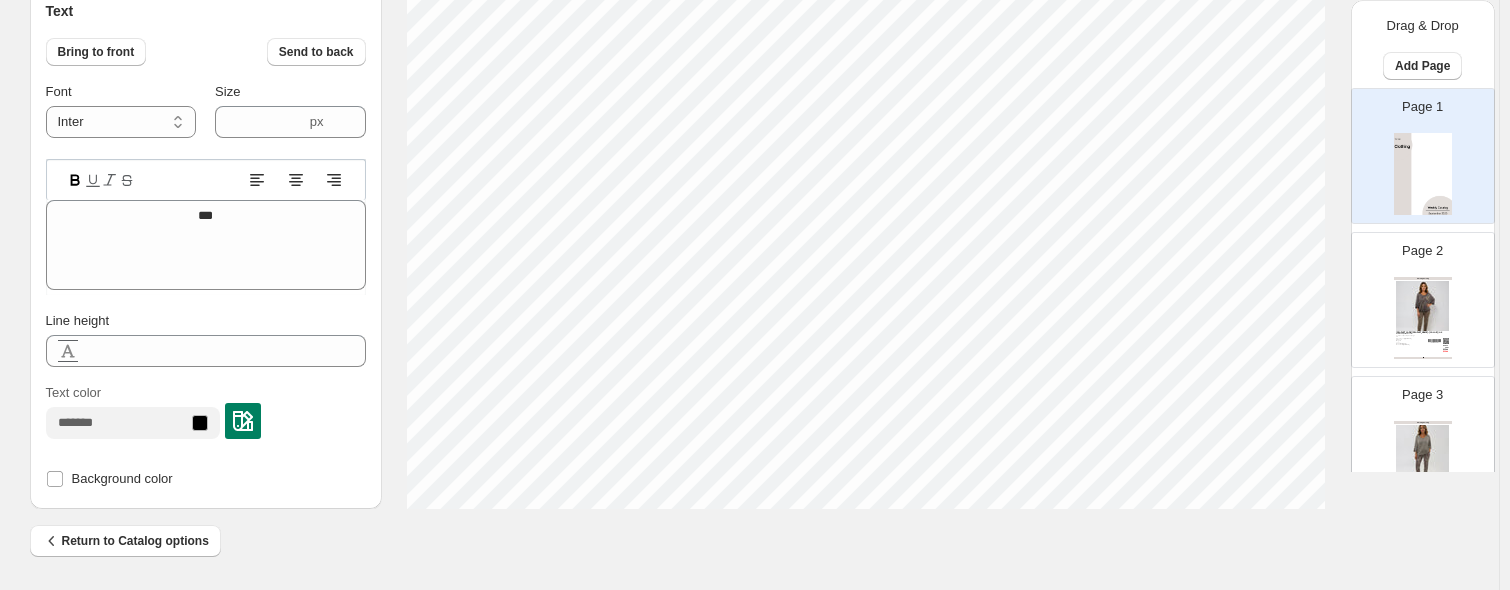 type on "*******" 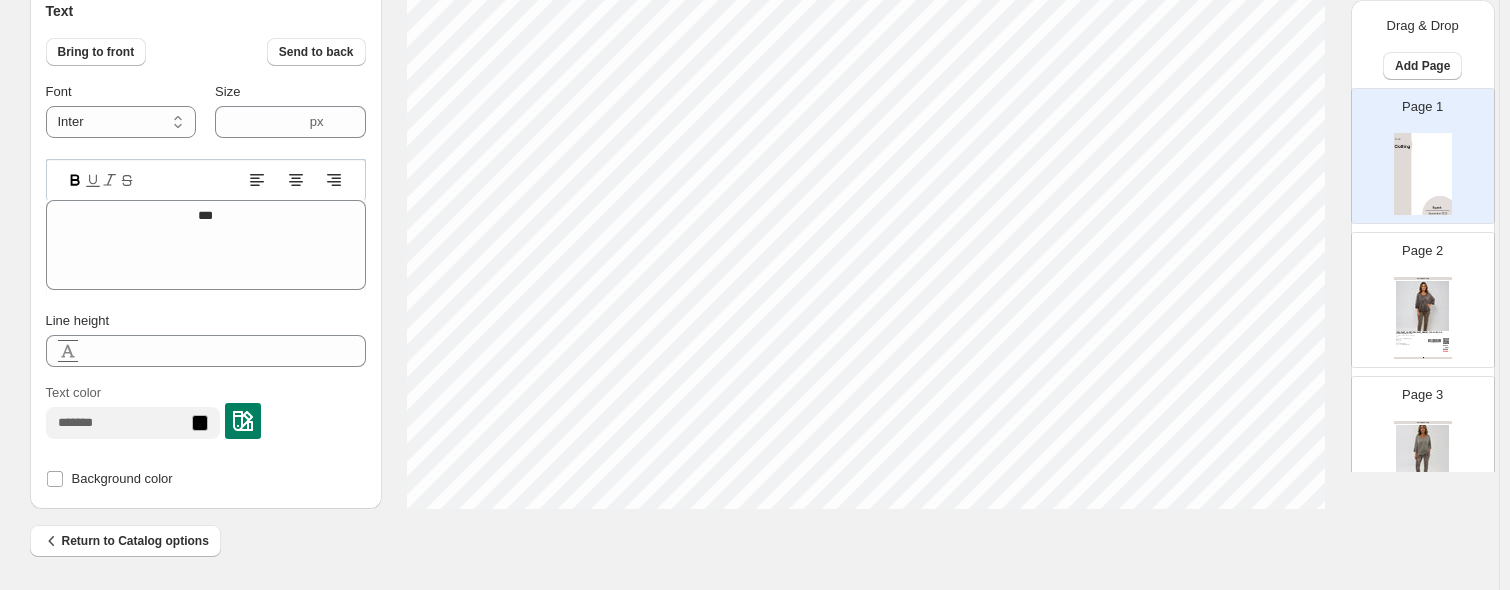 type on "*******" 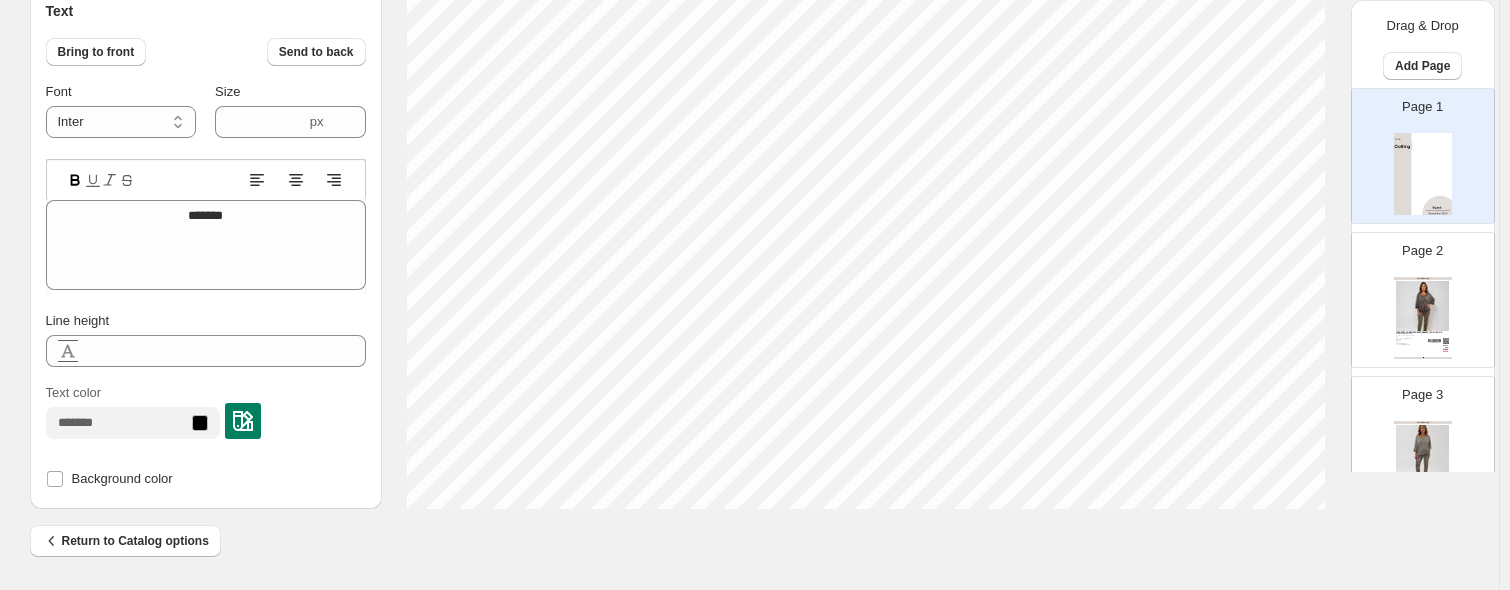 scroll, scrollTop: 16, scrollLeft: 4, axis: both 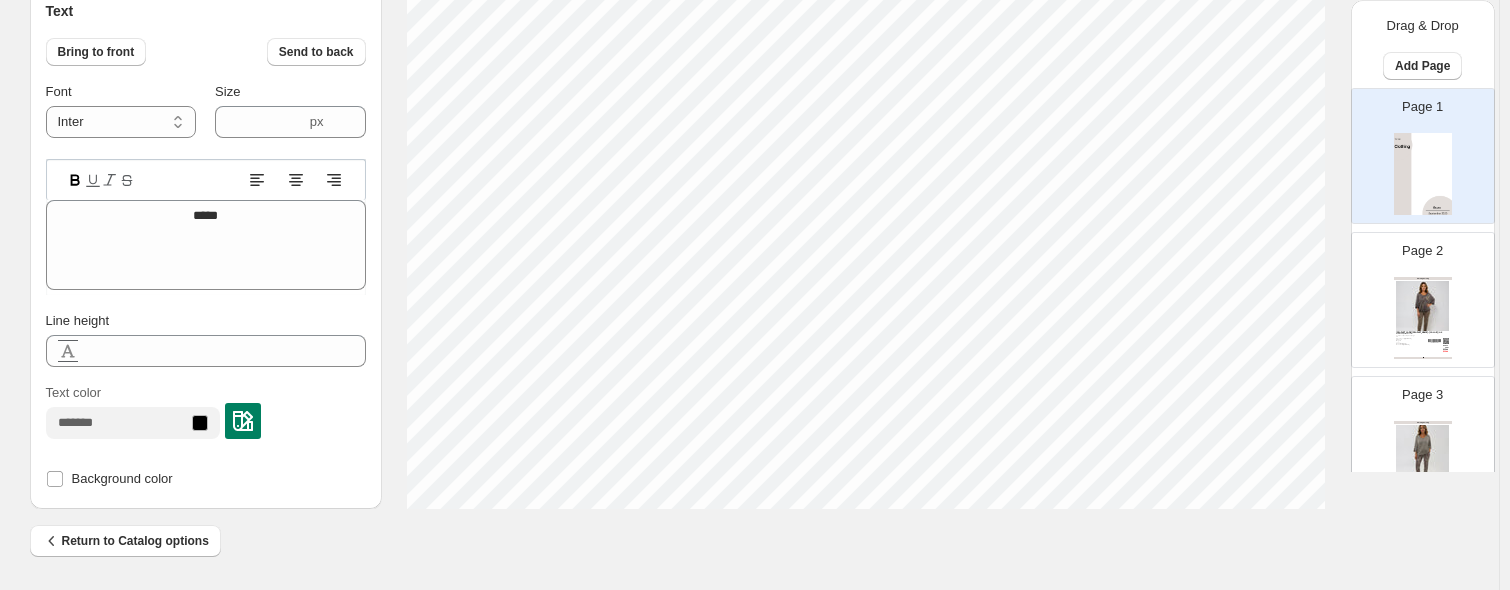 type on "******" 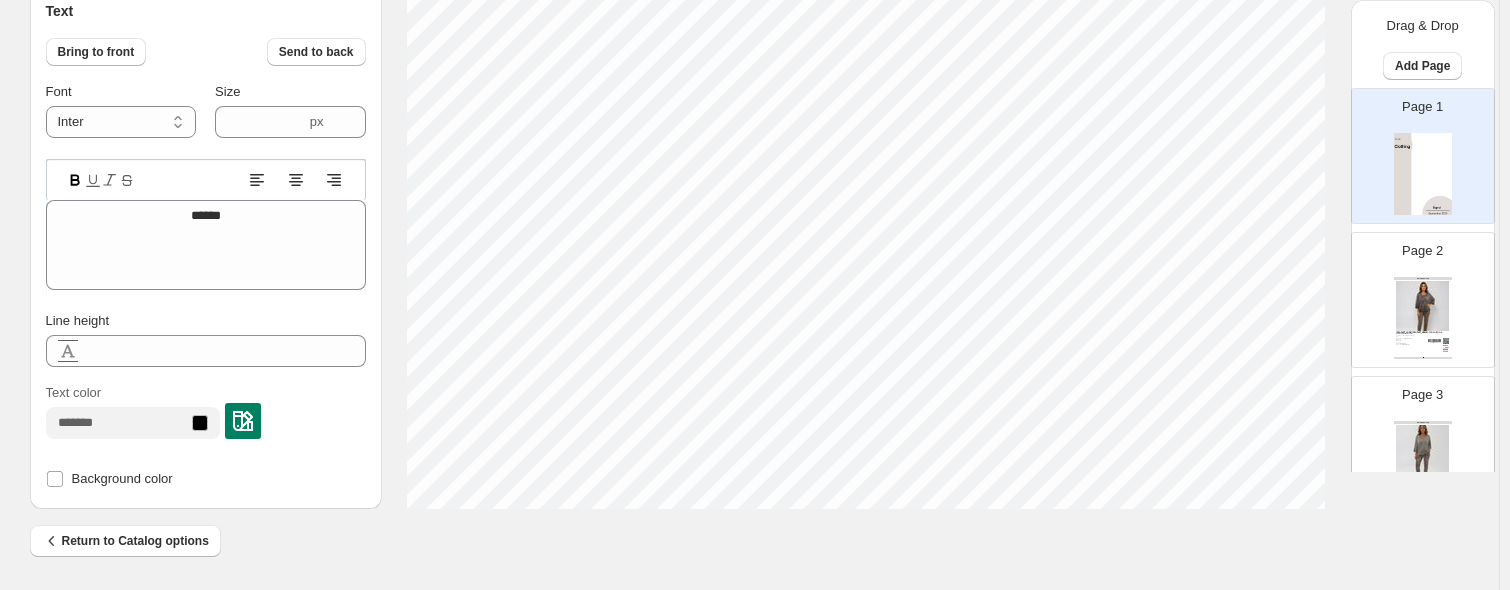 type on "****" 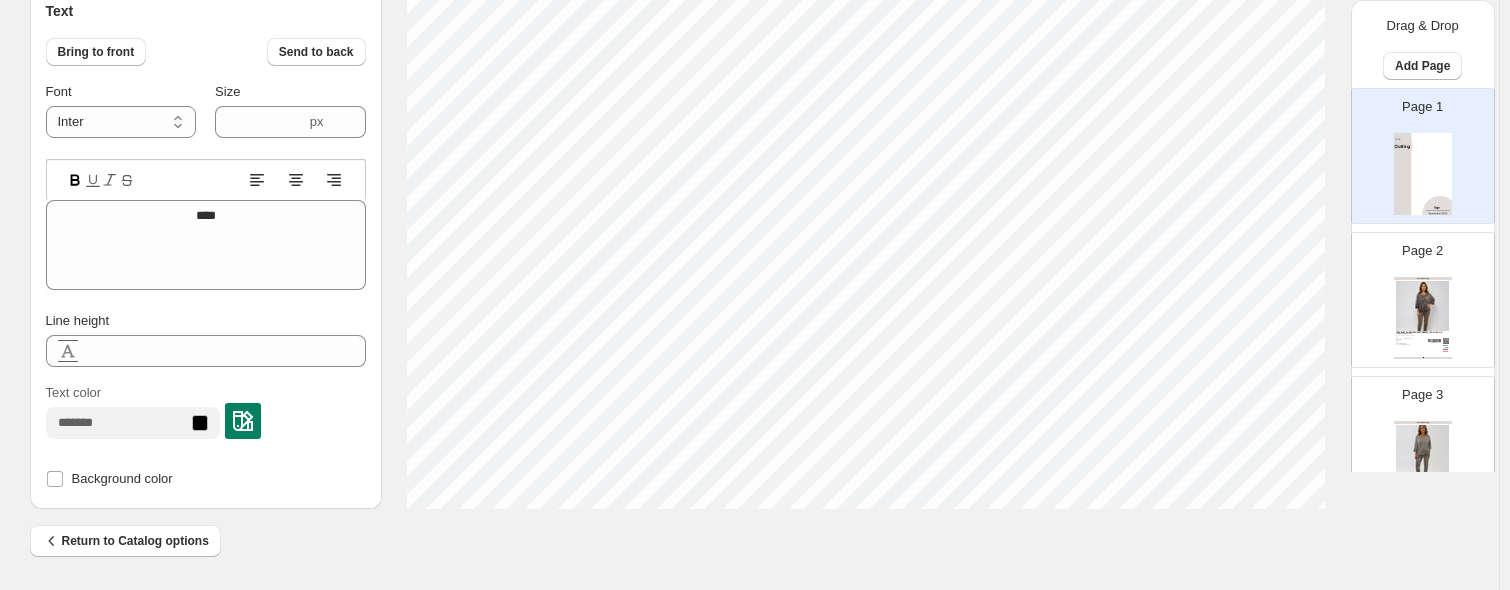 type on "******" 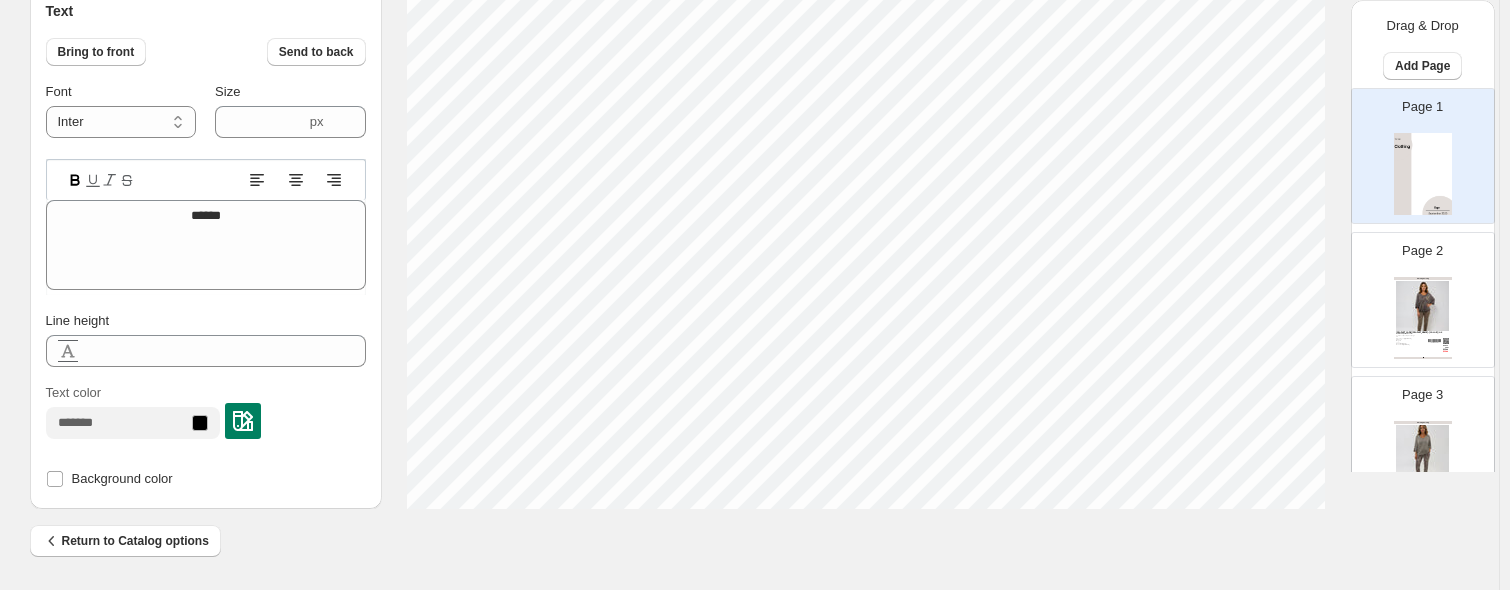 type on "******" 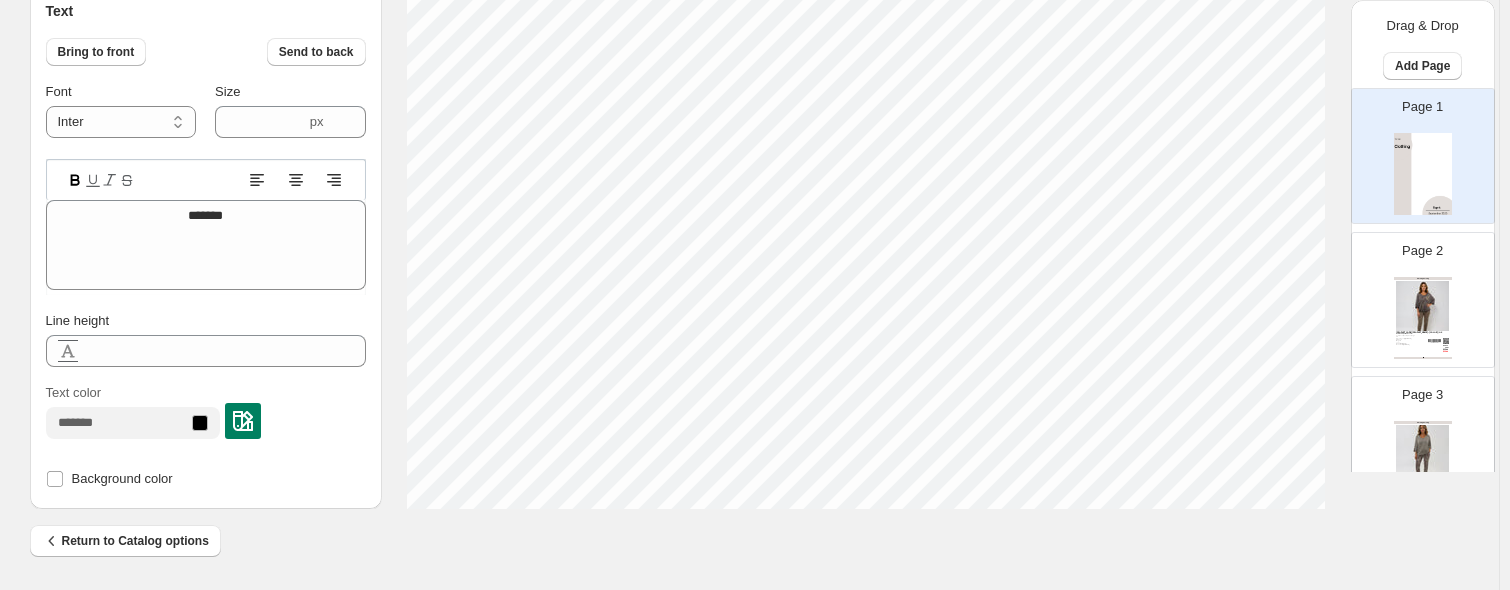 type on "********" 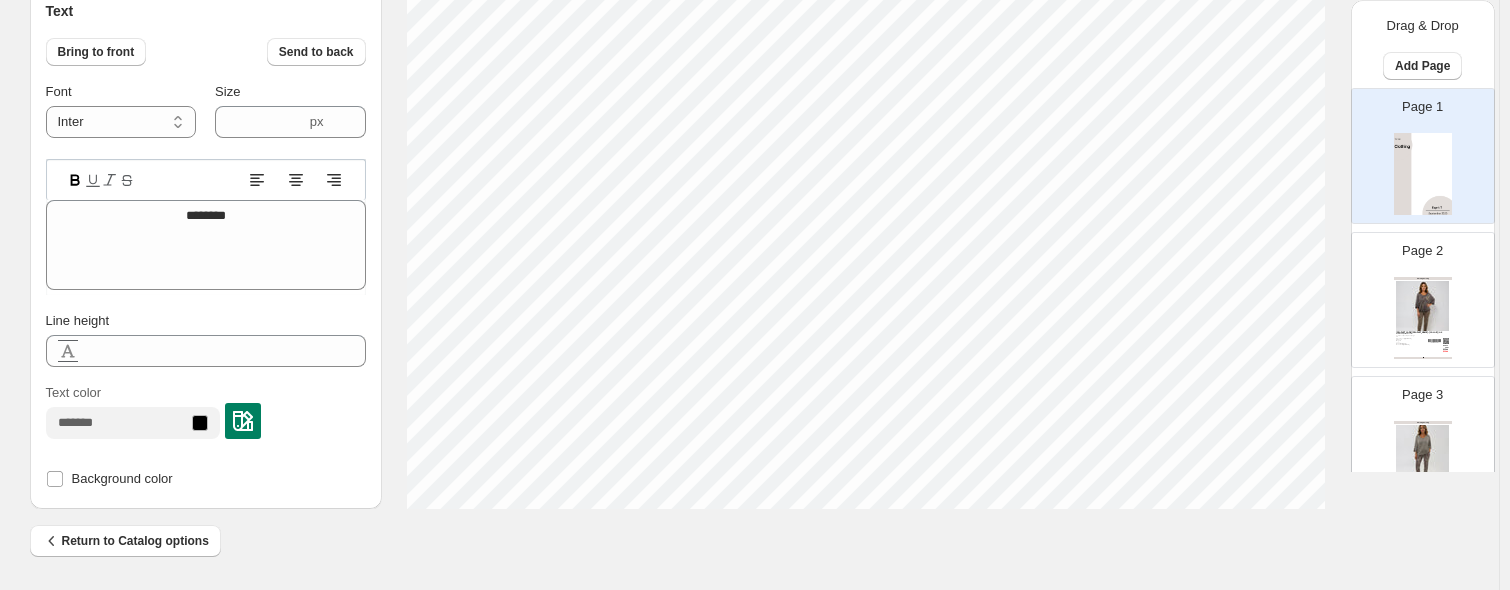 type on "**********" 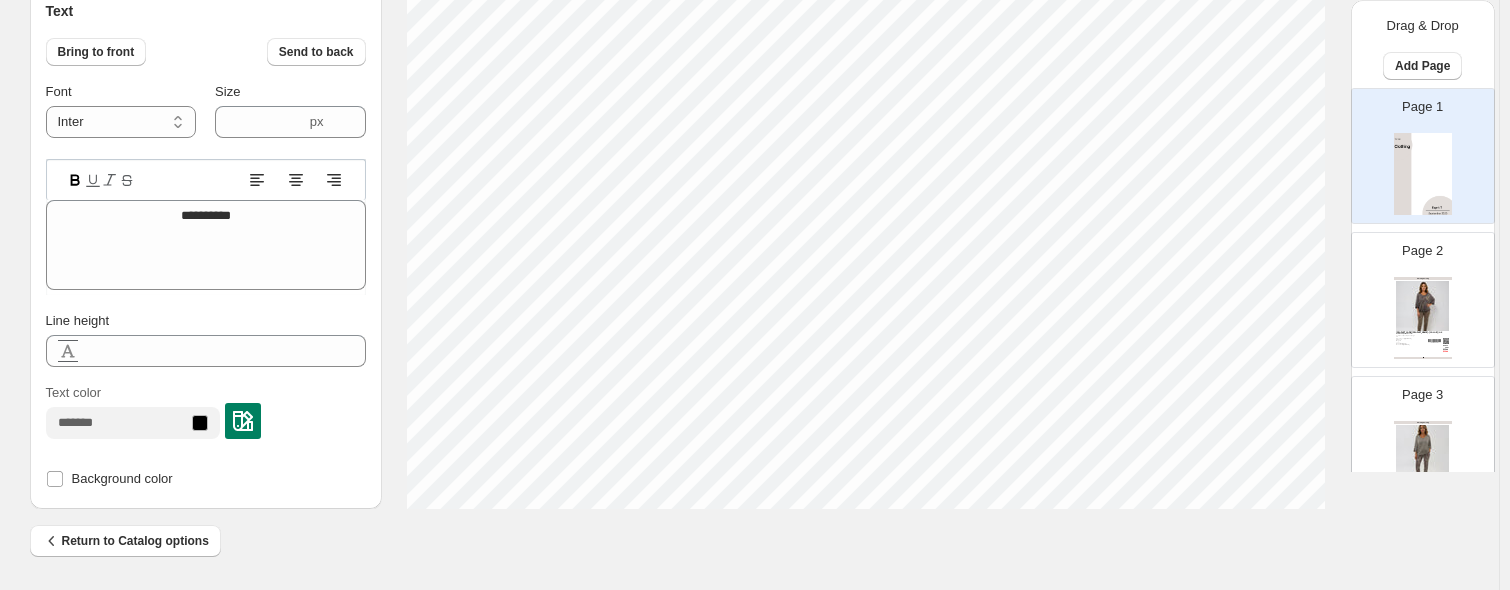 type on "**********" 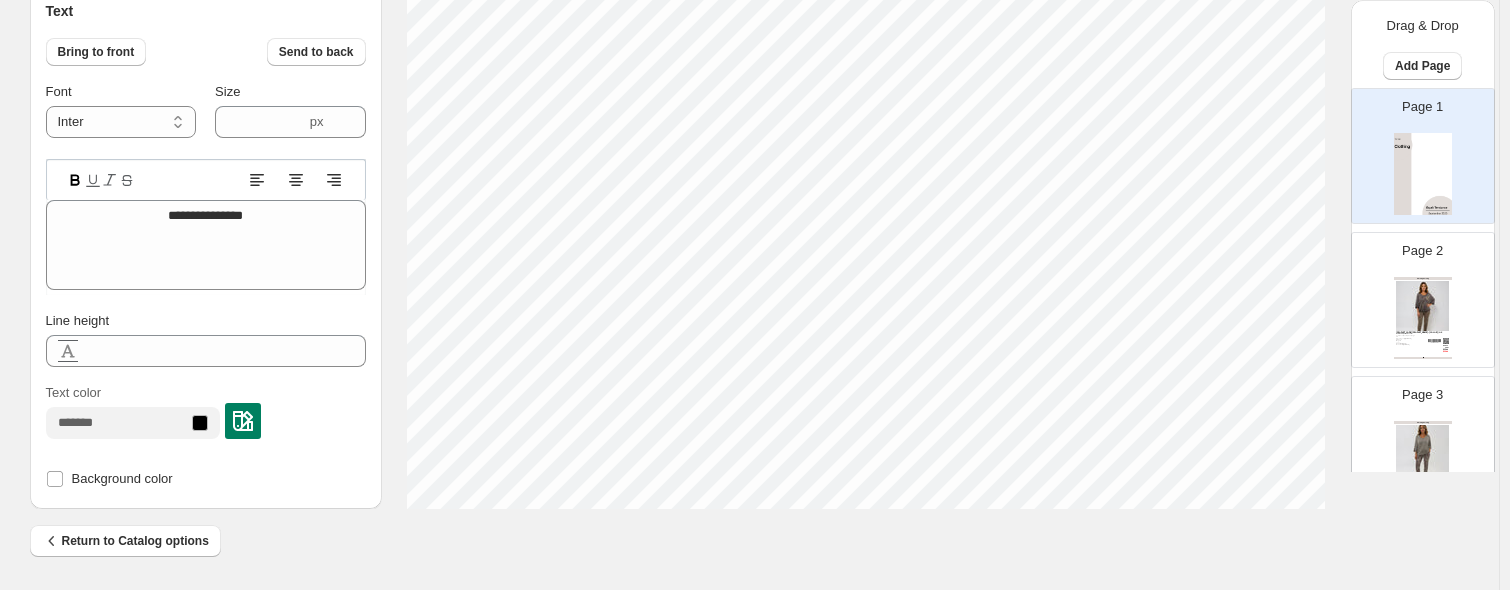 scroll, scrollTop: 16, scrollLeft: 8, axis: both 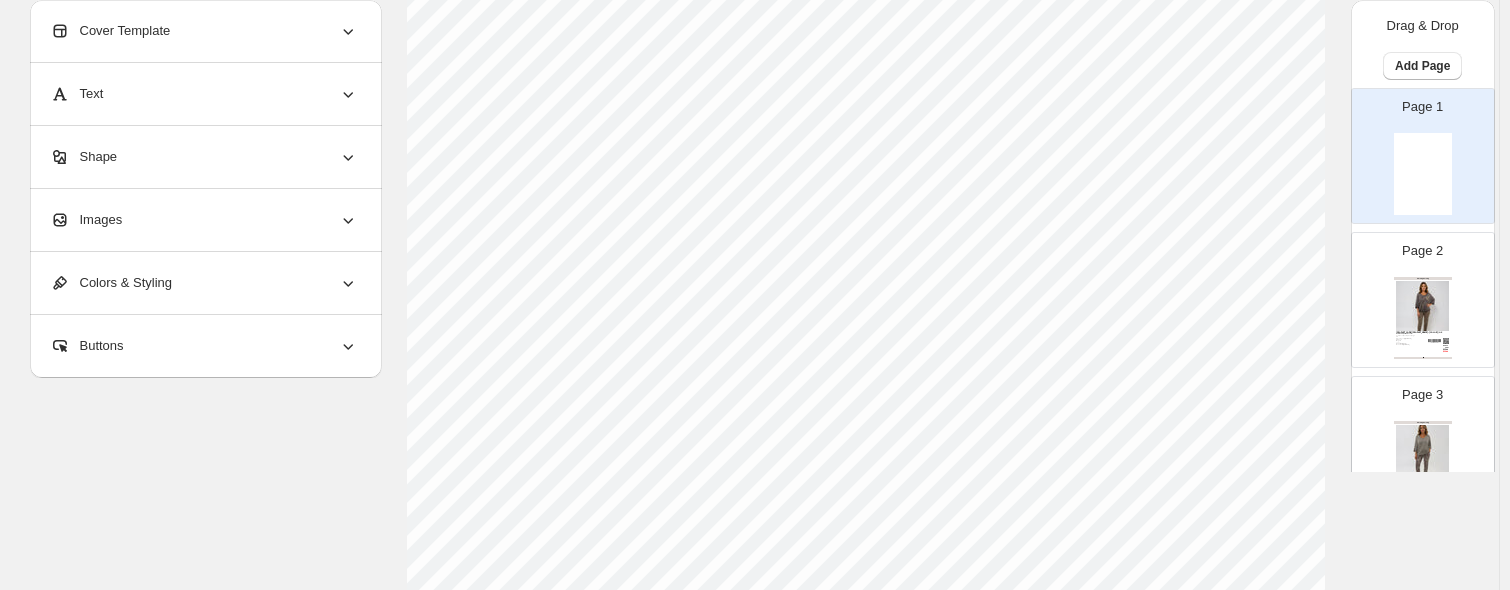 click 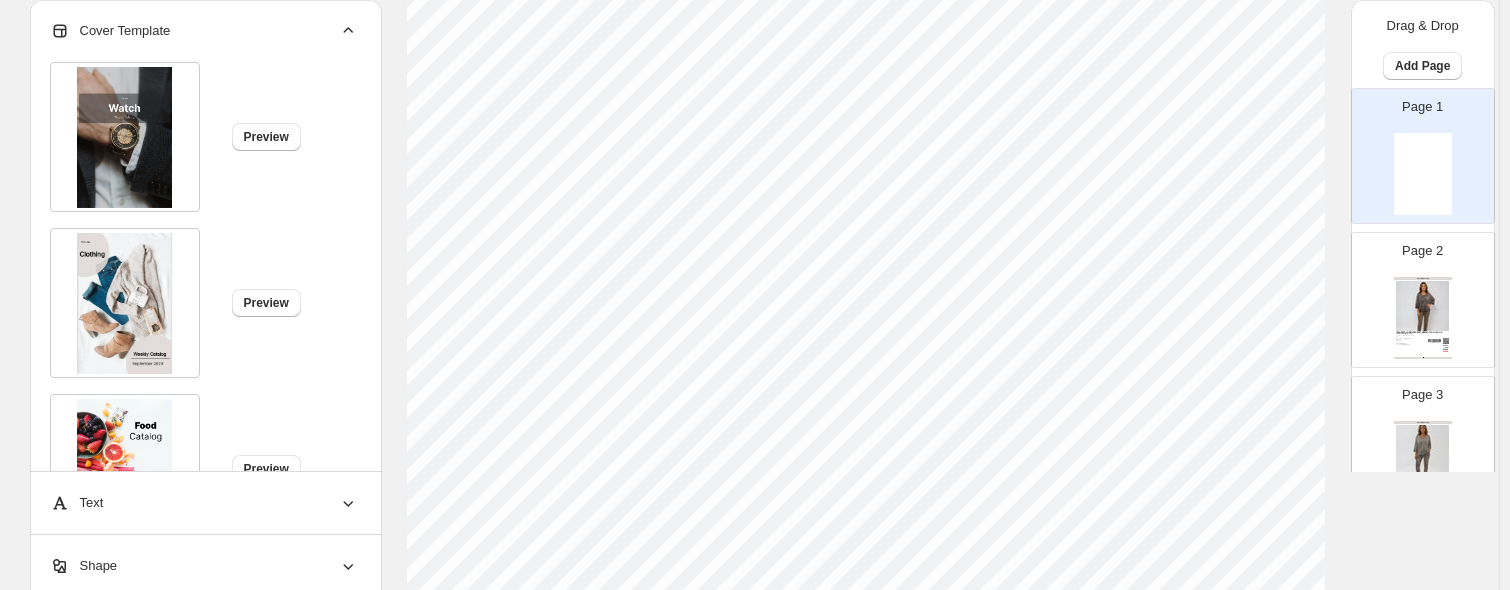 click at bounding box center [125, 303] 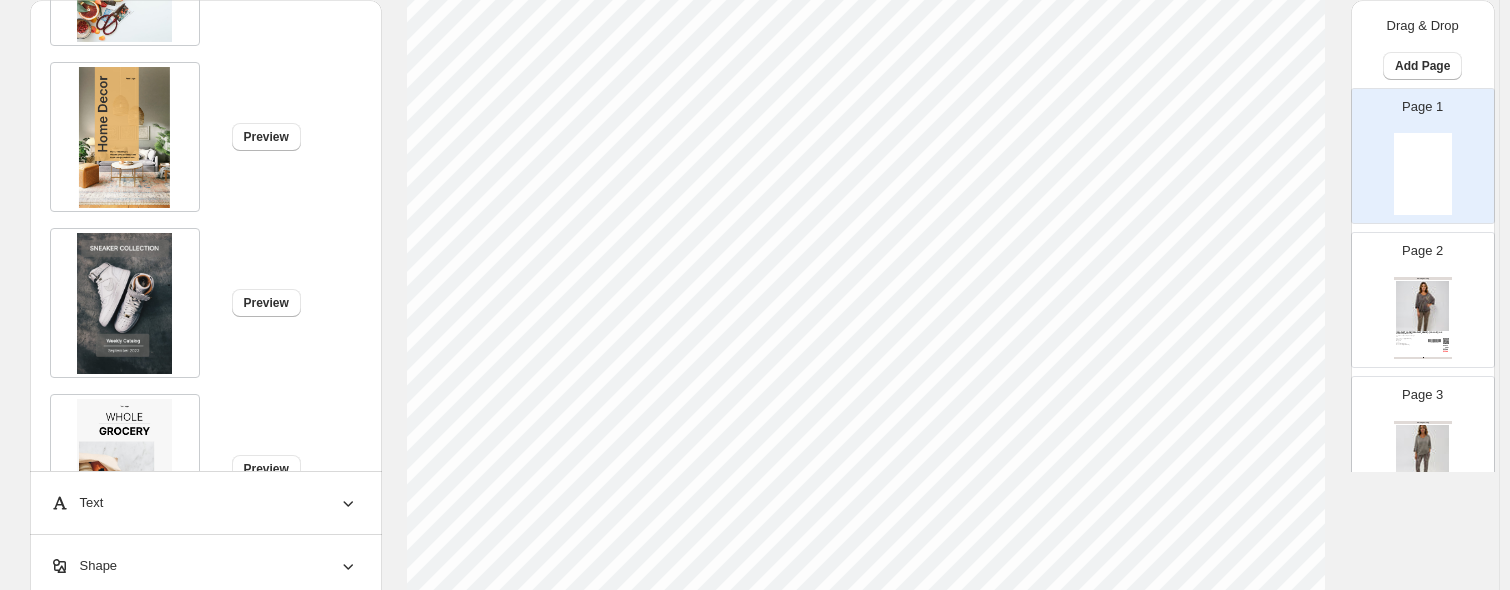 scroll, scrollTop: 0, scrollLeft: 0, axis: both 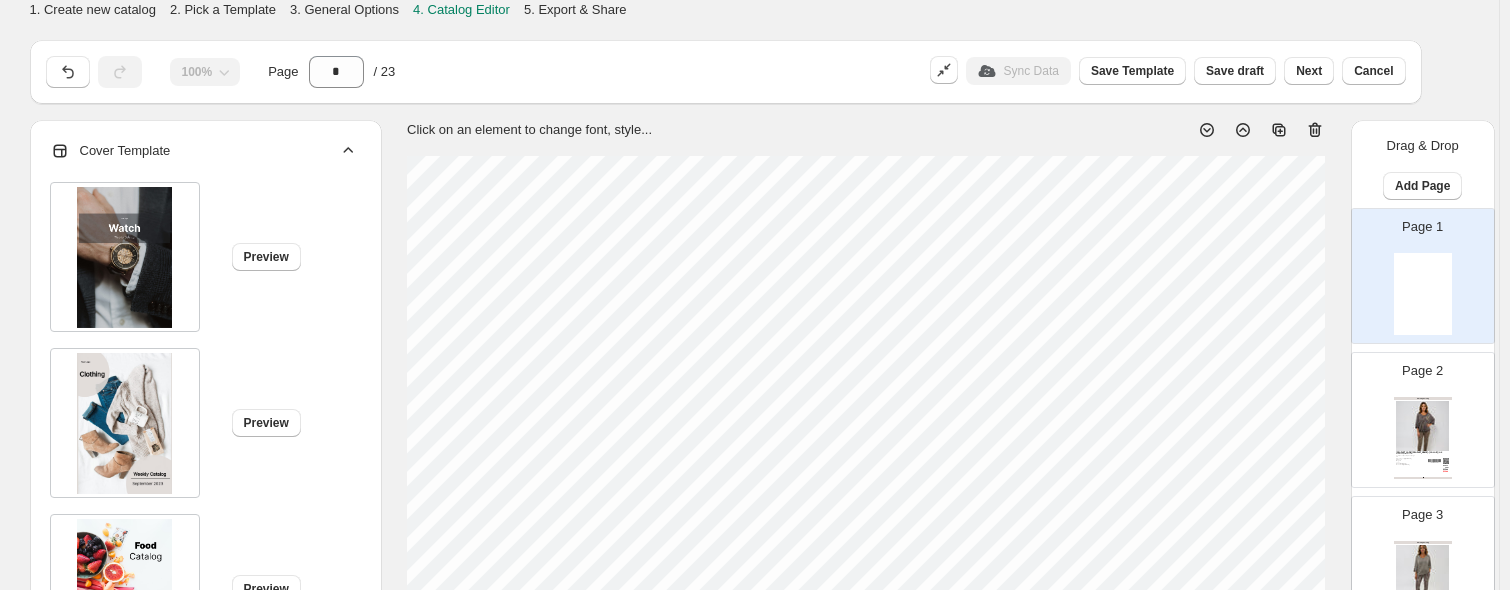 click 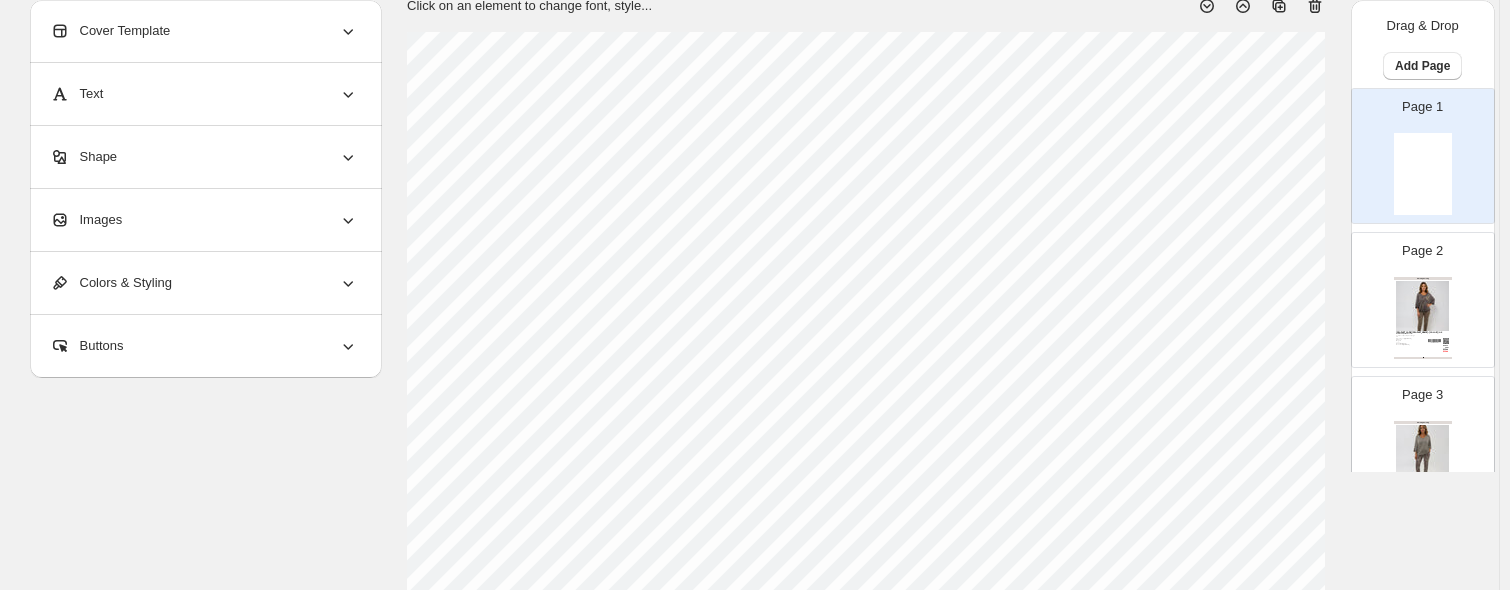 scroll, scrollTop: 200, scrollLeft: 0, axis: vertical 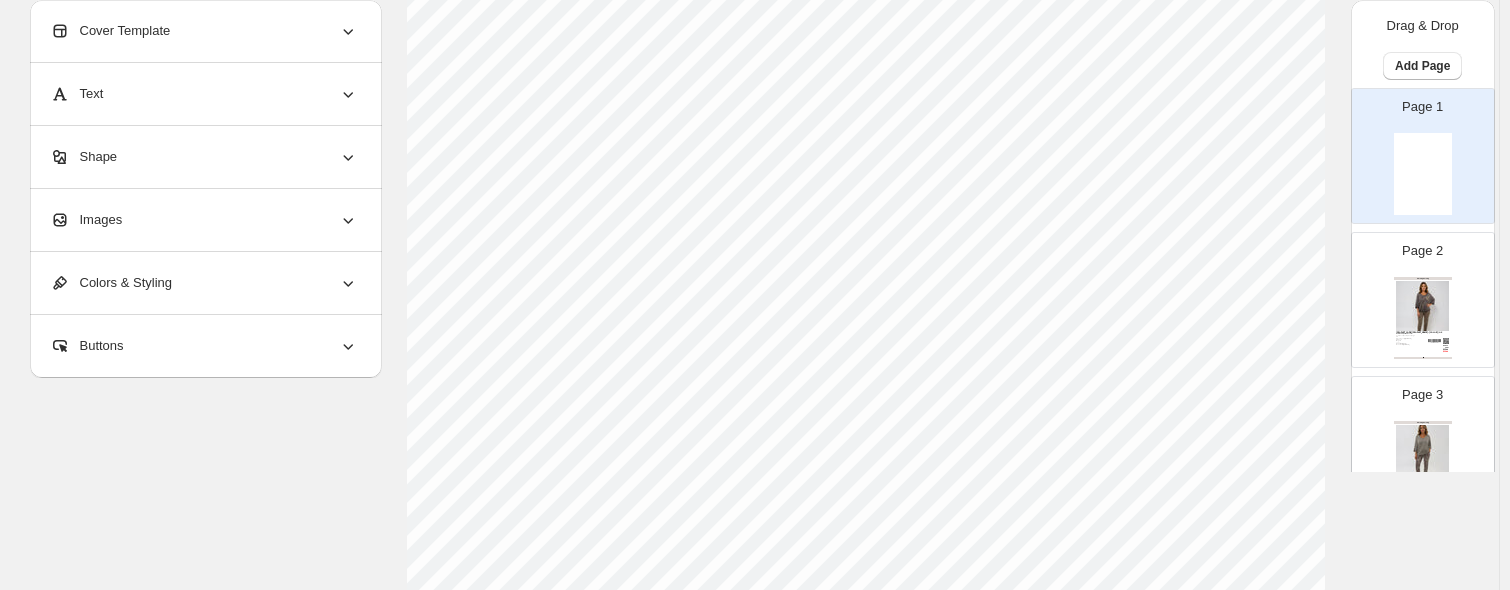 click on "Images" at bounding box center [204, 220] 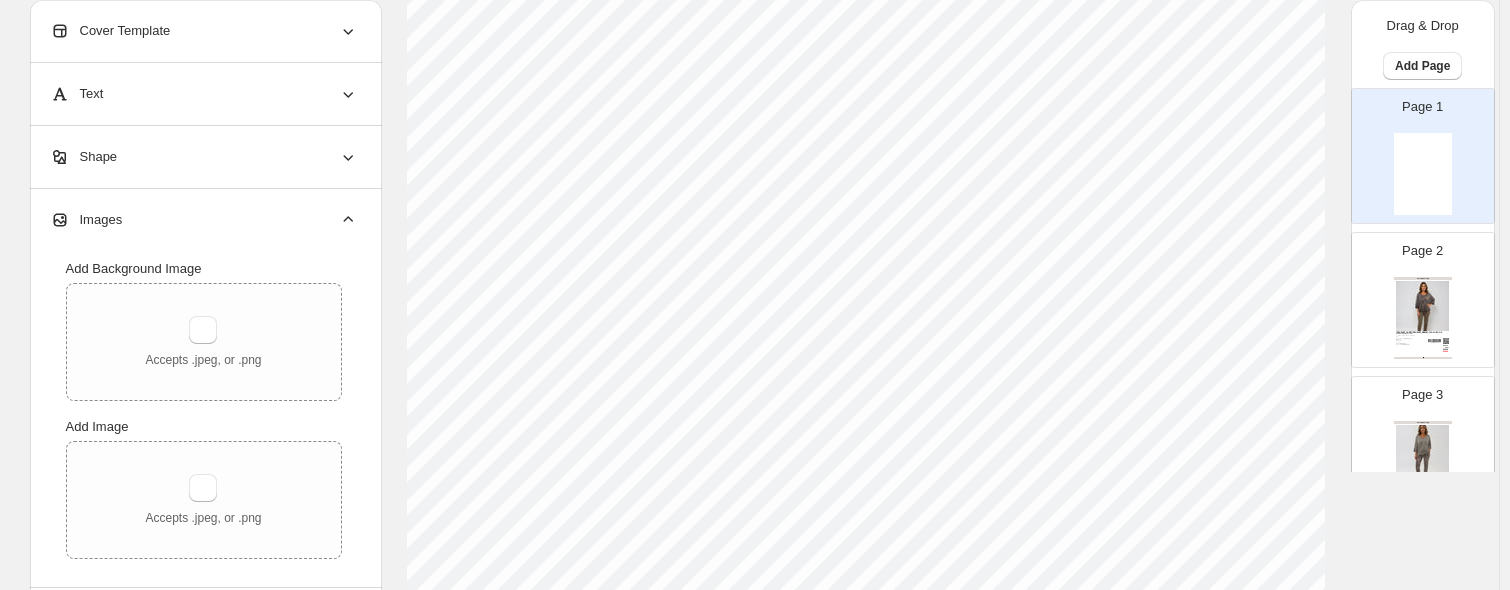 scroll, scrollTop: 300, scrollLeft: 0, axis: vertical 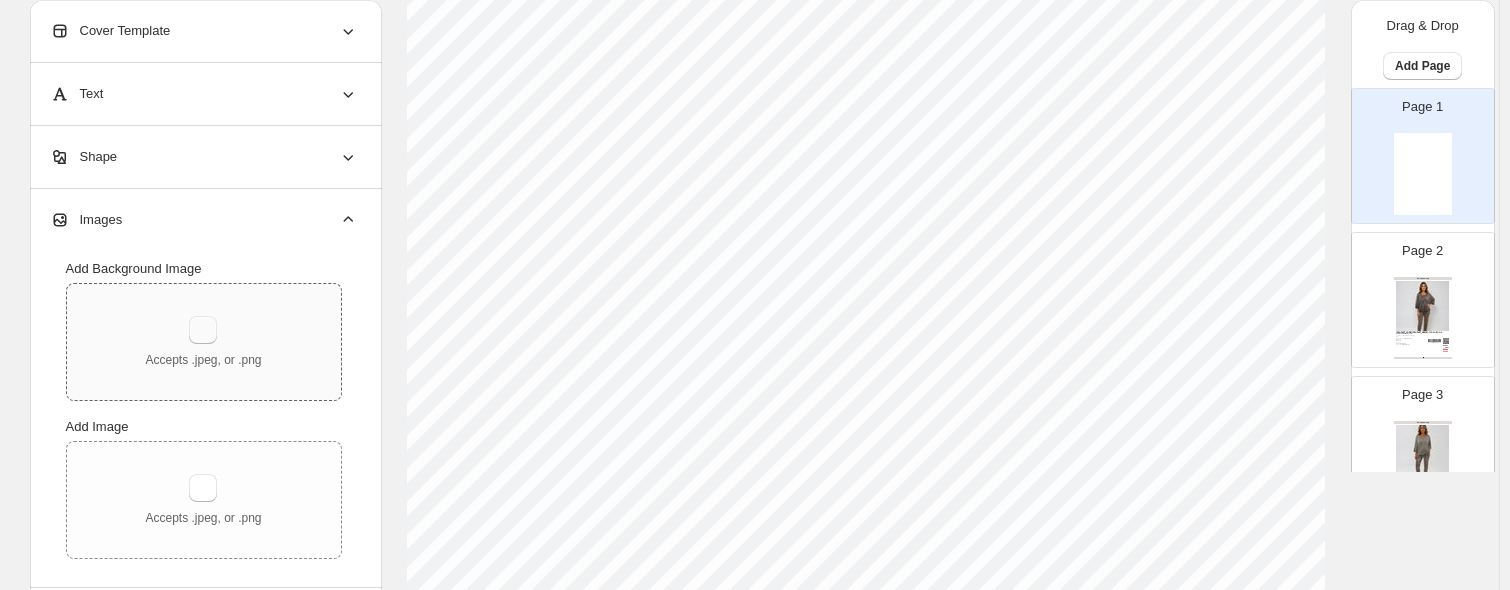 click at bounding box center (203, 330) 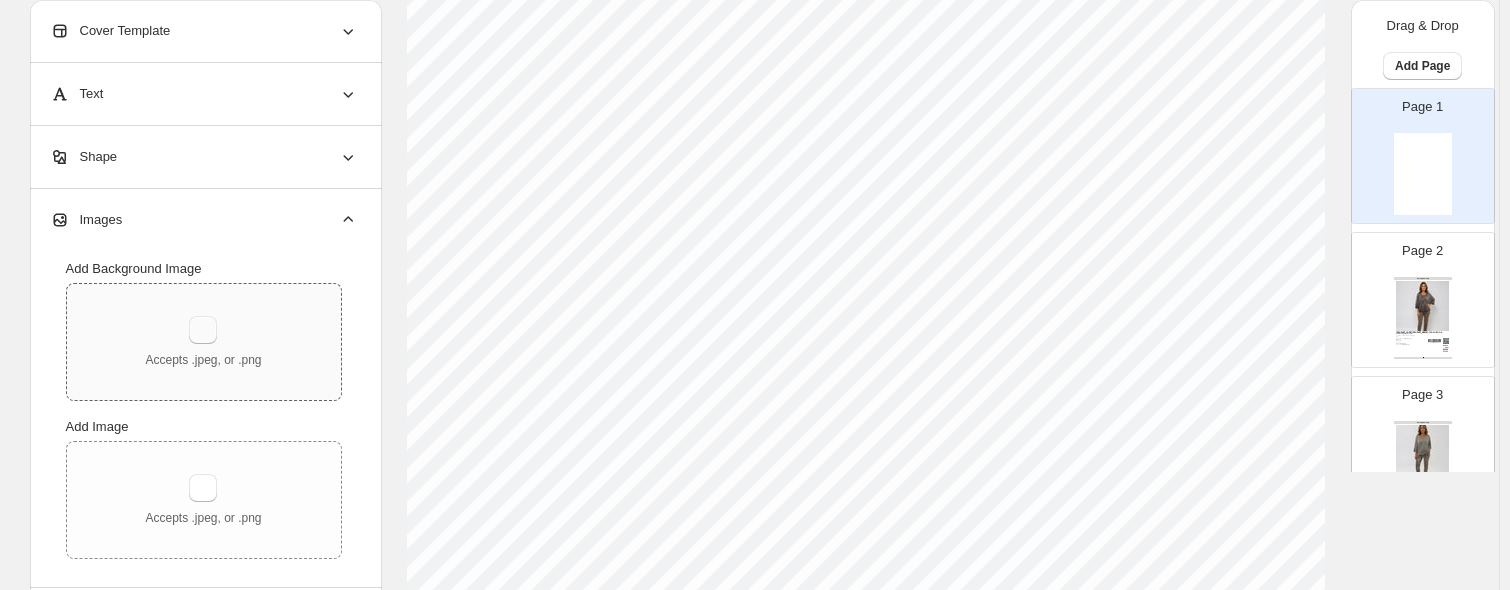 type on "**********" 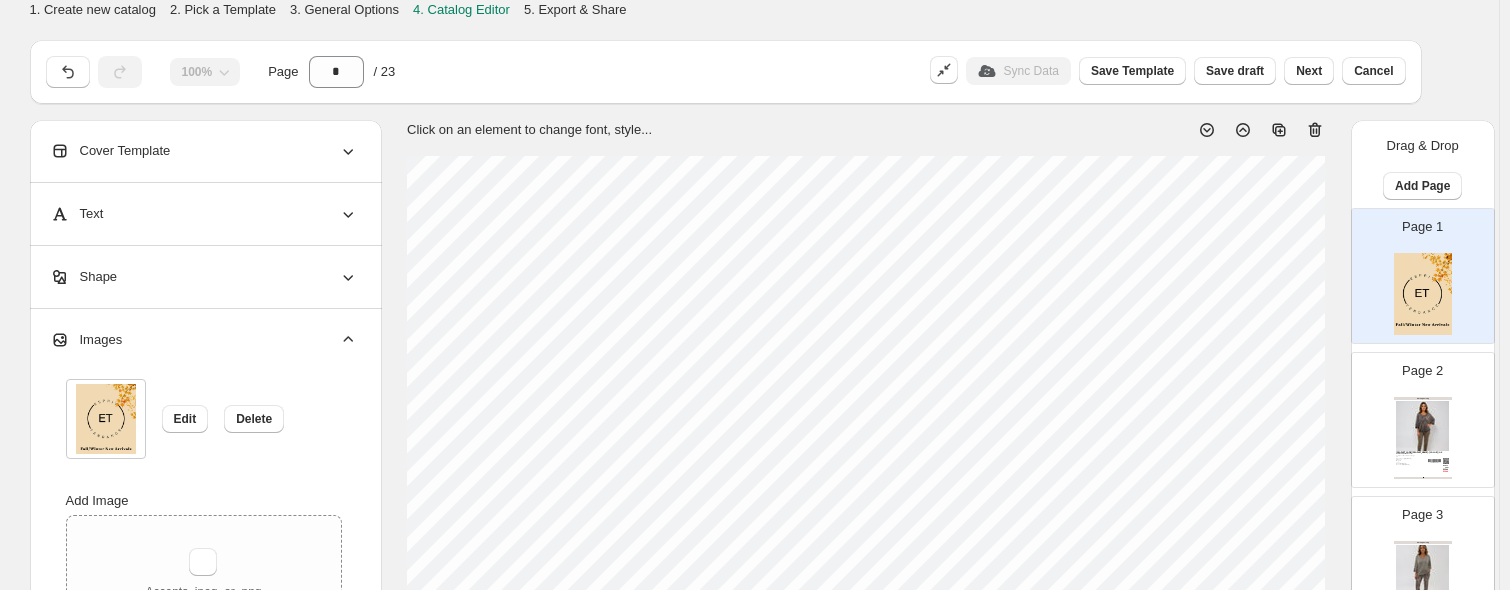 scroll, scrollTop: 300, scrollLeft: 0, axis: vertical 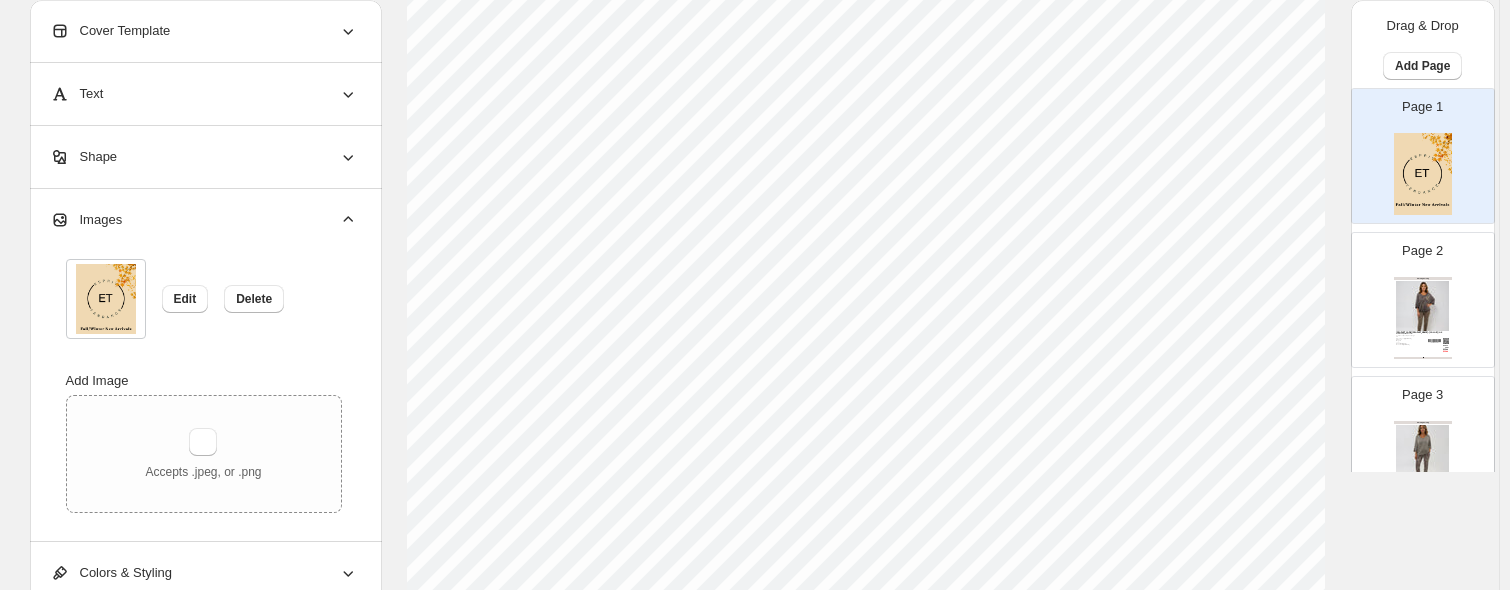 click at bounding box center [1422, 305] 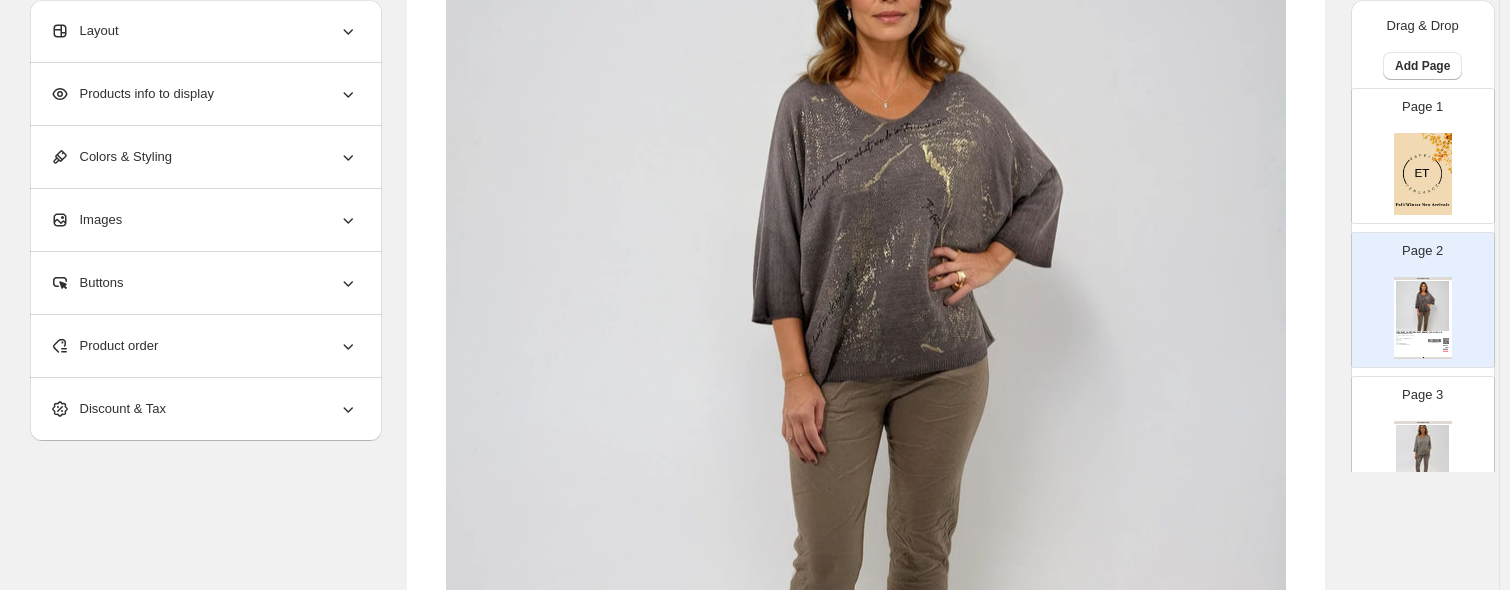 scroll, scrollTop: 300, scrollLeft: 0, axis: vertical 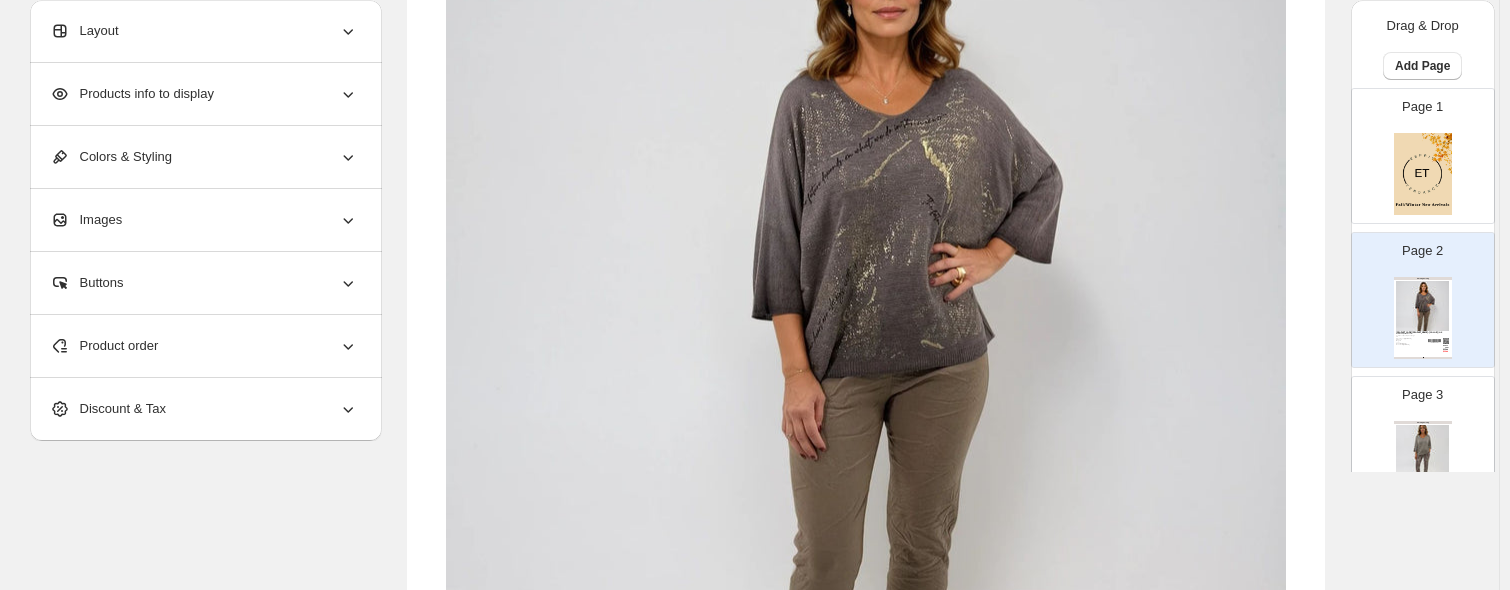 click at bounding box center (866, 273) 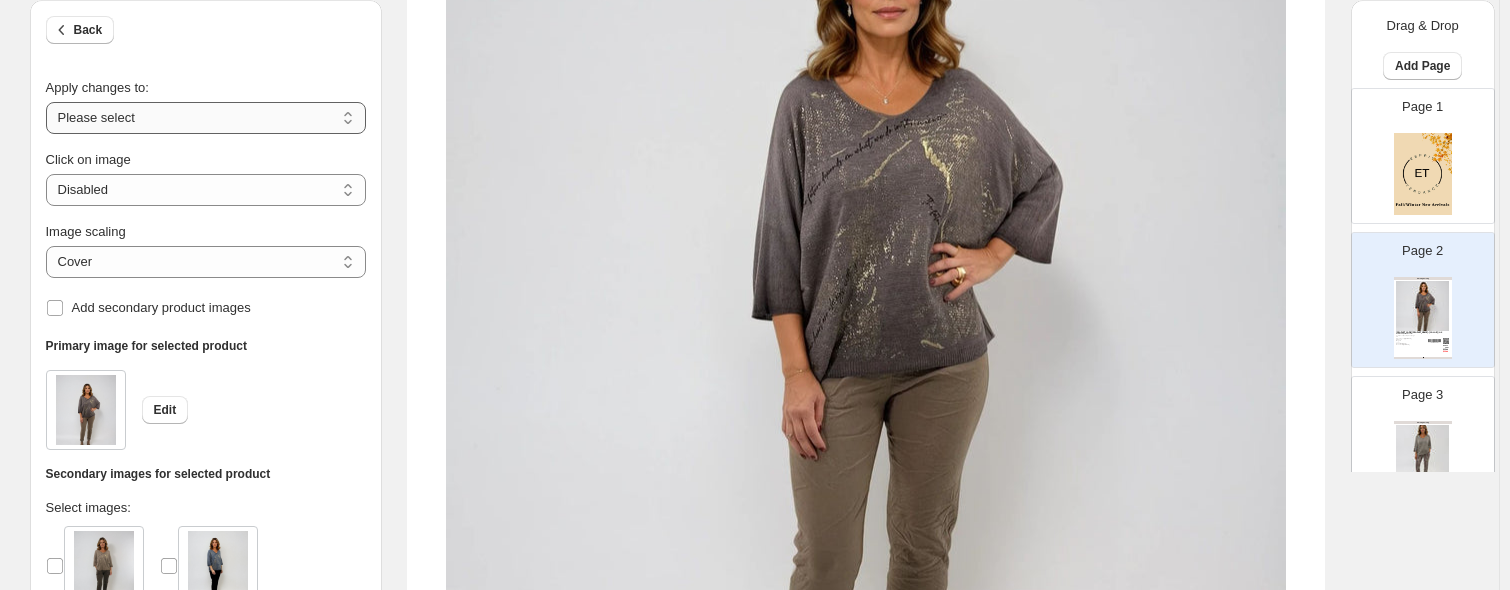 click on "**********" at bounding box center [206, 118] 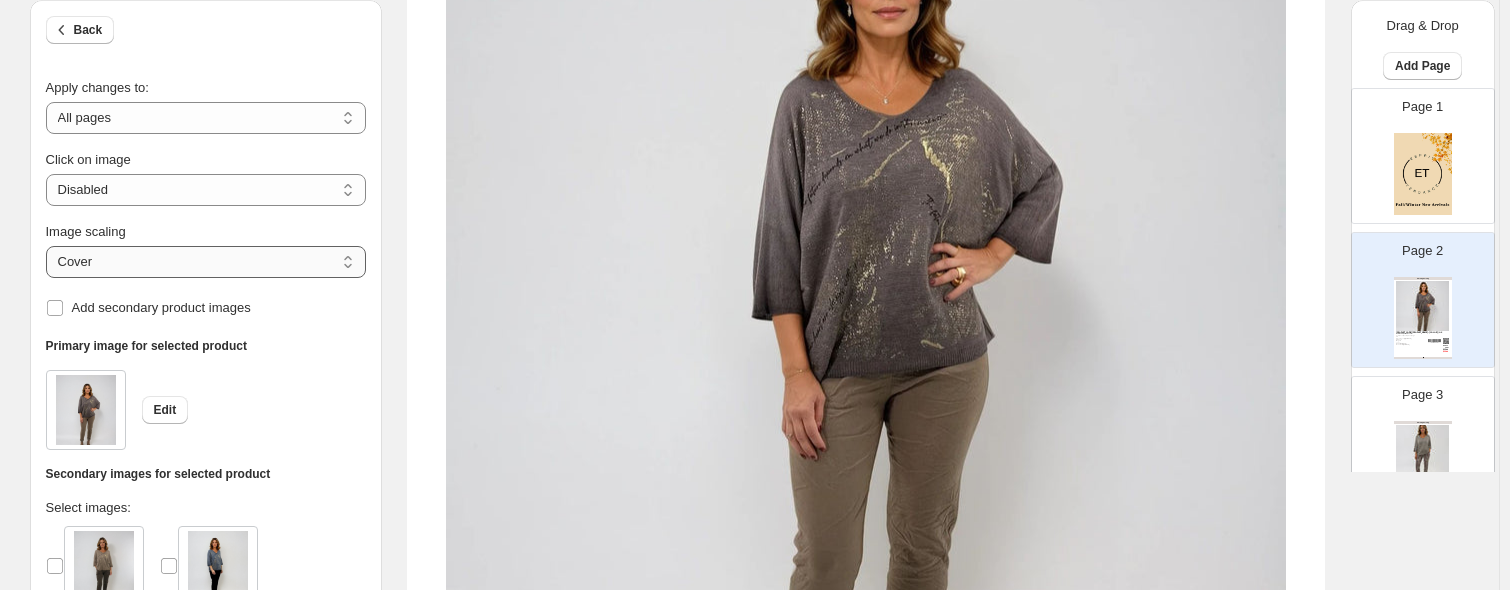click on "***** *******" at bounding box center [206, 262] 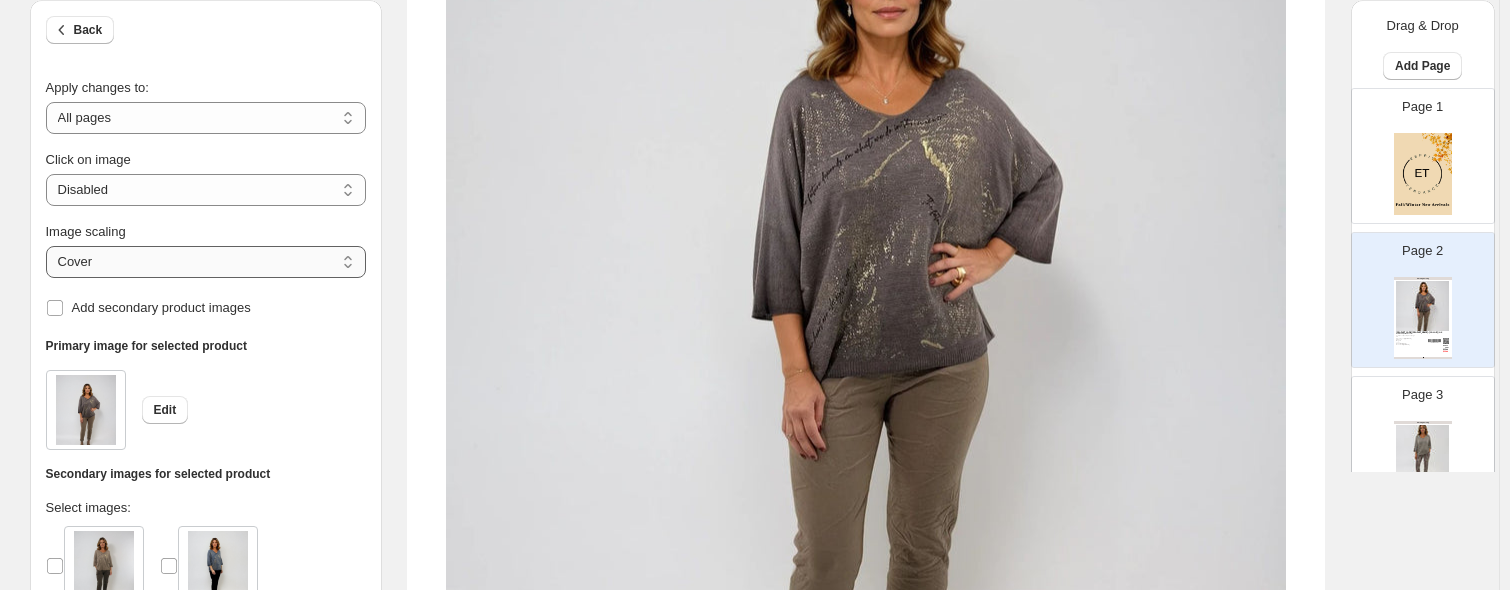 click on "***** *******" at bounding box center (206, 262) 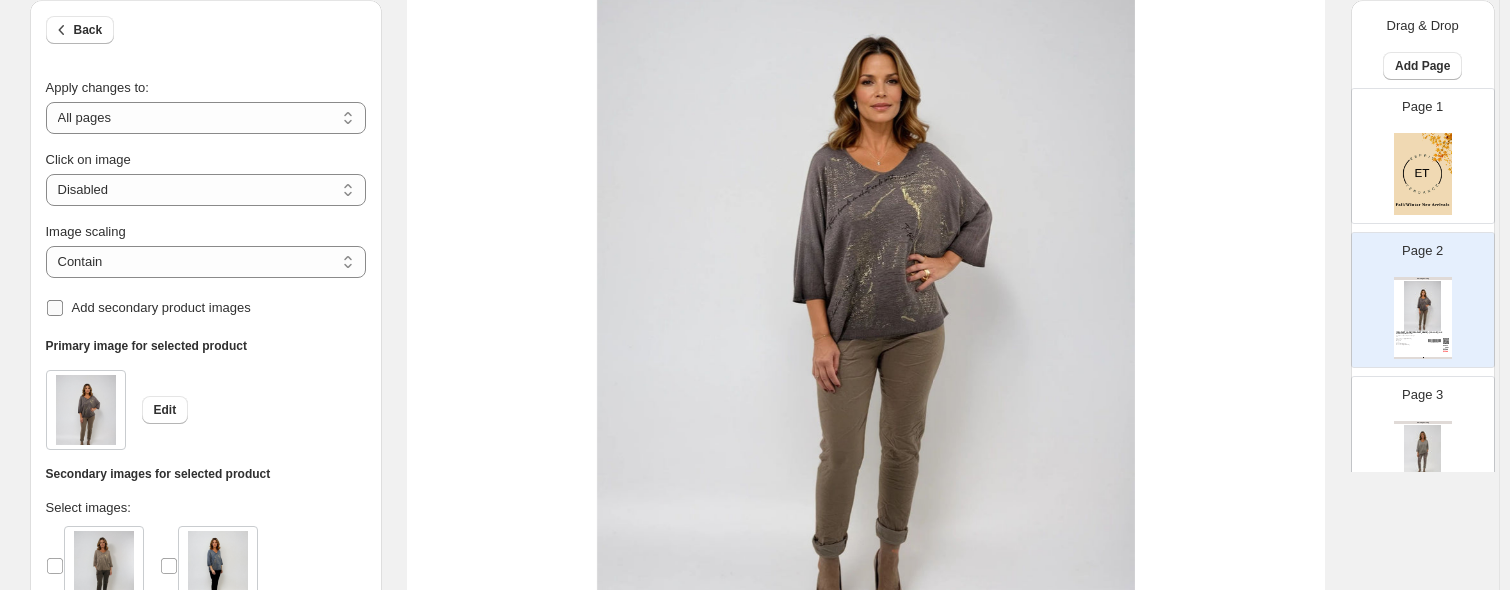 click on "Add secondary product images" at bounding box center (161, 307) 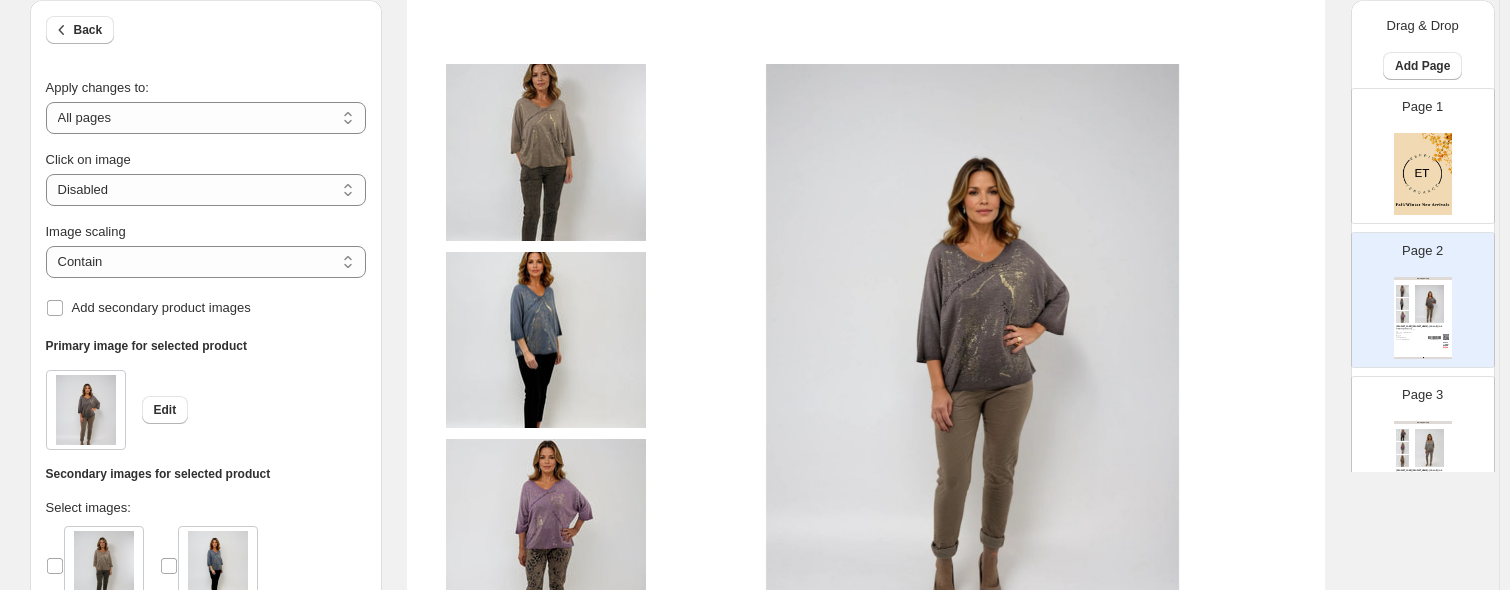 scroll, scrollTop: 100, scrollLeft: 0, axis: vertical 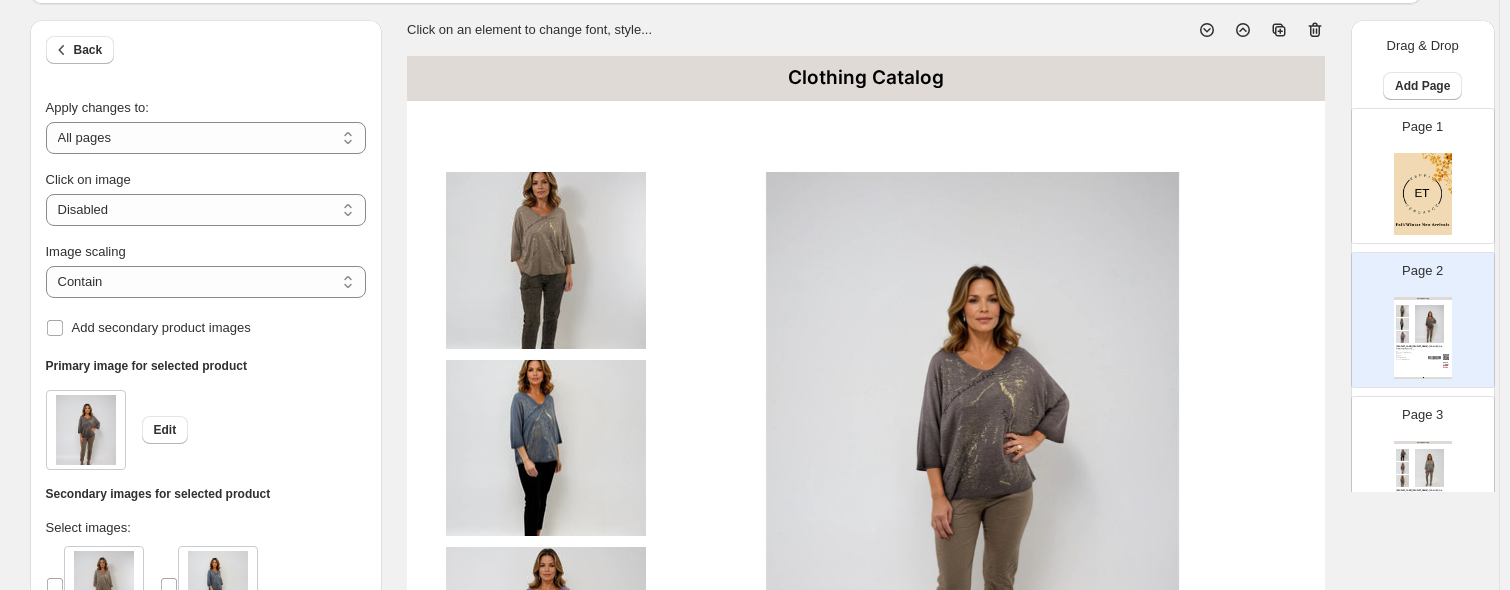 click at bounding box center (546, 260) 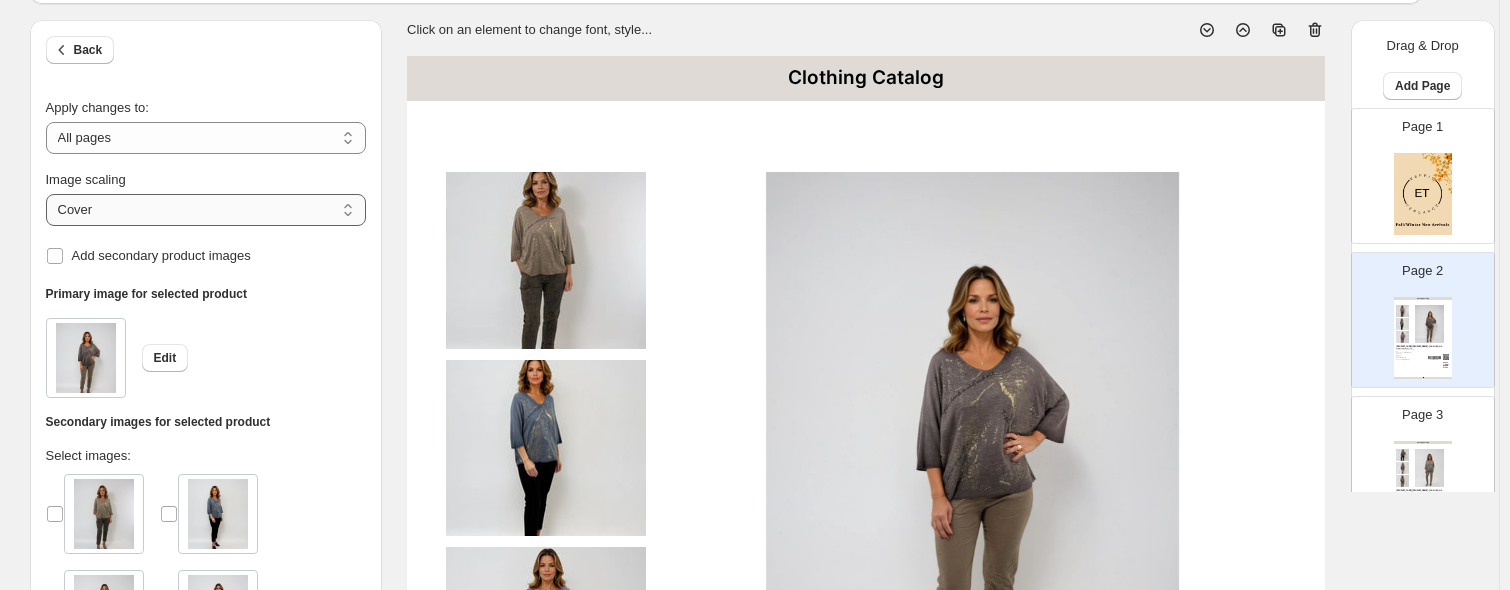 click on "***** *******" at bounding box center (206, 210) 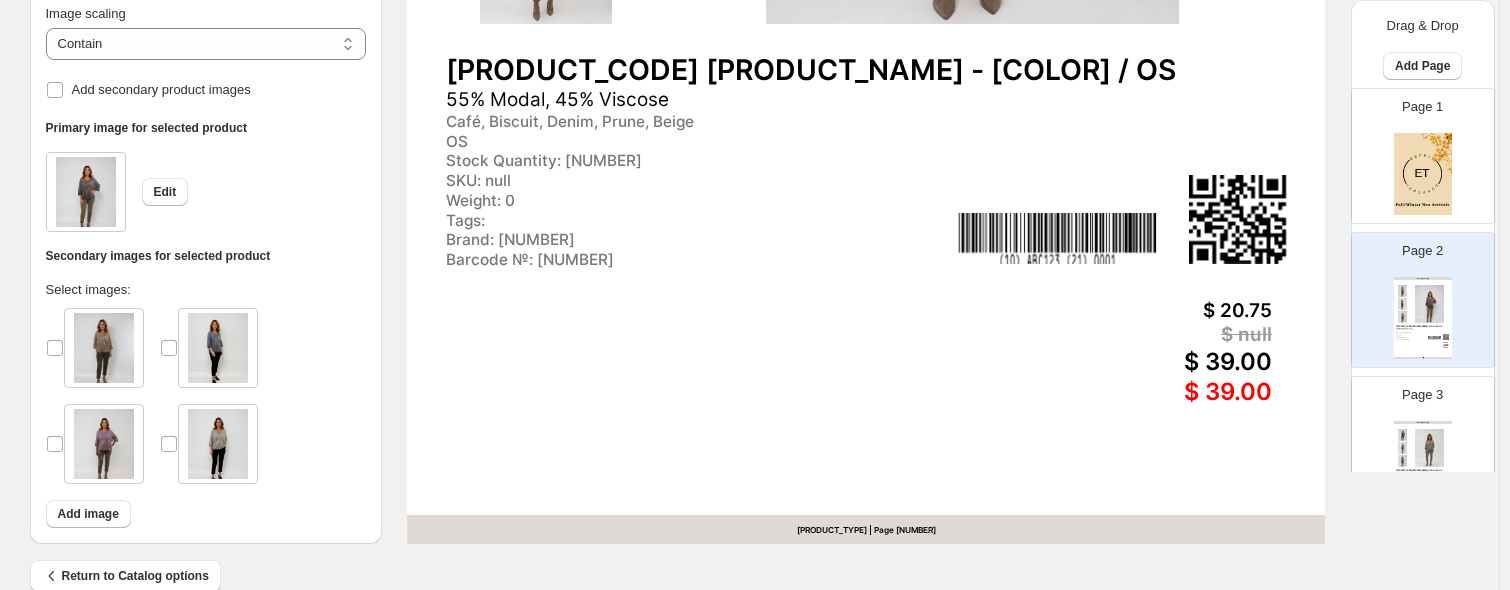 scroll, scrollTop: 835, scrollLeft: 0, axis: vertical 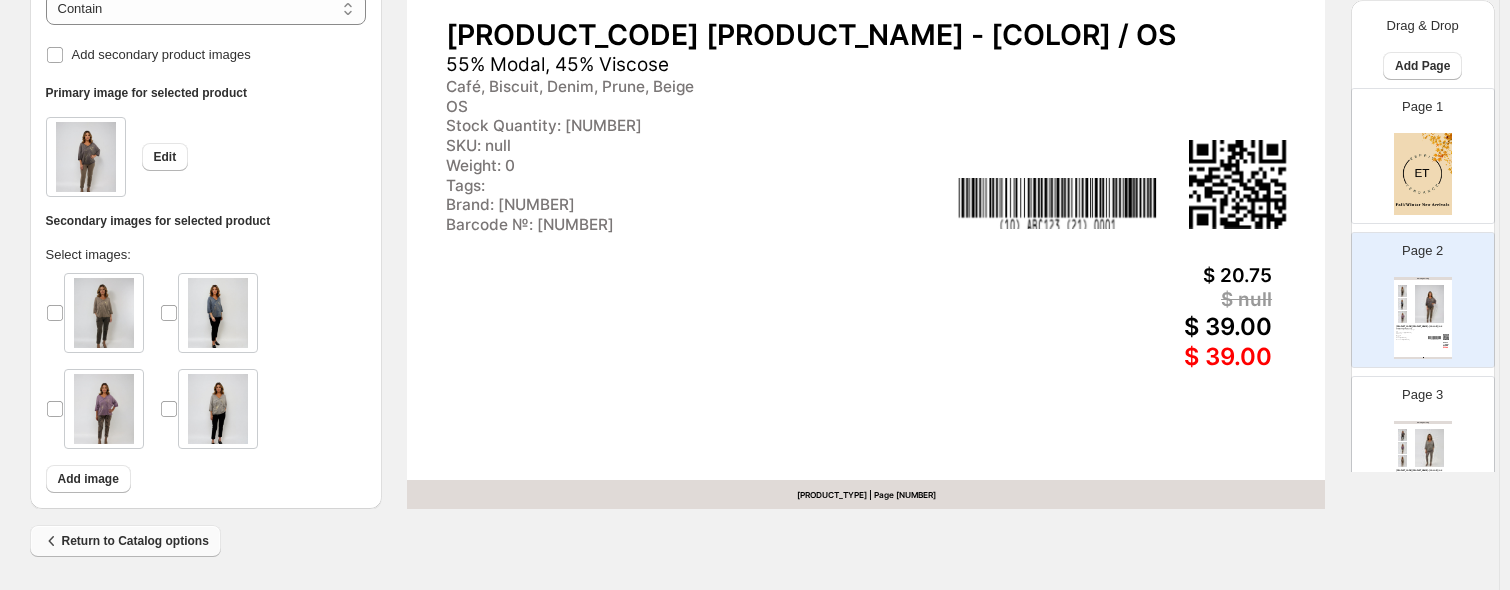 click on "Return to Catalog options" at bounding box center [125, 541] 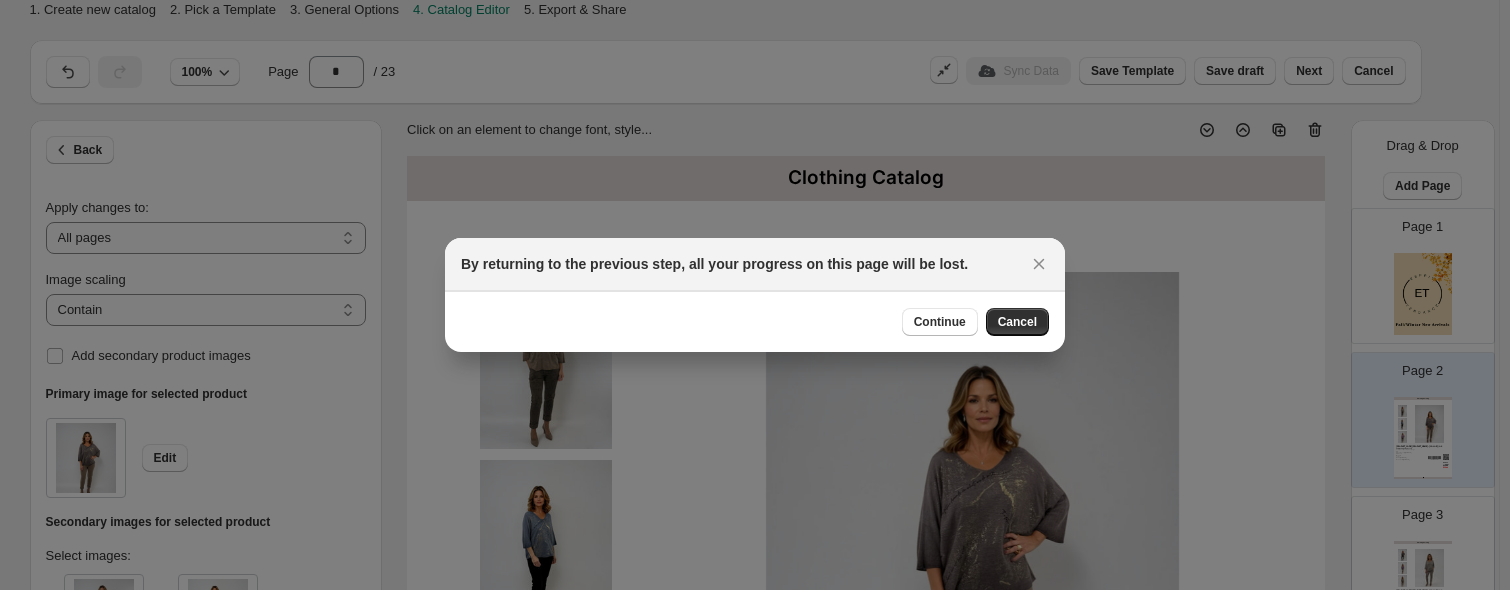 scroll, scrollTop: 835, scrollLeft: 0, axis: vertical 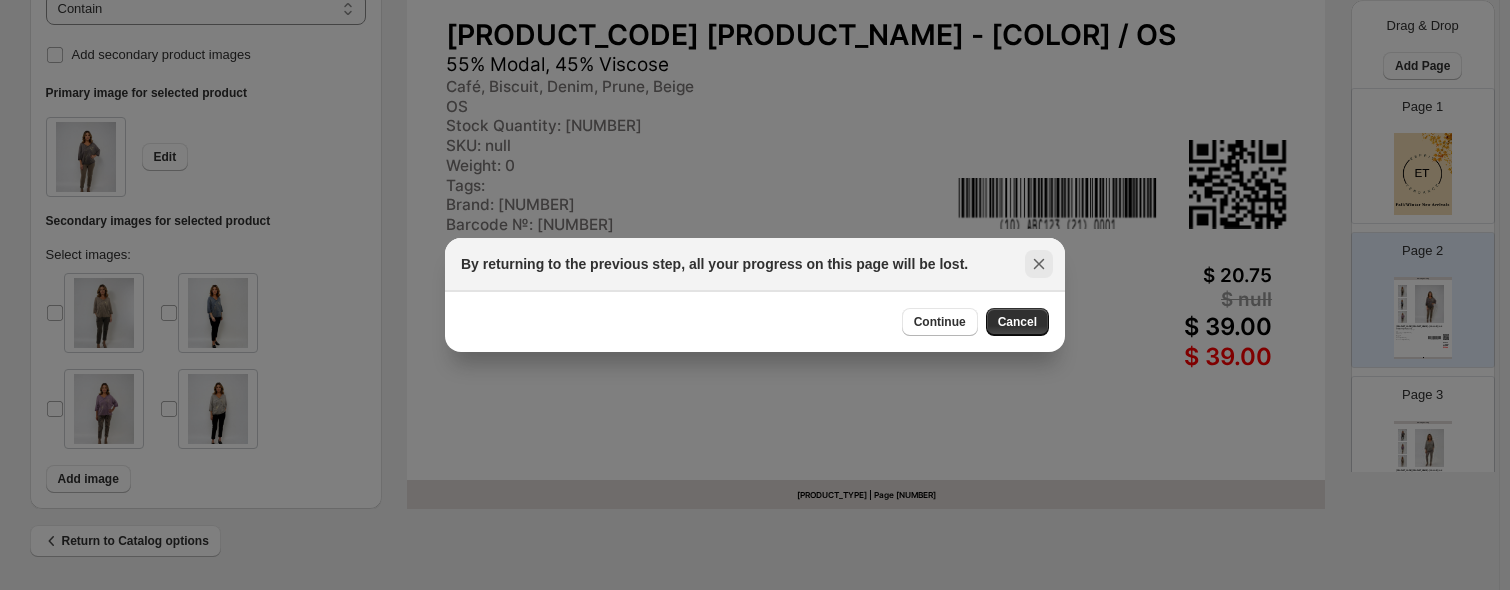 click 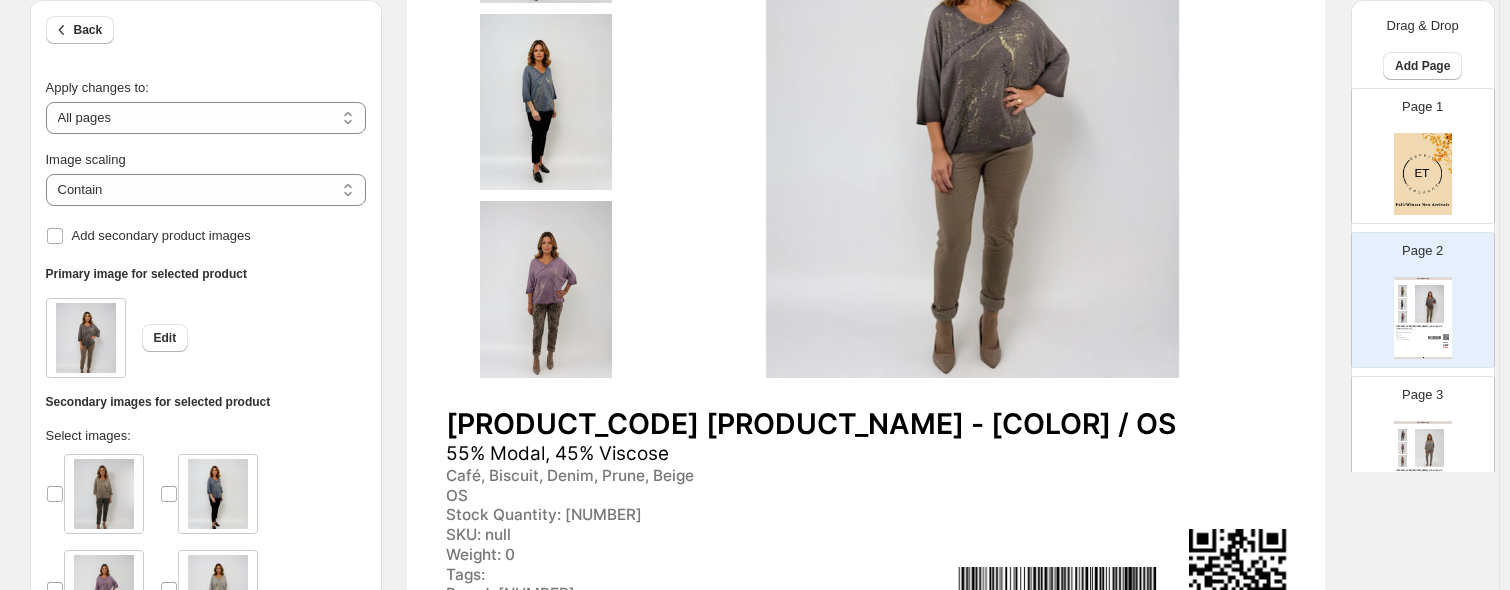 scroll, scrollTop: 500, scrollLeft: 0, axis: vertical 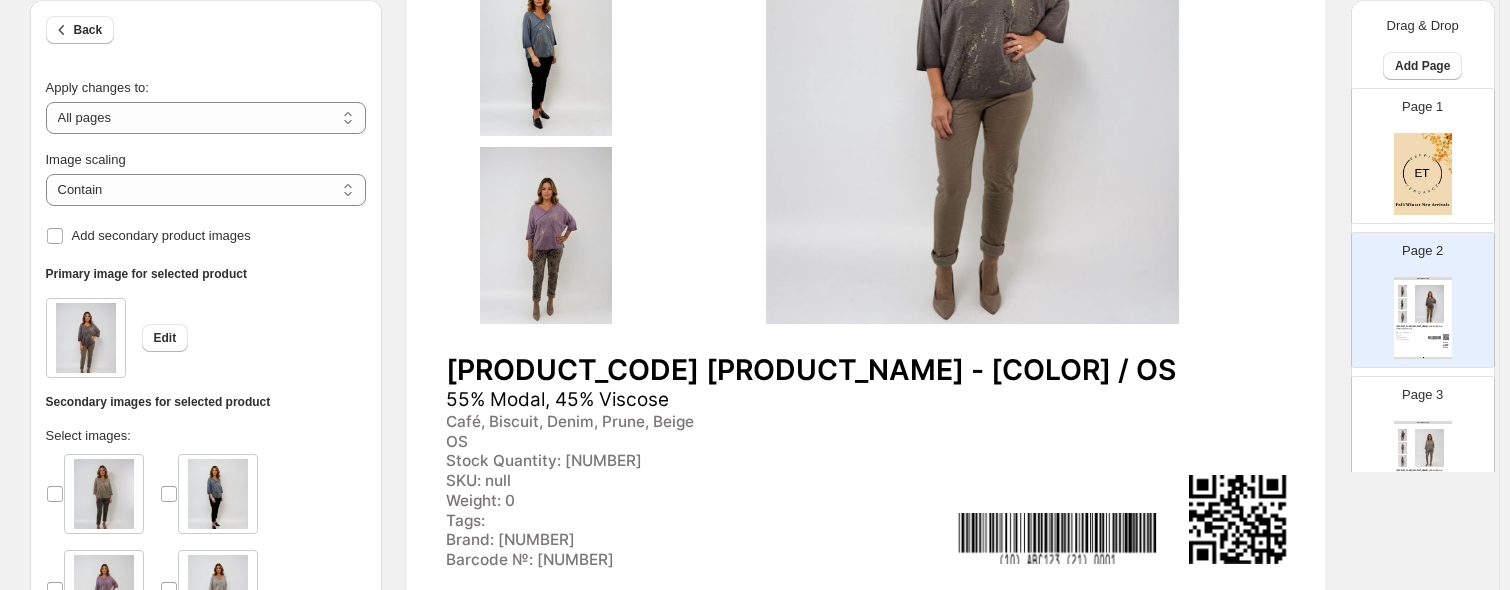 click on "[PRODUCT_CODE] [PRODUCT_NAME] - [COLOR] / OS" at bounding box center (866, 370) 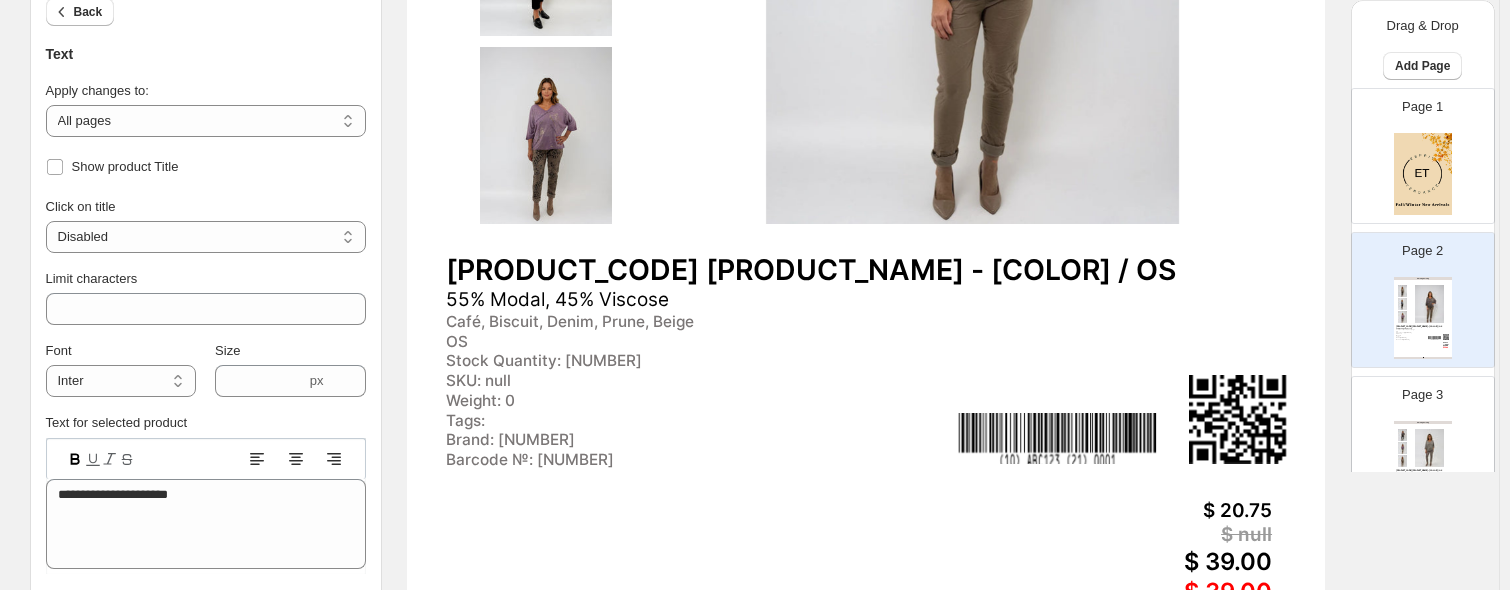 scroll, scrollTop: 400, scrollLeft: 0, axis: vertical 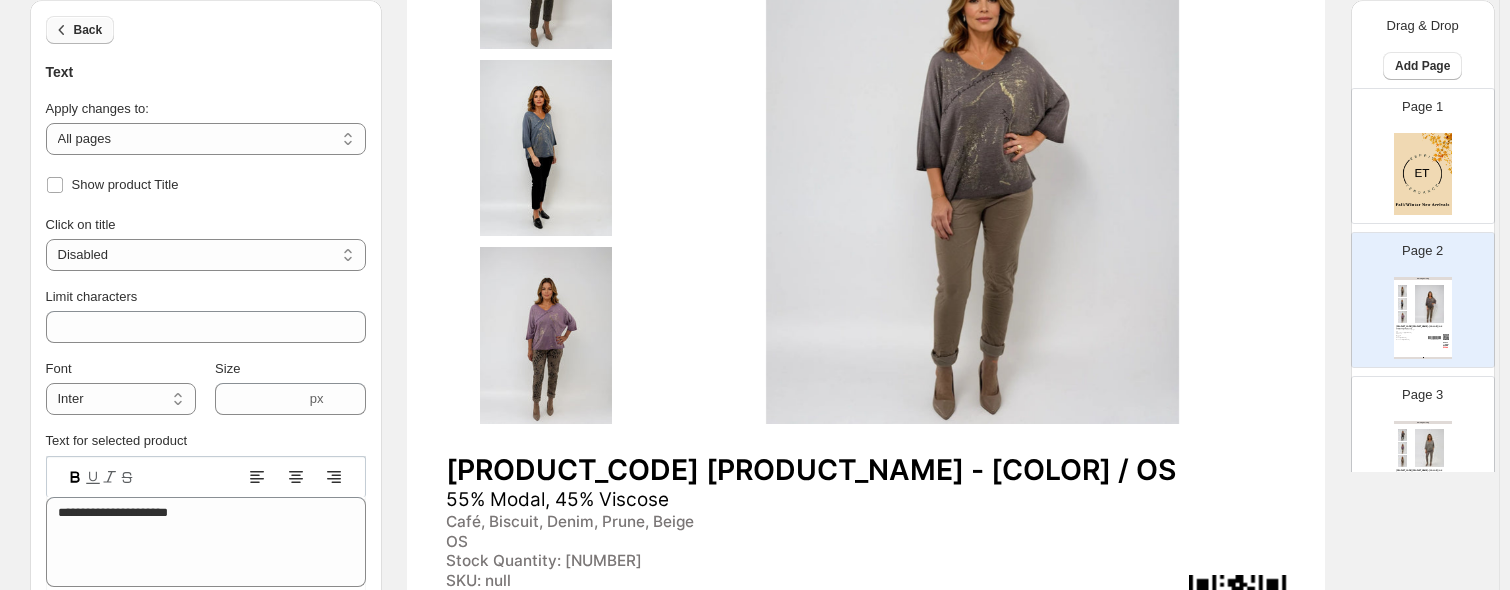 click on "Back" at bounding box center [88, 30] 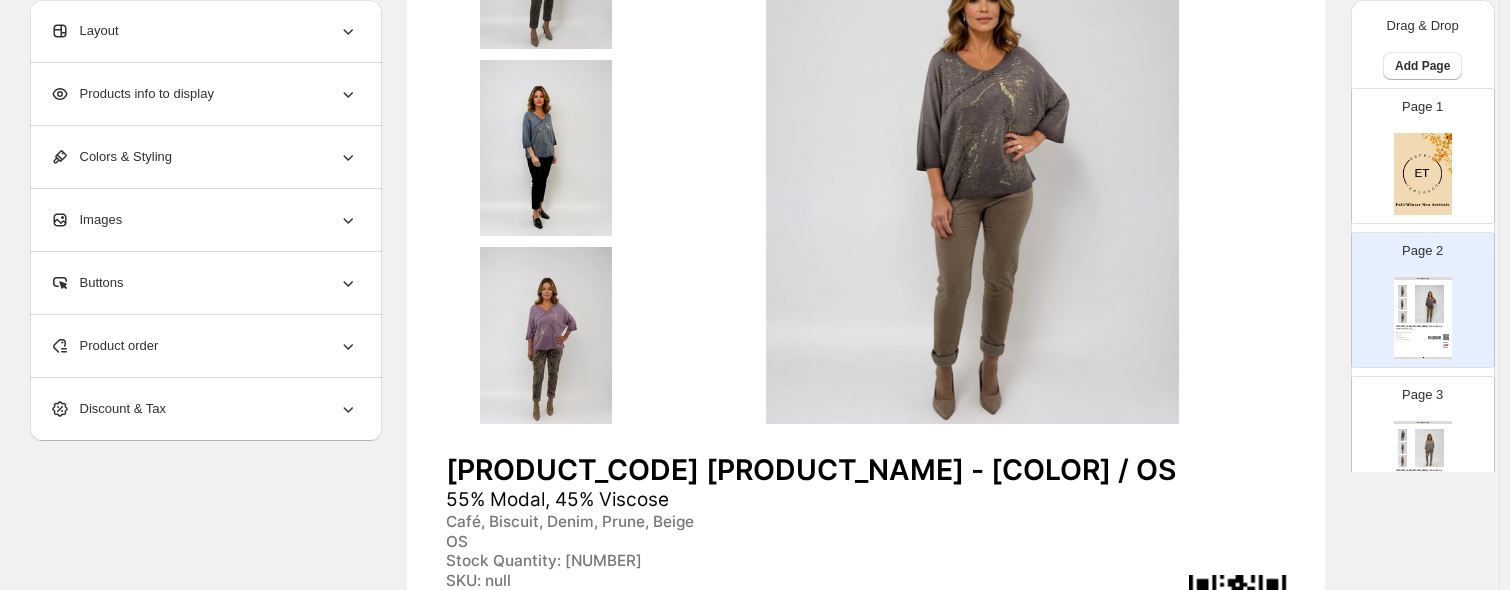 click on "Layout" at bounding box center (204, 31) 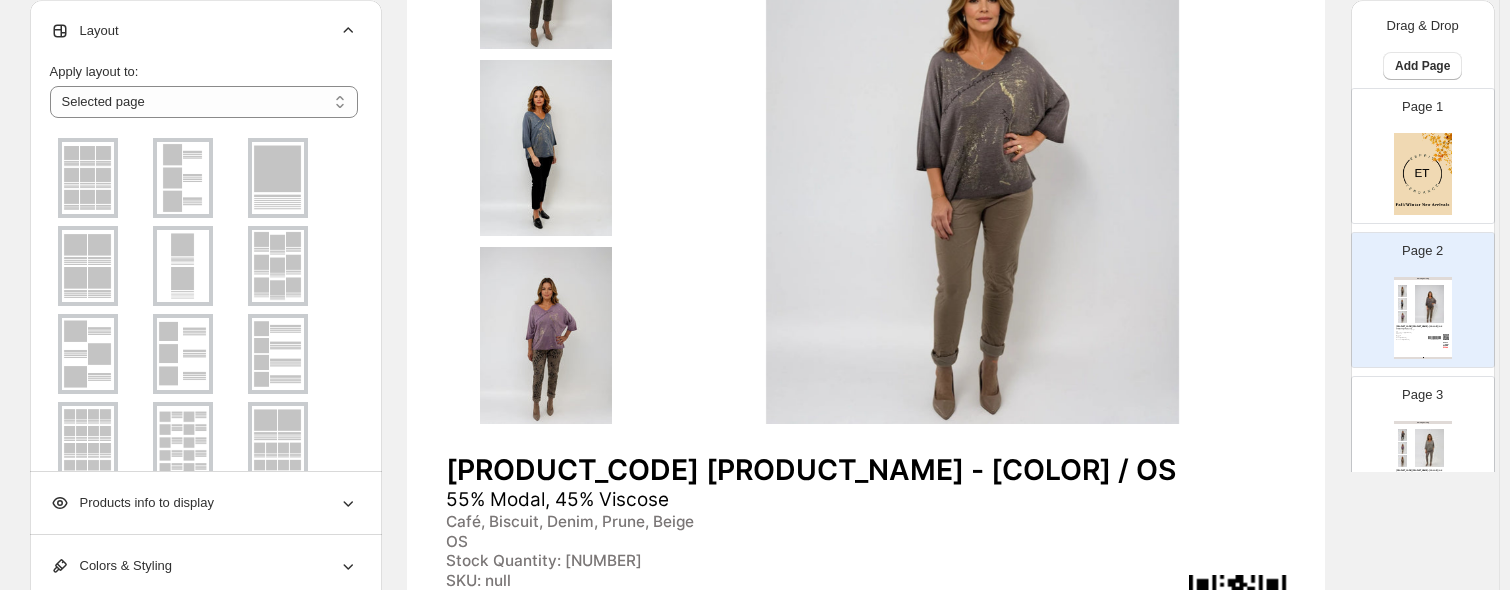 click on "Layout" at bounding box center (204, 31) 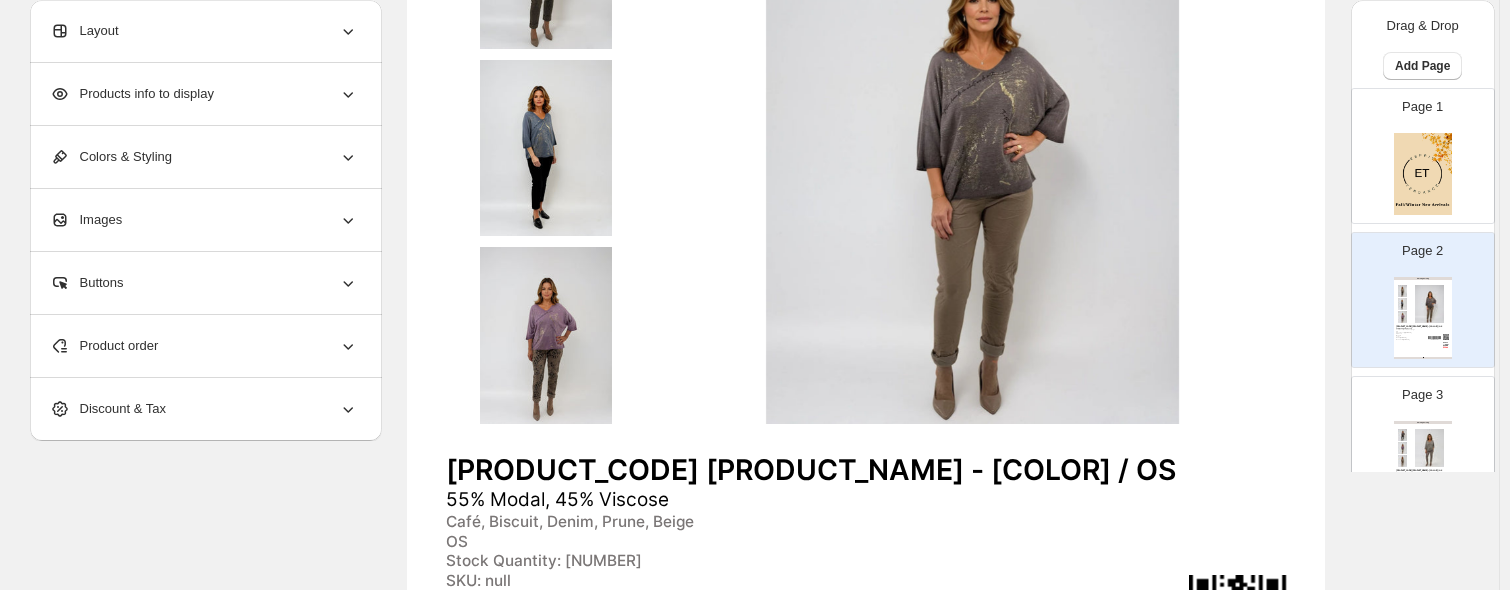 click on "Products info to display" at bounding box center (132, 94) 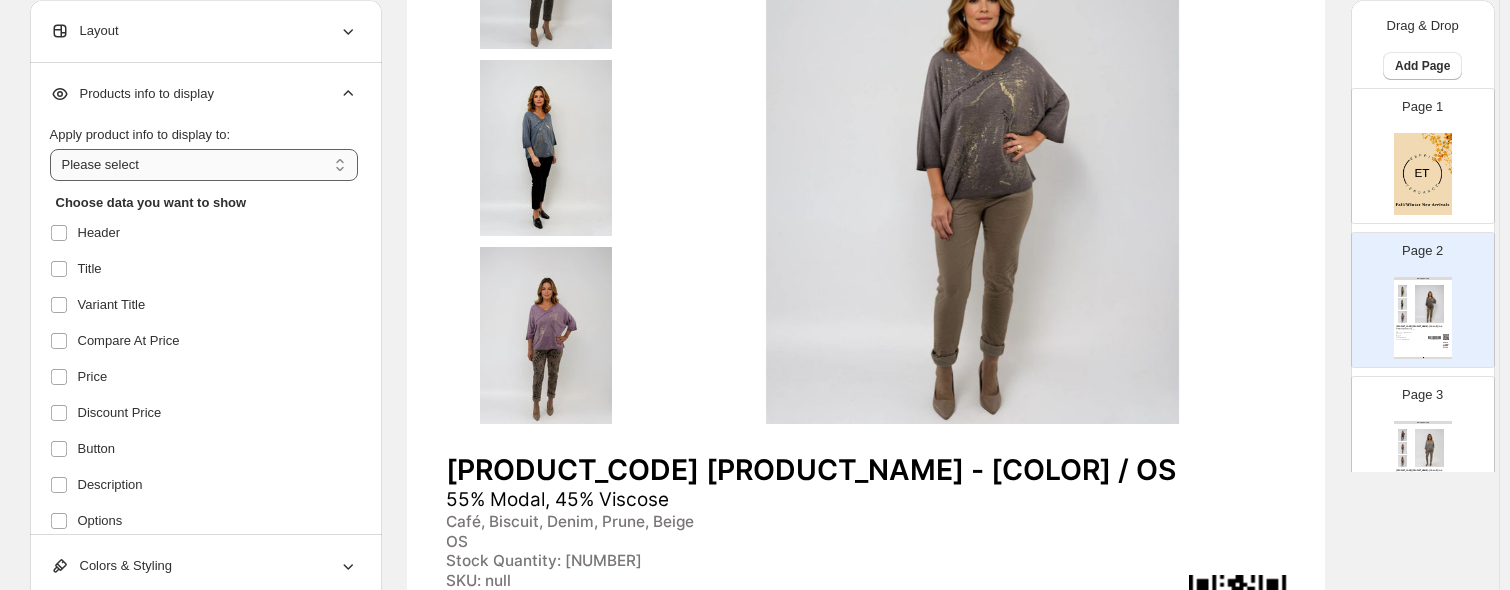 click on "**********" at bounding box center (204, 165) 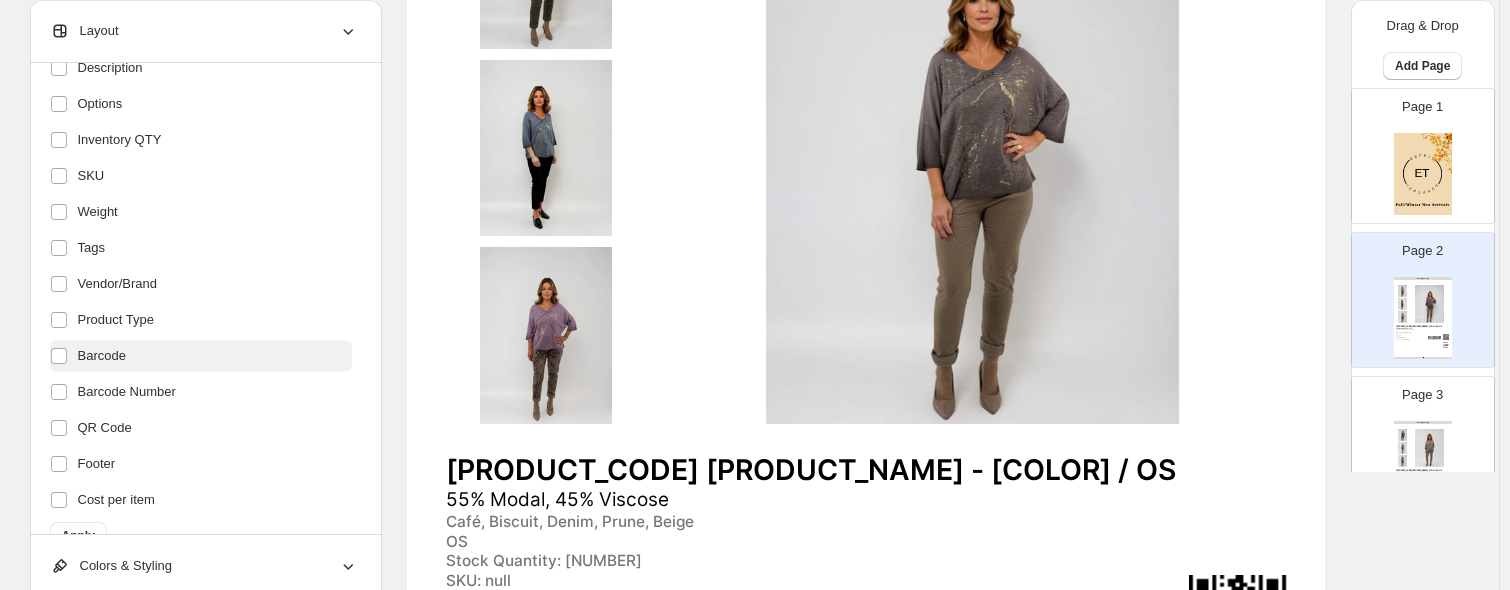 scroll, scrollTop: 452, scrollLeft: 0, axis: vertical 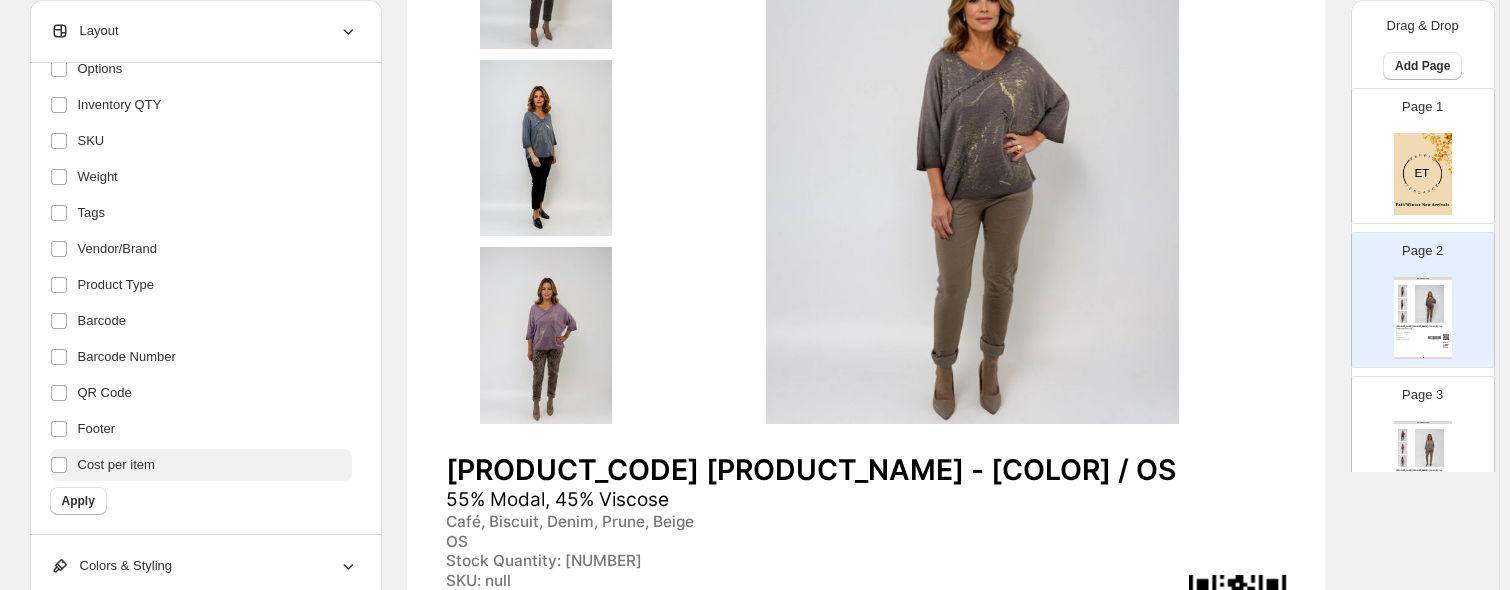 click on "Cost per item" at bounding box center (116, 465) 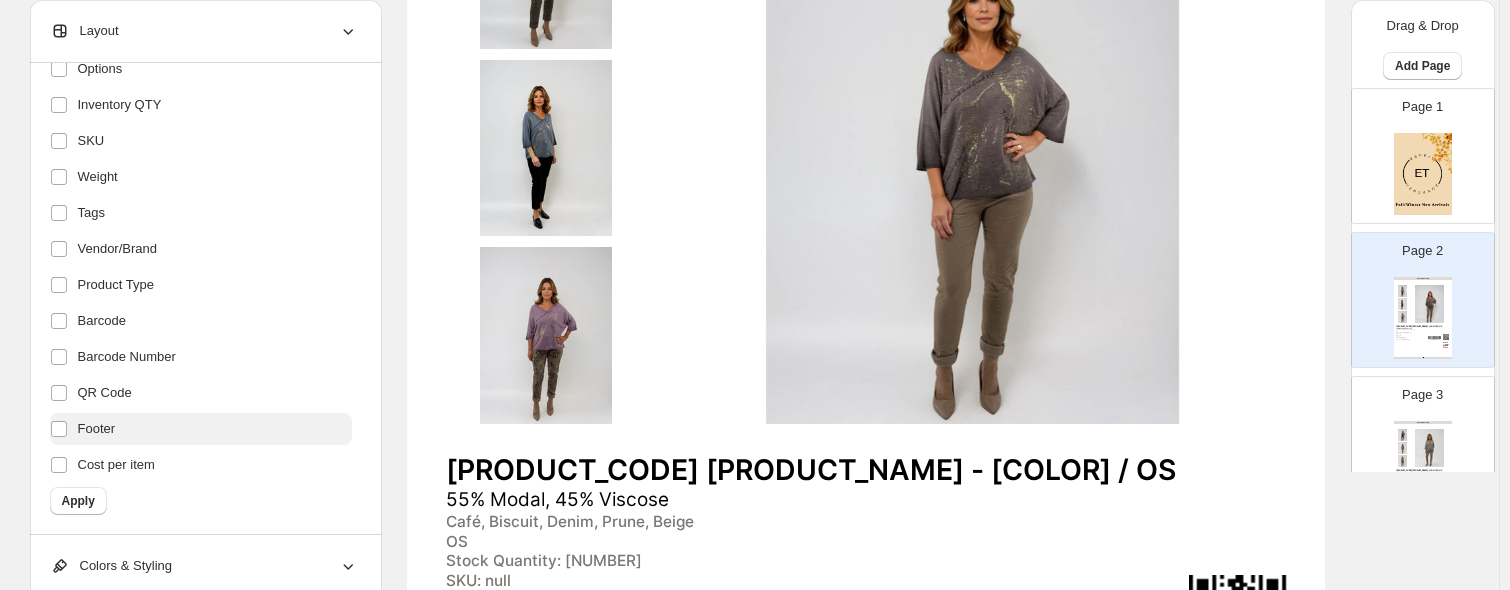 click on "Footer" at bounding box center [97, 429] 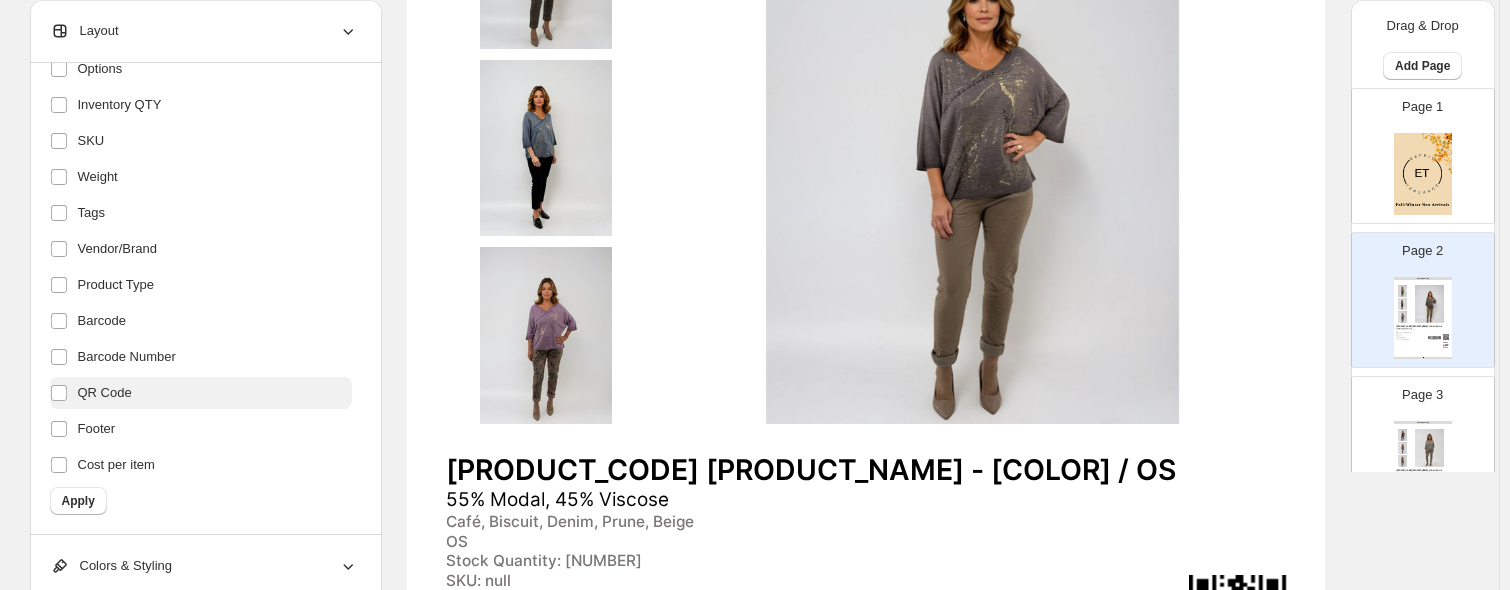 click on "QR Code" at bounding box center [105, 393] 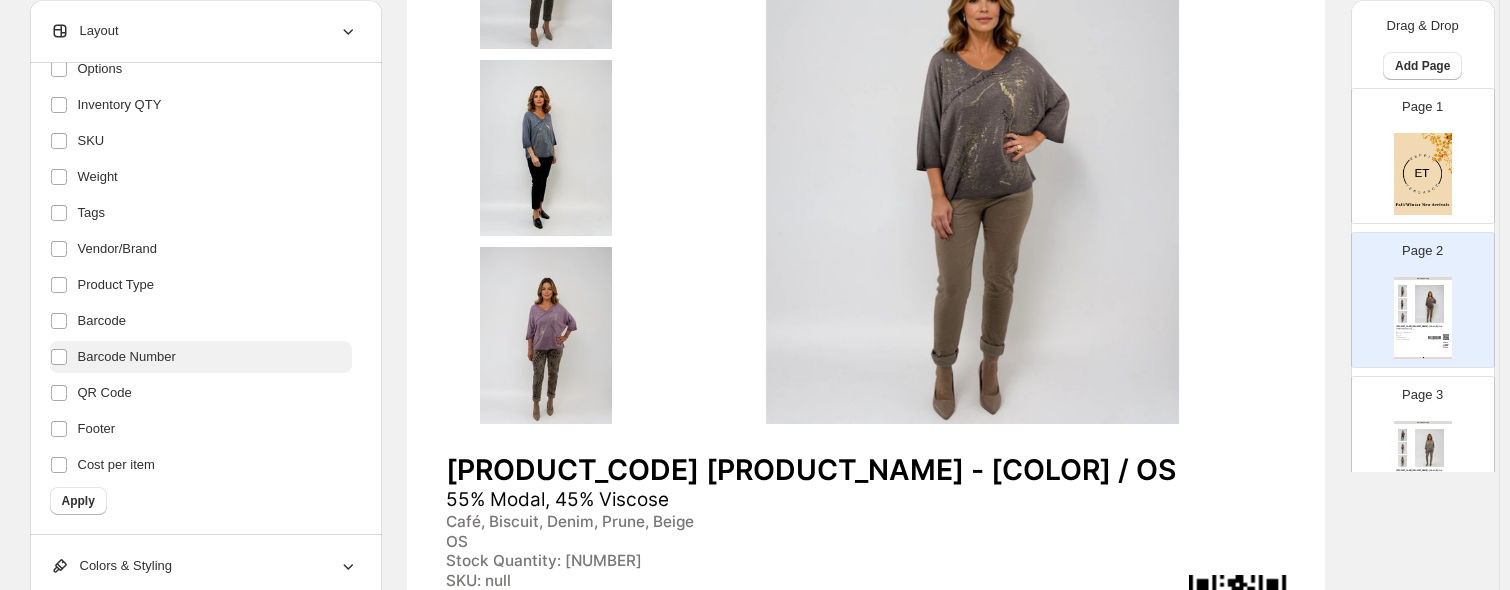 click on "Barcode Number" at bounding box center [201, 357] 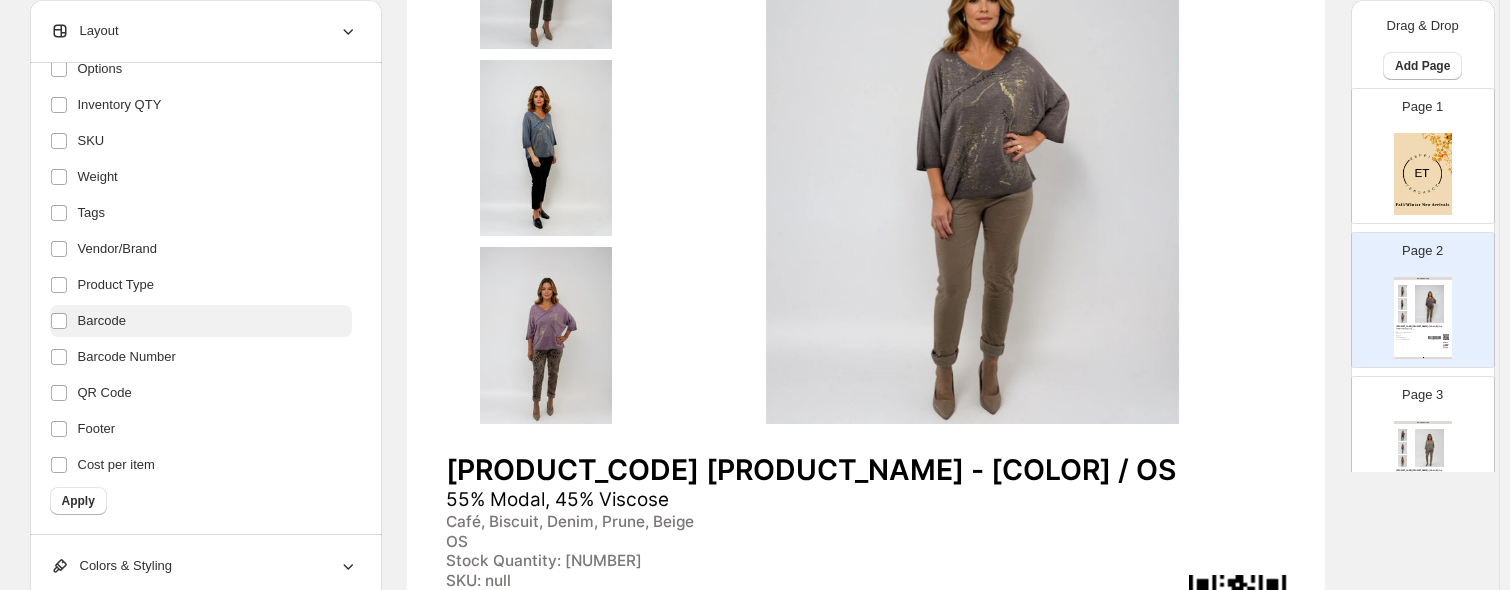 click on "Barcode" at bounding box center (102, 321) 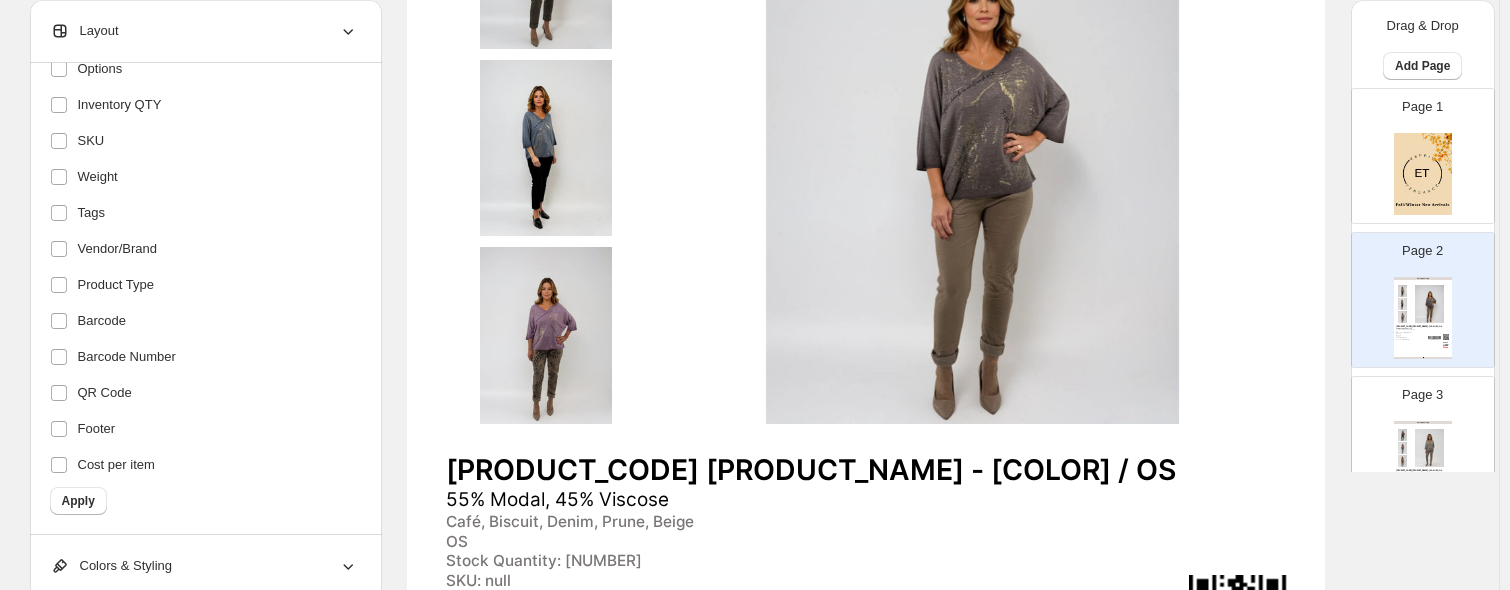 drag, startPoint x: 96, startPoint y: 280, endPoint x: 96, endPoint y: 265, distance: 15 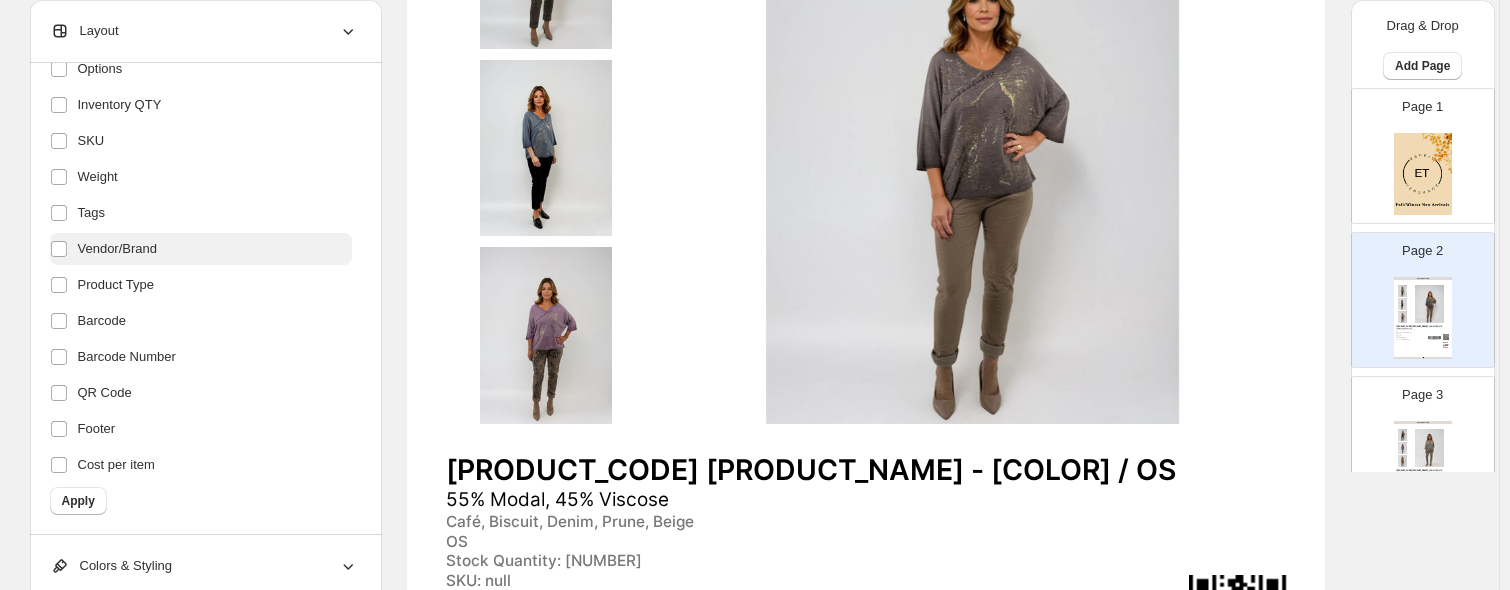 click on "Vendor/Brand" at bounding box center [118, 249] 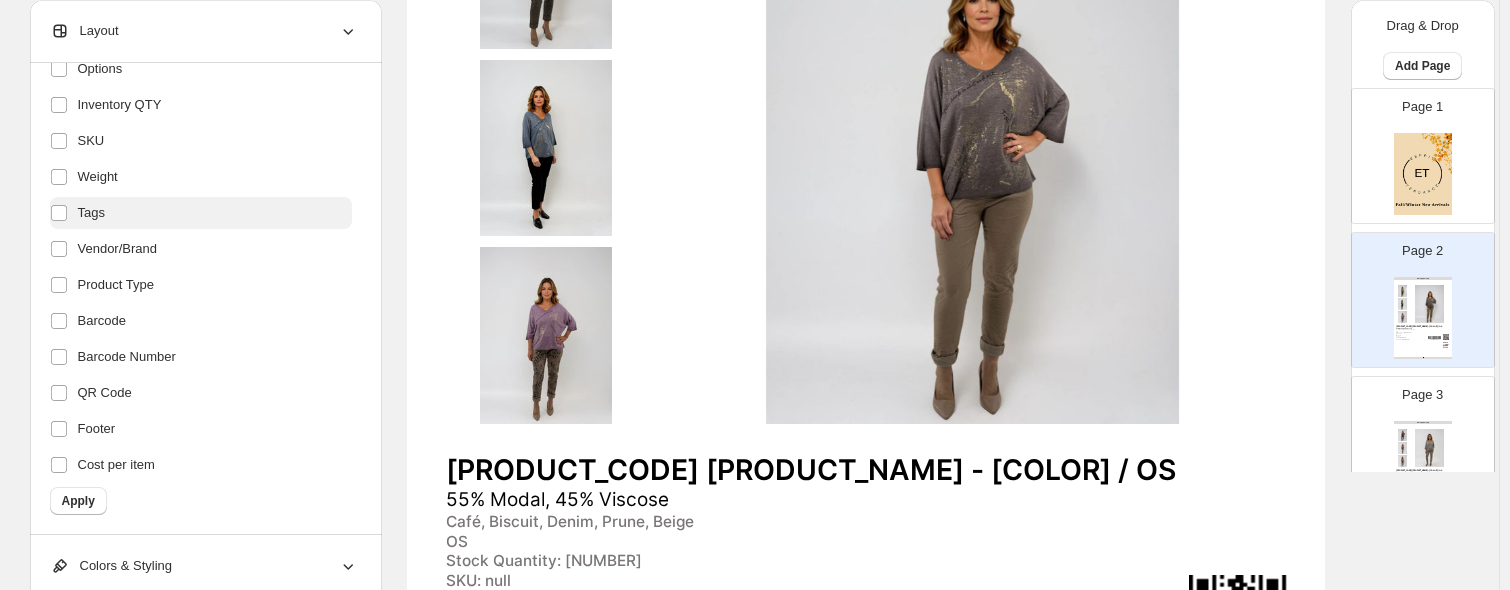 click on "Tags" at bounding box center [91, 213] 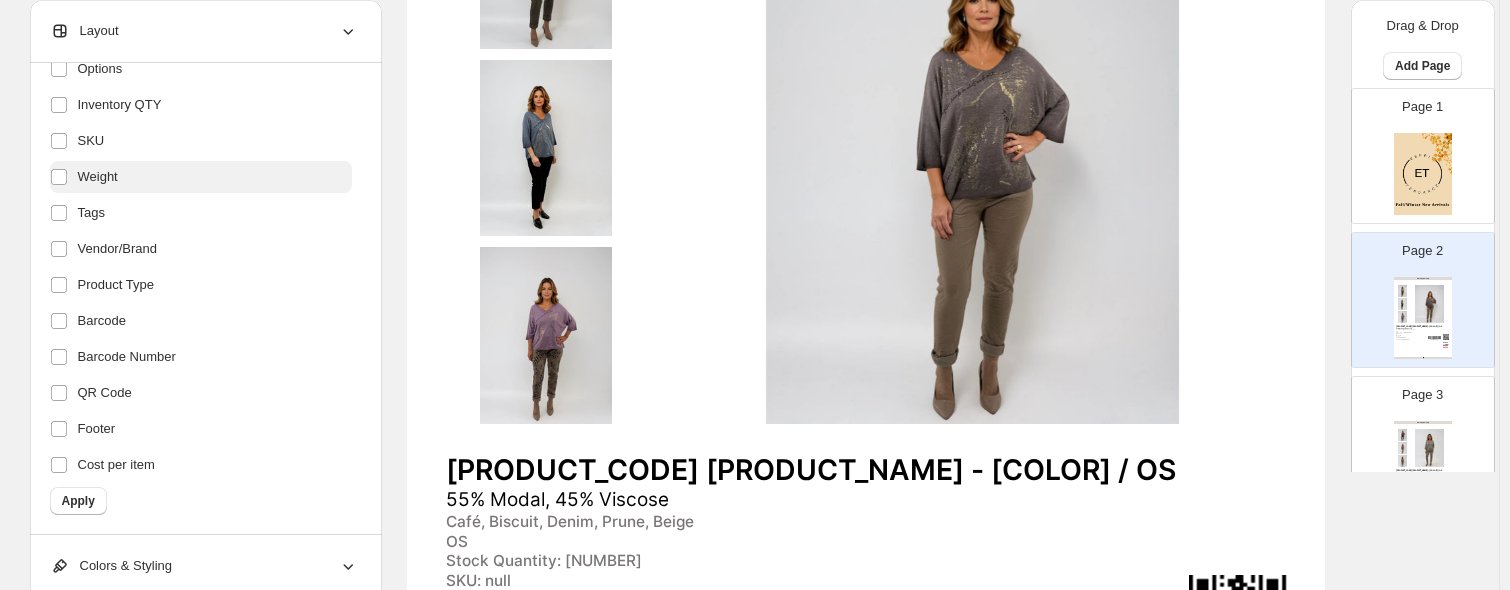 click on "Weight" at bounding box center (98, 177) 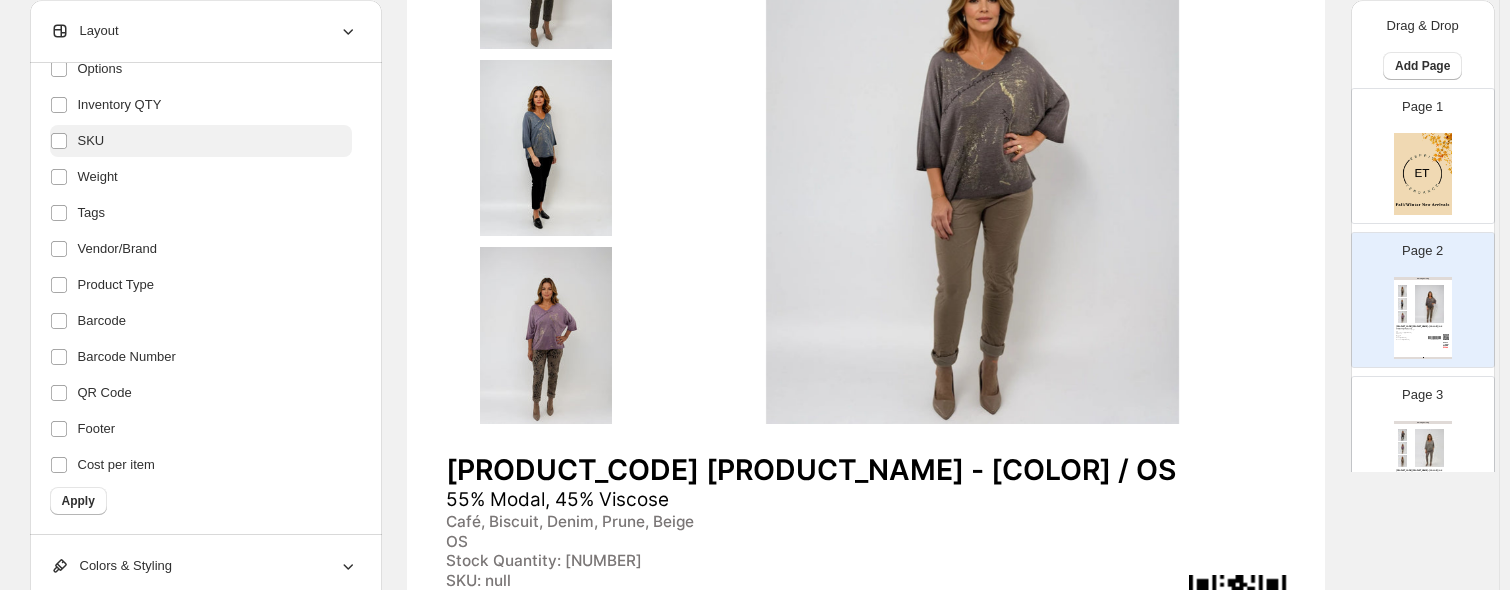 click on "Header Title Variant Title Compare At Price Price Discount Price Button Description Options Inventory QTY SKU Weight Tags Vendor/Brand Product Type Barcode Barcode Number QR Code Footer Cost per item" at bounding box center (201, 123) 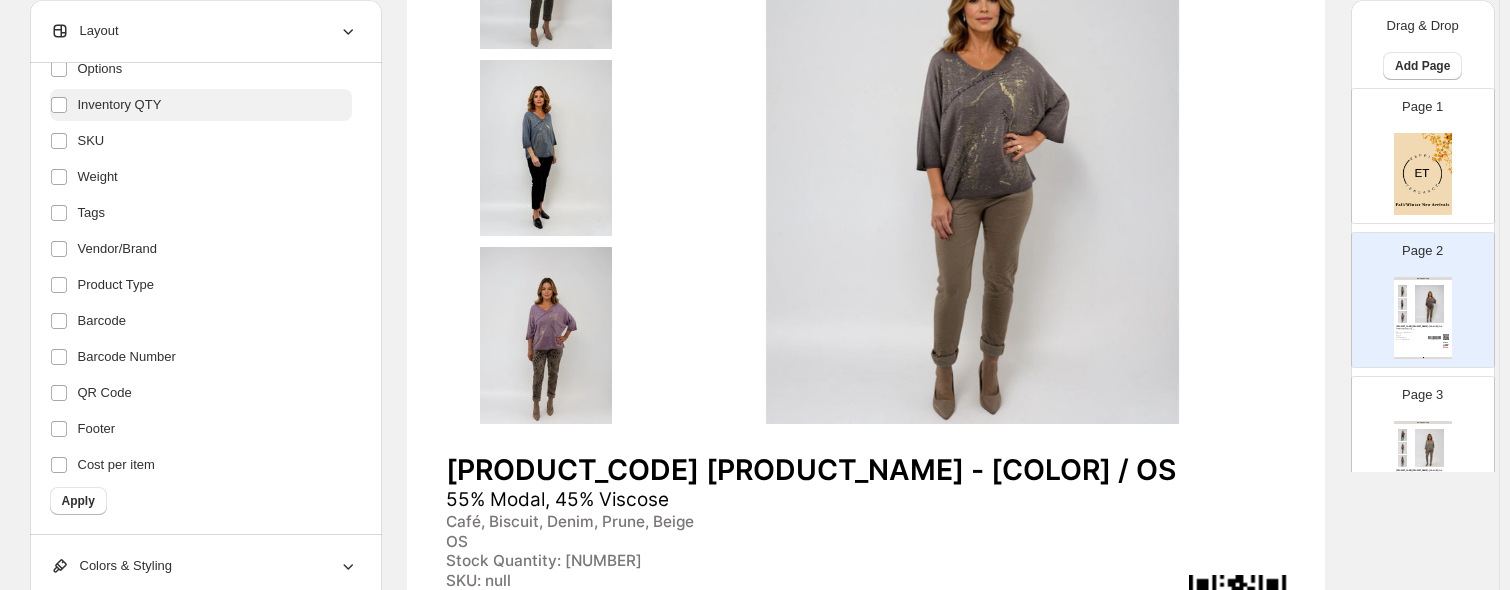 click on "Inventory QTY" at bounding box center [120, 105] 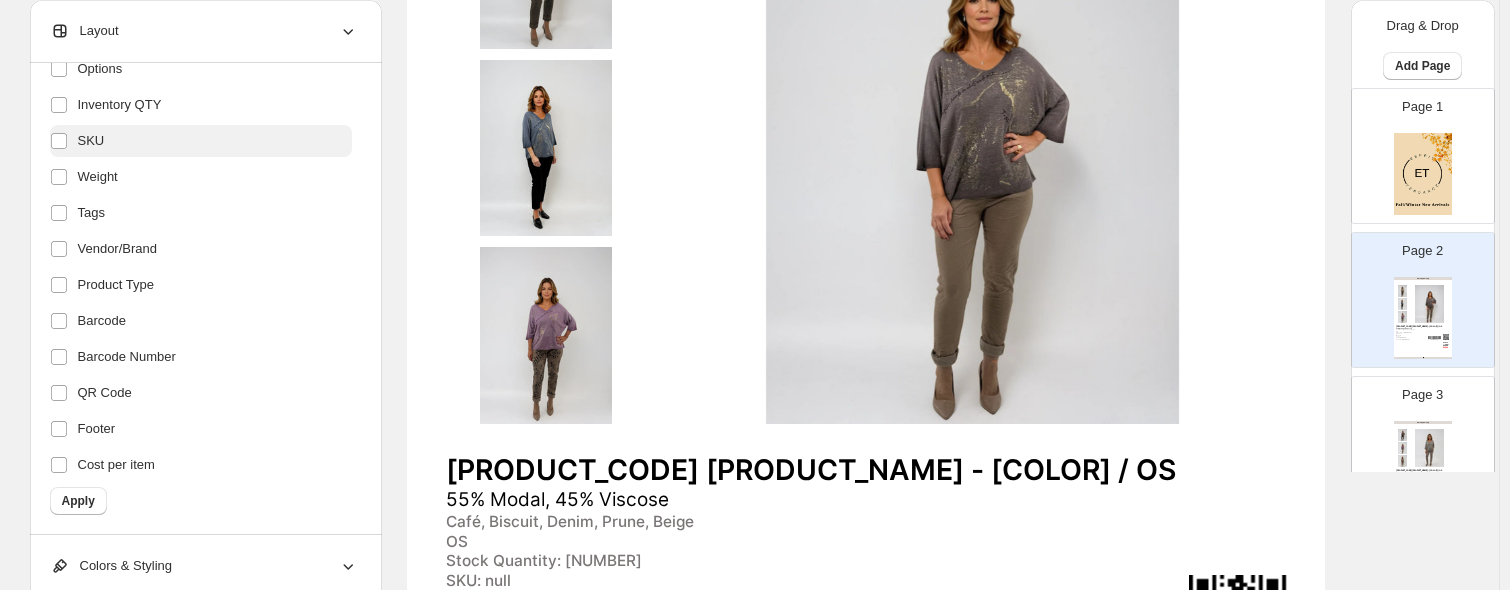click on "SKU" at bounding box center [91, 141] 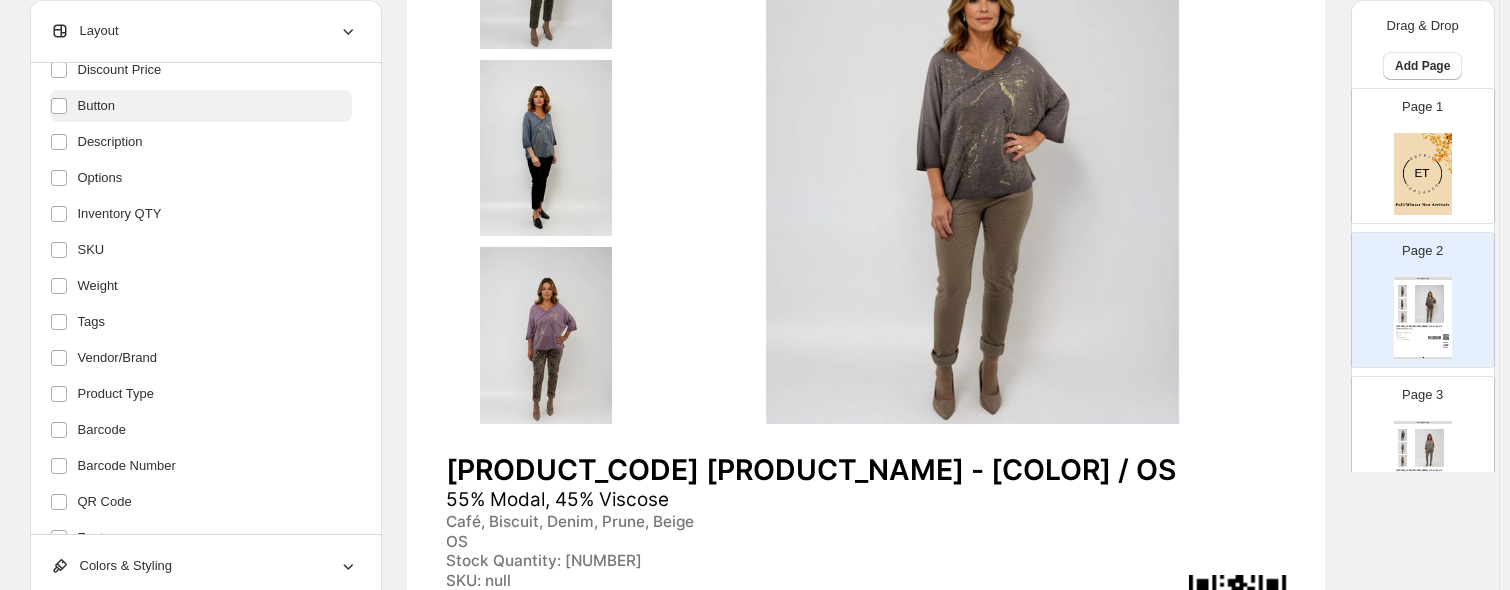 scroll, scrollTop: 252, scrollLeft: 0, axis: vertical 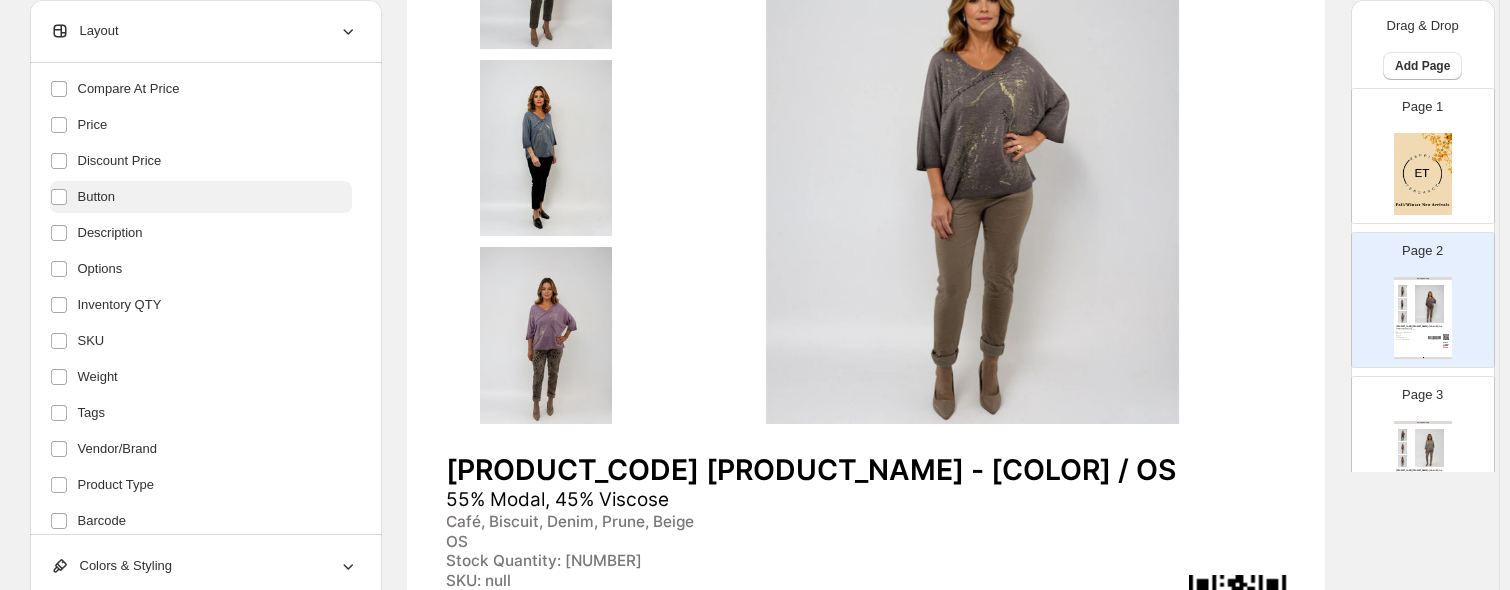 click on "Button" at bounding box center [201, 197] 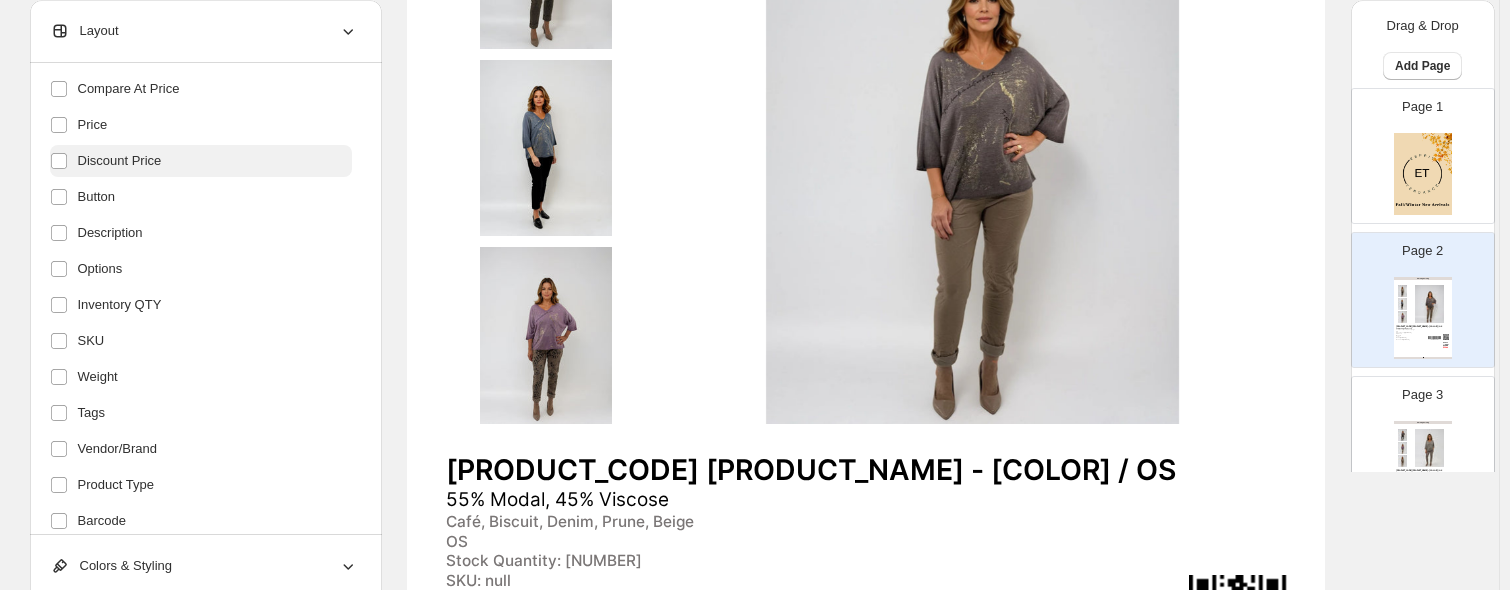 click on "Discount Price" at bounding box center (120, 161) 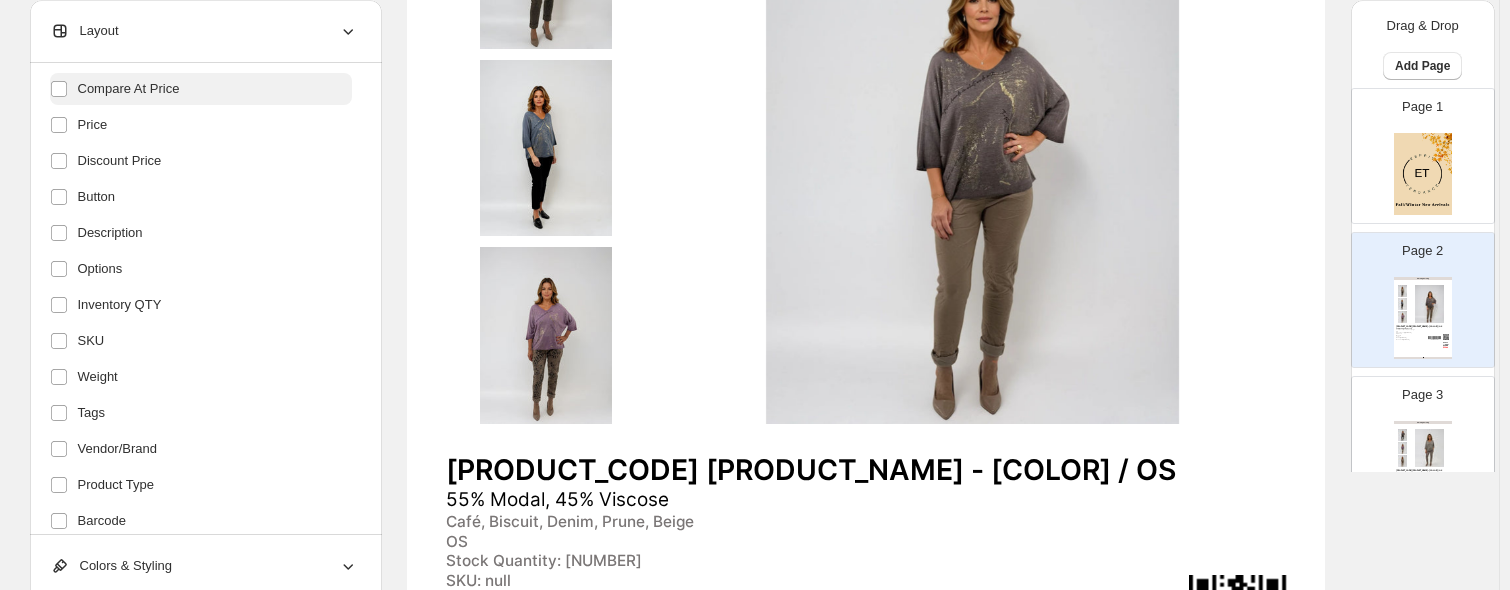 click on "Compare At Price" at bounding box center [129, 89] 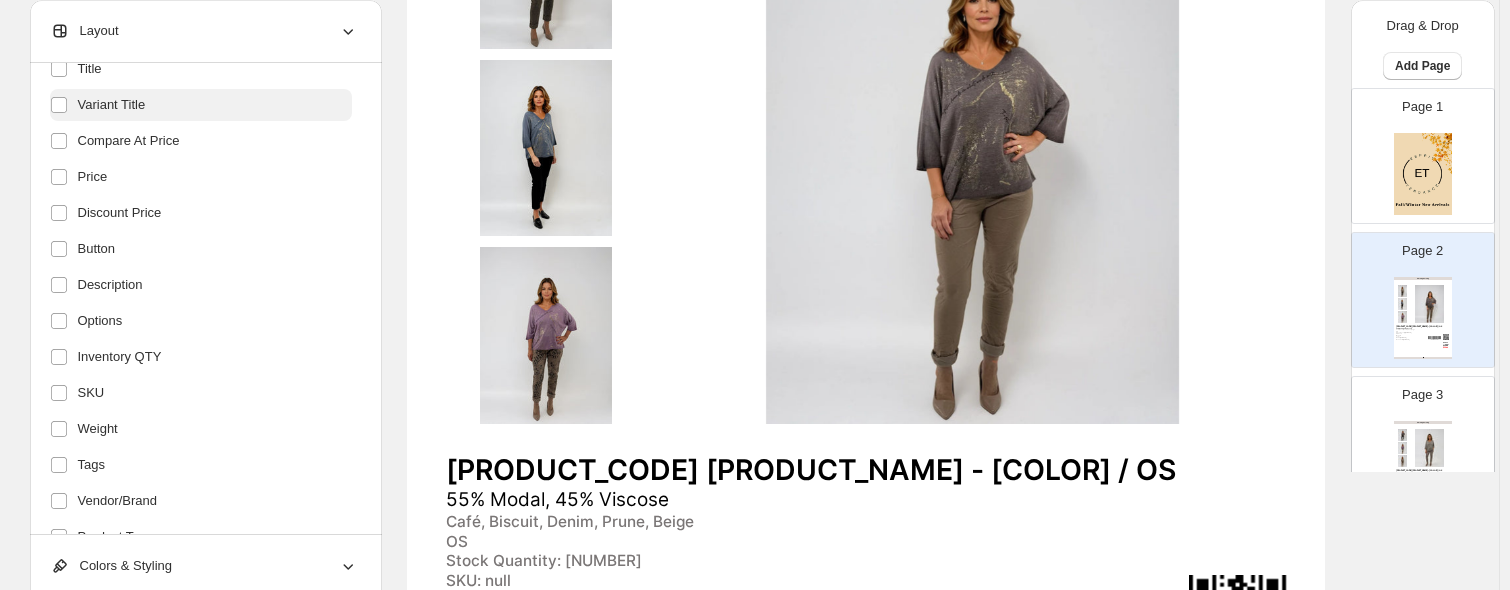 scroll, scrollTop: 152, scrollLeft: 0, axis: vertical 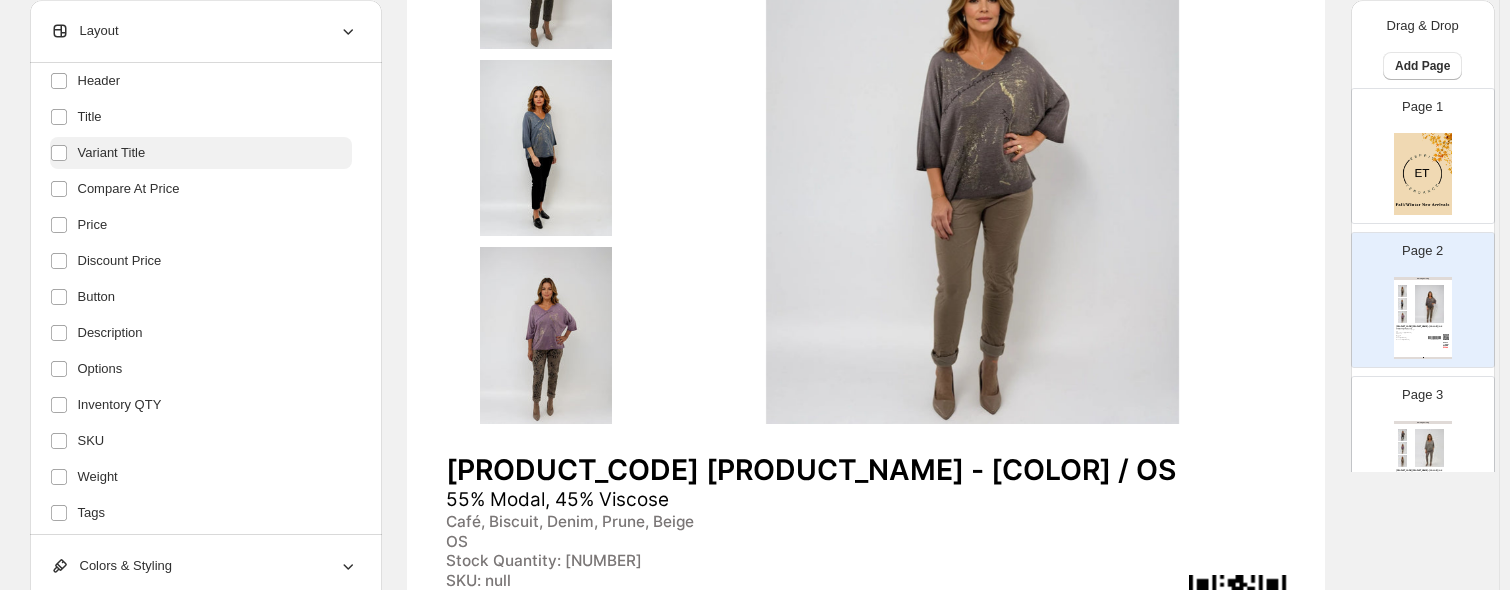 click on "Variant Title" at bounding box center [112, 153] 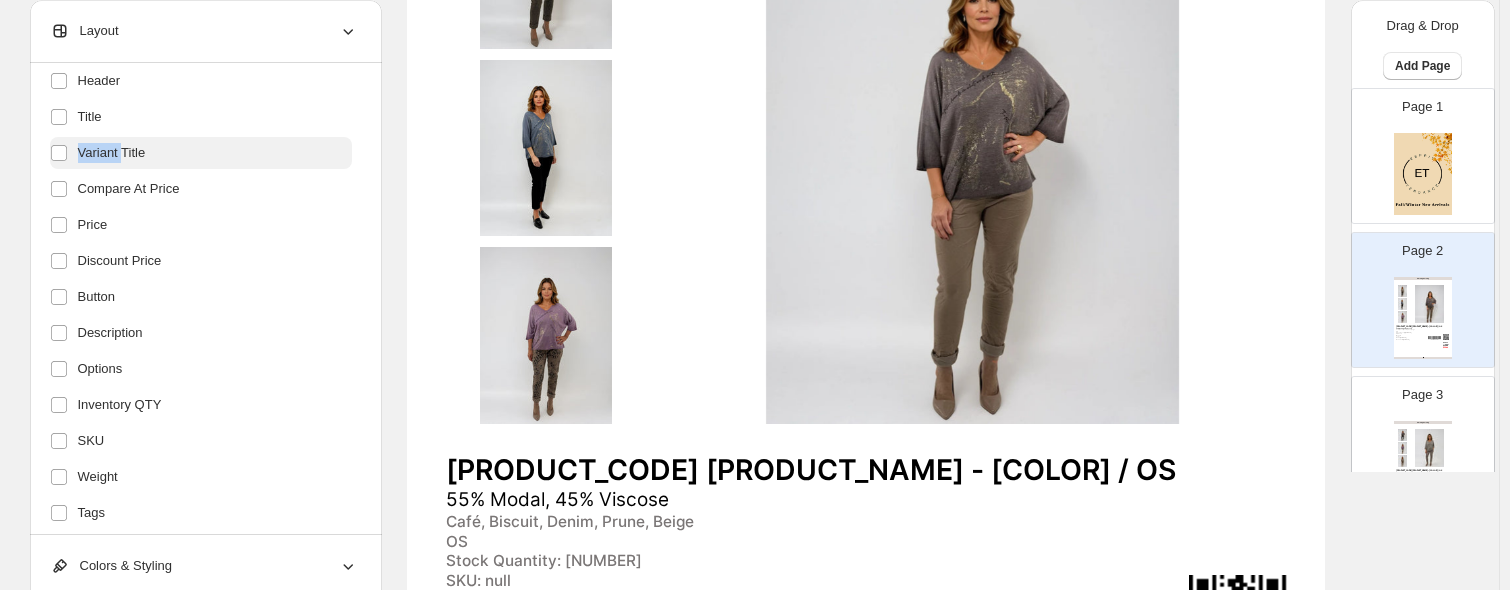 click on "Variant Title" at bounding box center [112, 153] 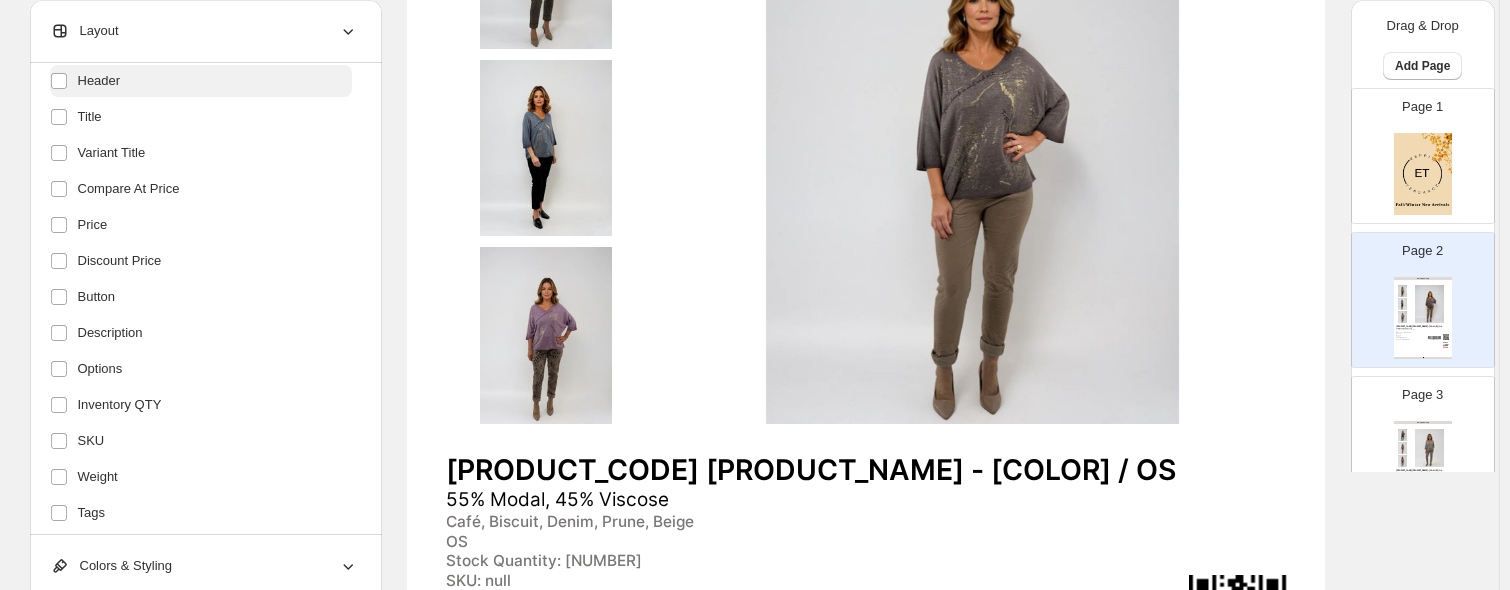 click on "Header" at bounding box center (201, 81) 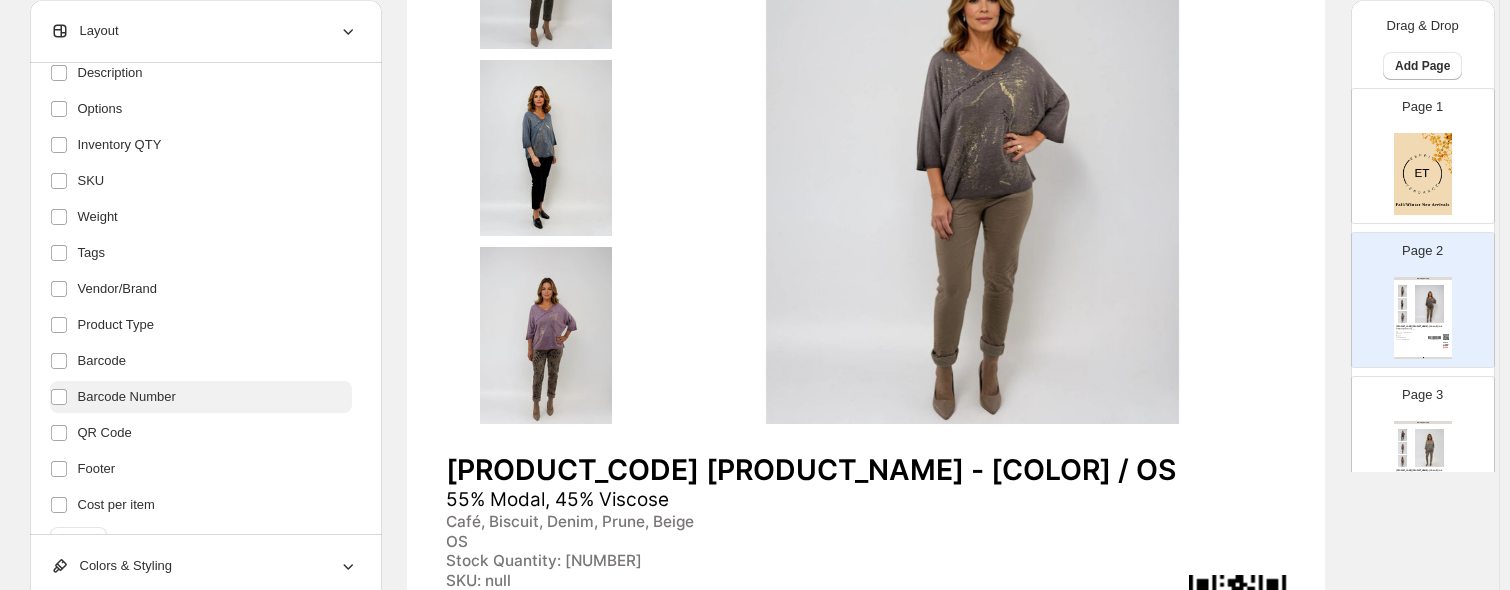 scroll, scrollTop: 452, scrollLeft: 0, axis: vertical 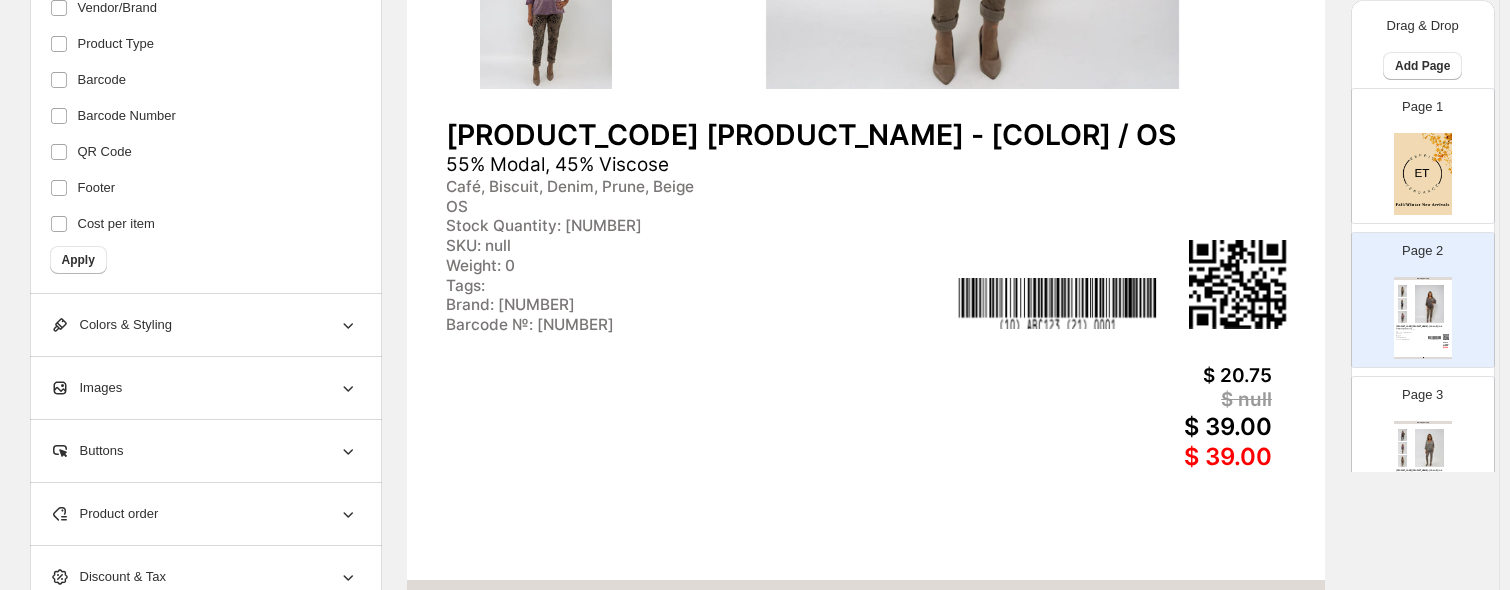 click on "Apply" at bounding box center (78, 260) 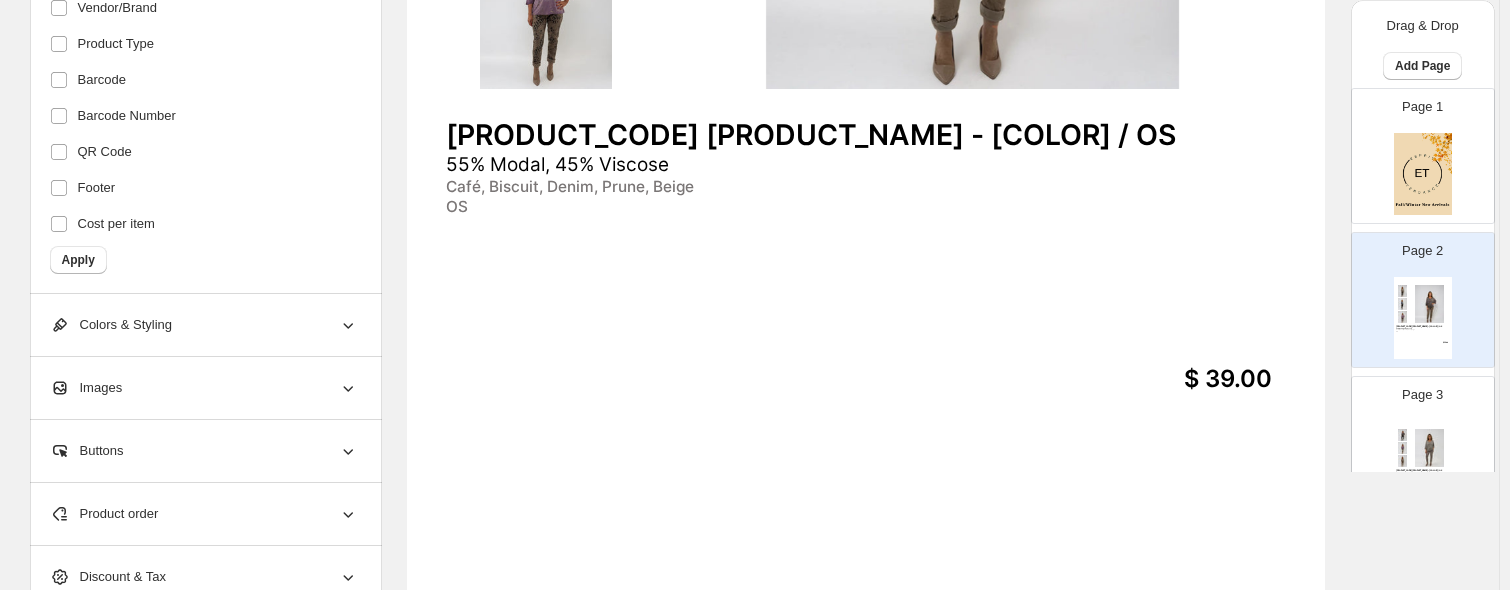 scroll, scrollTop: 835, scrollLeft: 0, axis: vertical 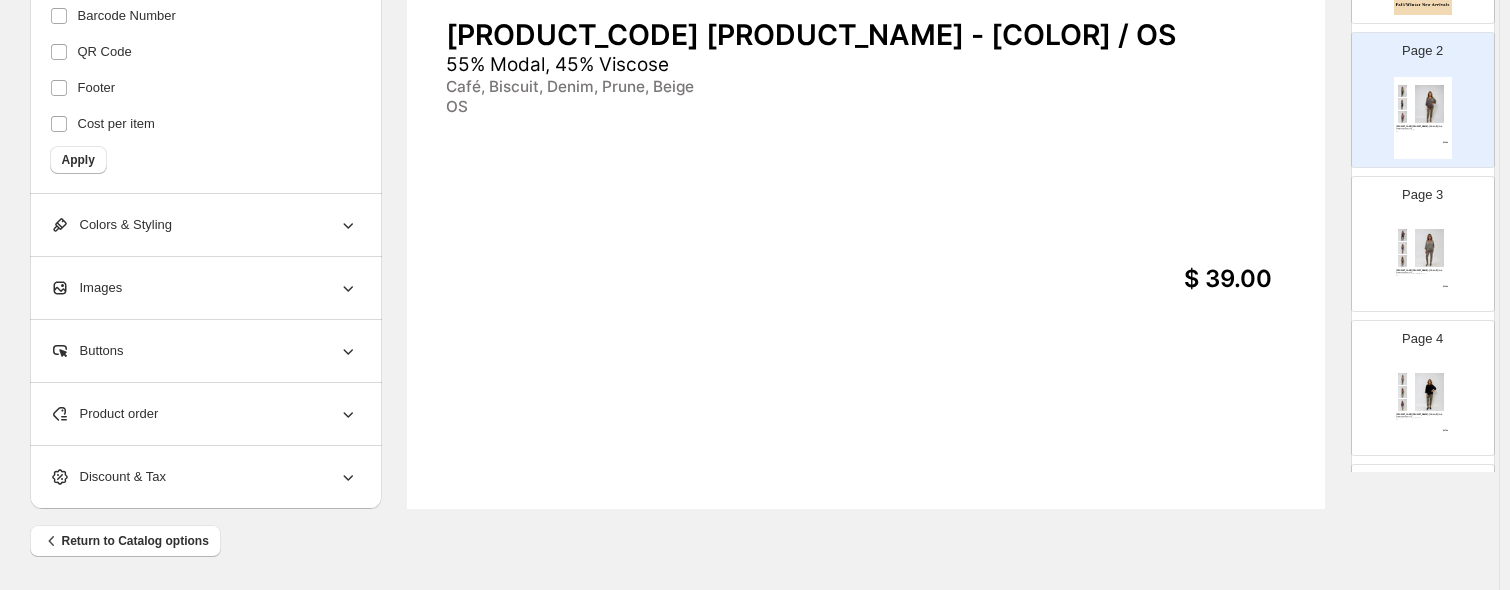 click on "[PRODUCT_CODE] [PRODUCT_NAME] - [COLOR] / OS [COMPOSITION] [COLORS] OS [PRICE]" at bounding box center (1423, 262) 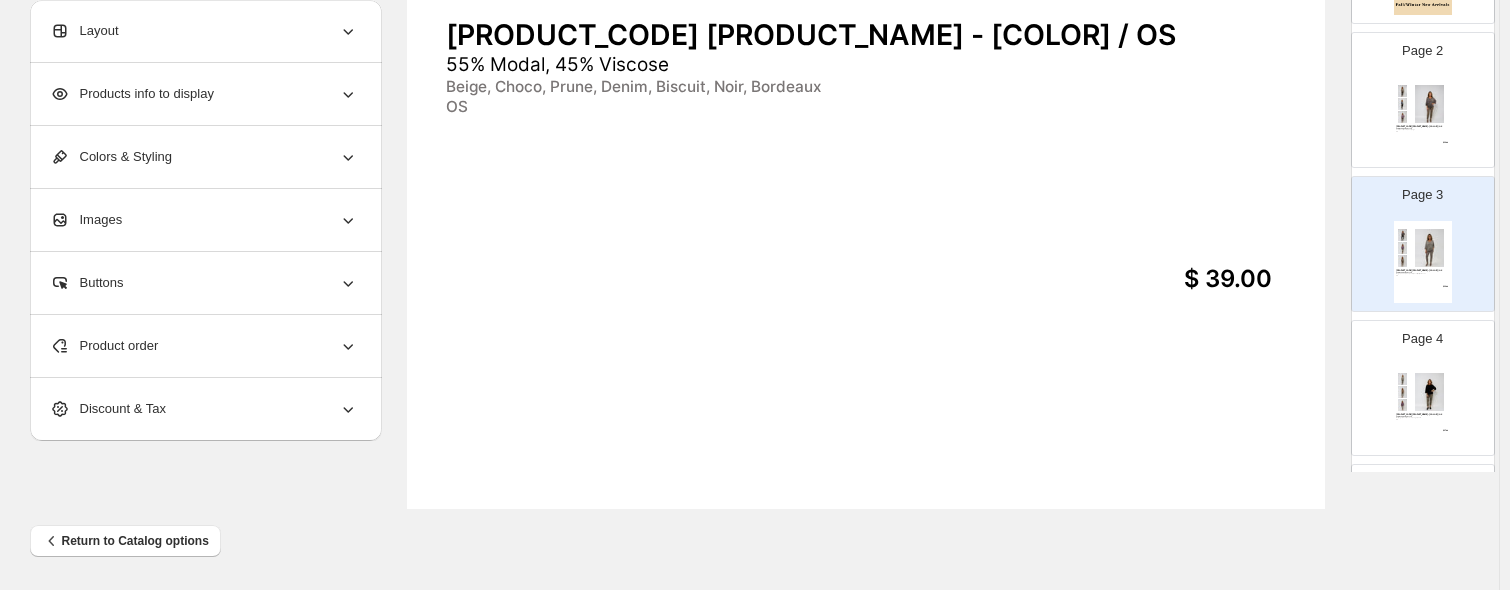 scroll, scrollTop: 0, scrollLeft: 0, axis: both 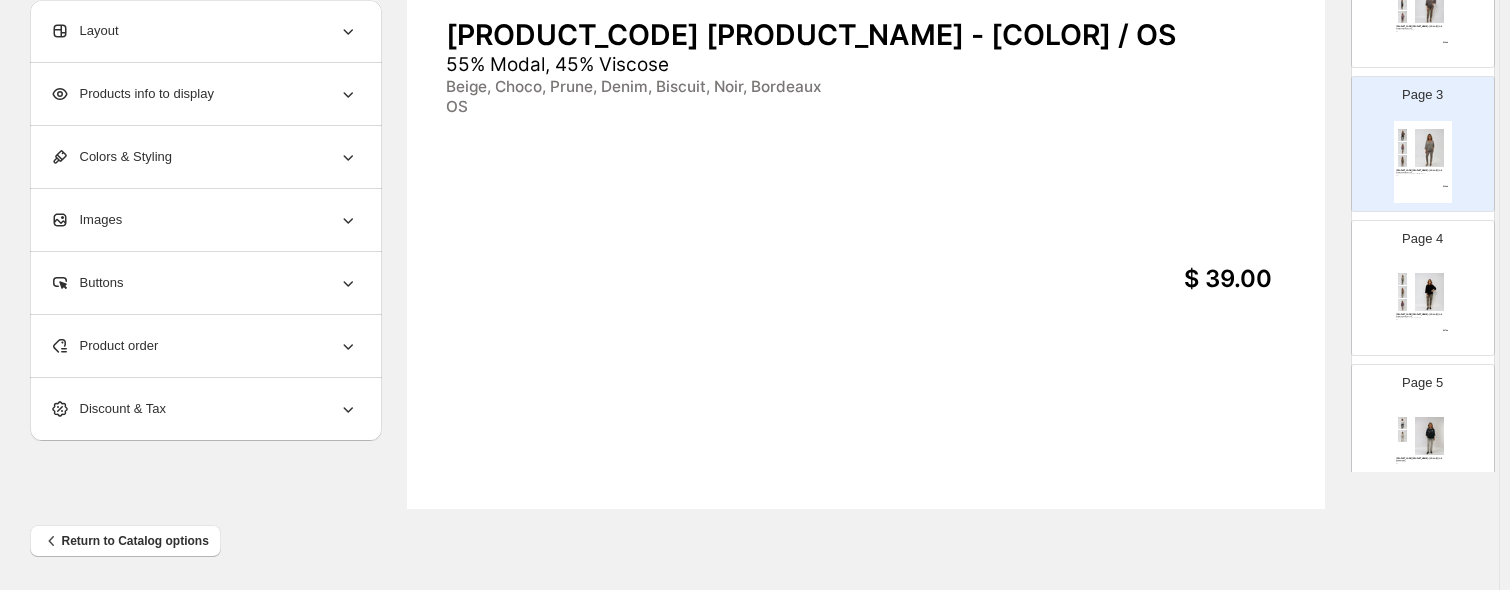 click at bounding box center (1430, 292) 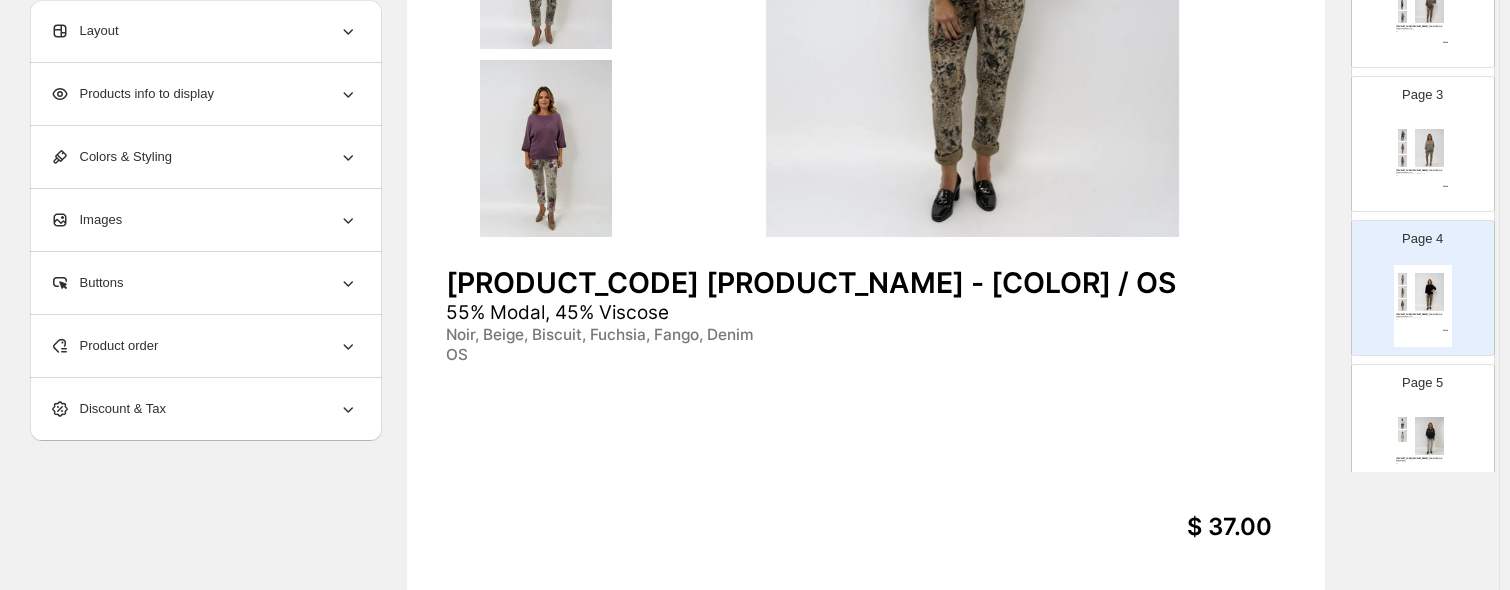 scroll, scrollTop: 635, scrollLeft: 0, axis: vertical 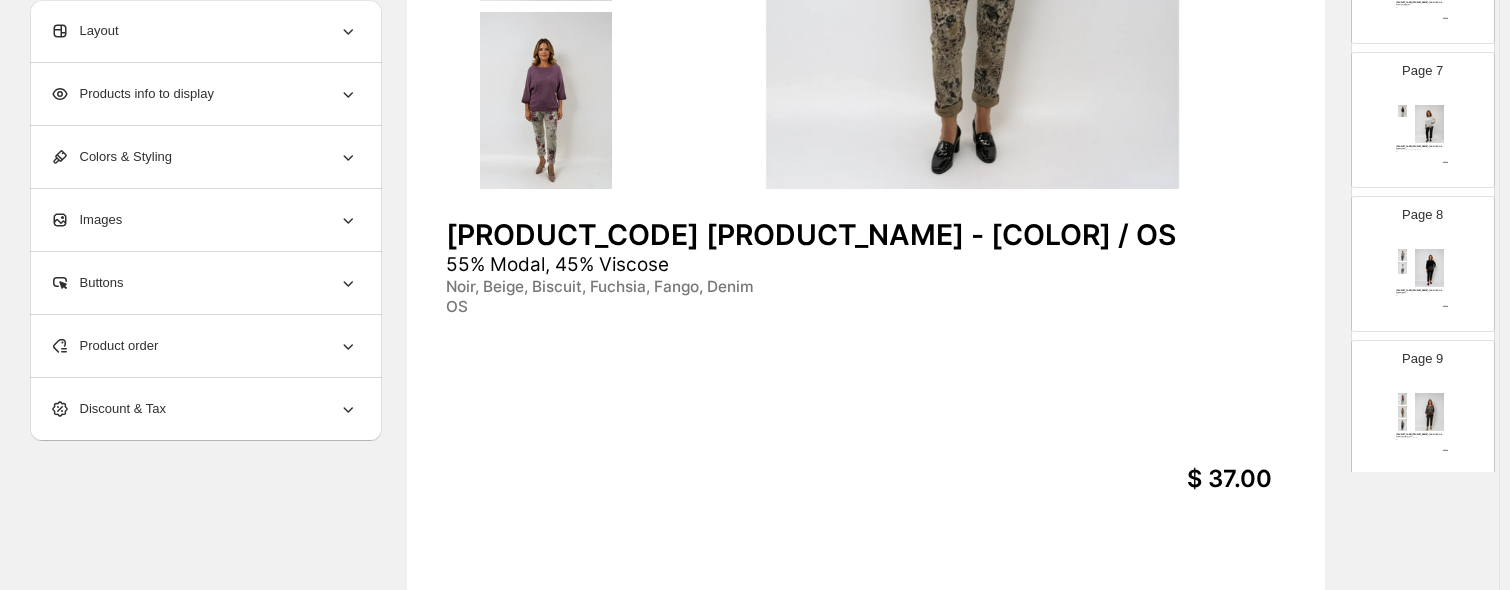 click on "[PRODUCT_CODE] [PRODUCT_NAME] - [COLOR] / OS [COMPOSITION] [COLORS] OS [PRICE]" at bounding box center [1423, 138] 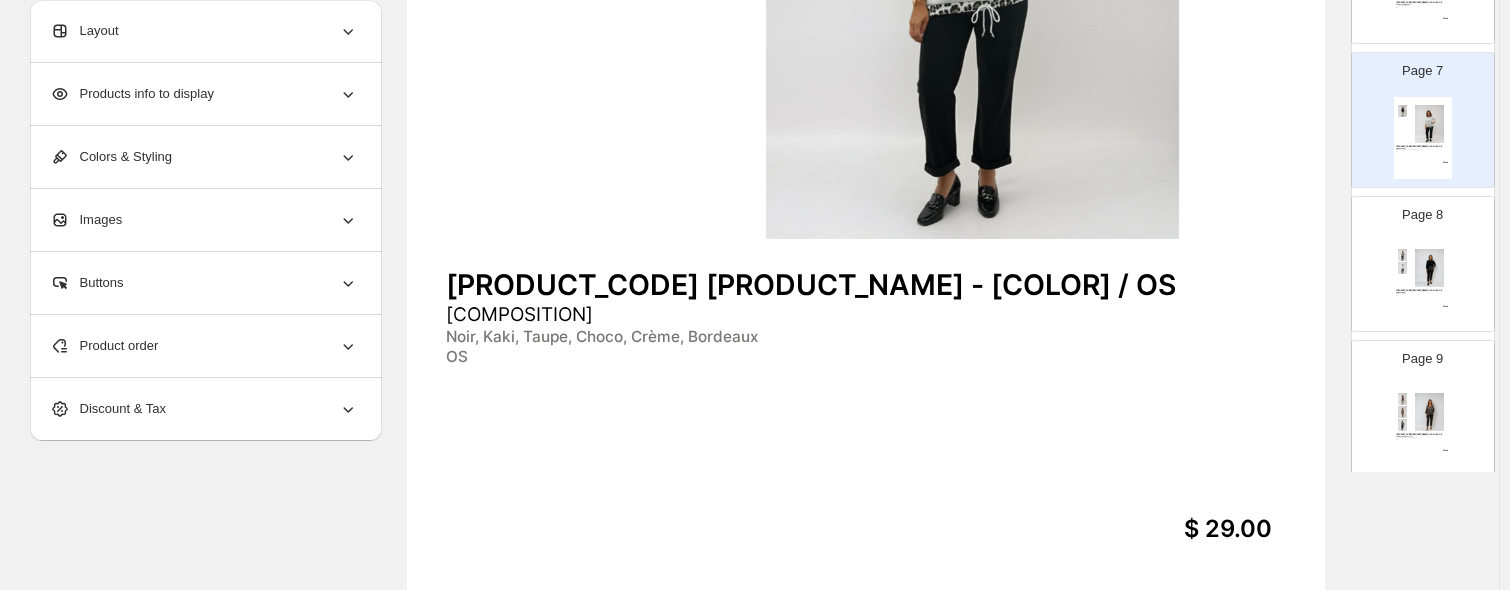 scroll, scrollTop: 635, scrollLeft: 0, axis: vertical 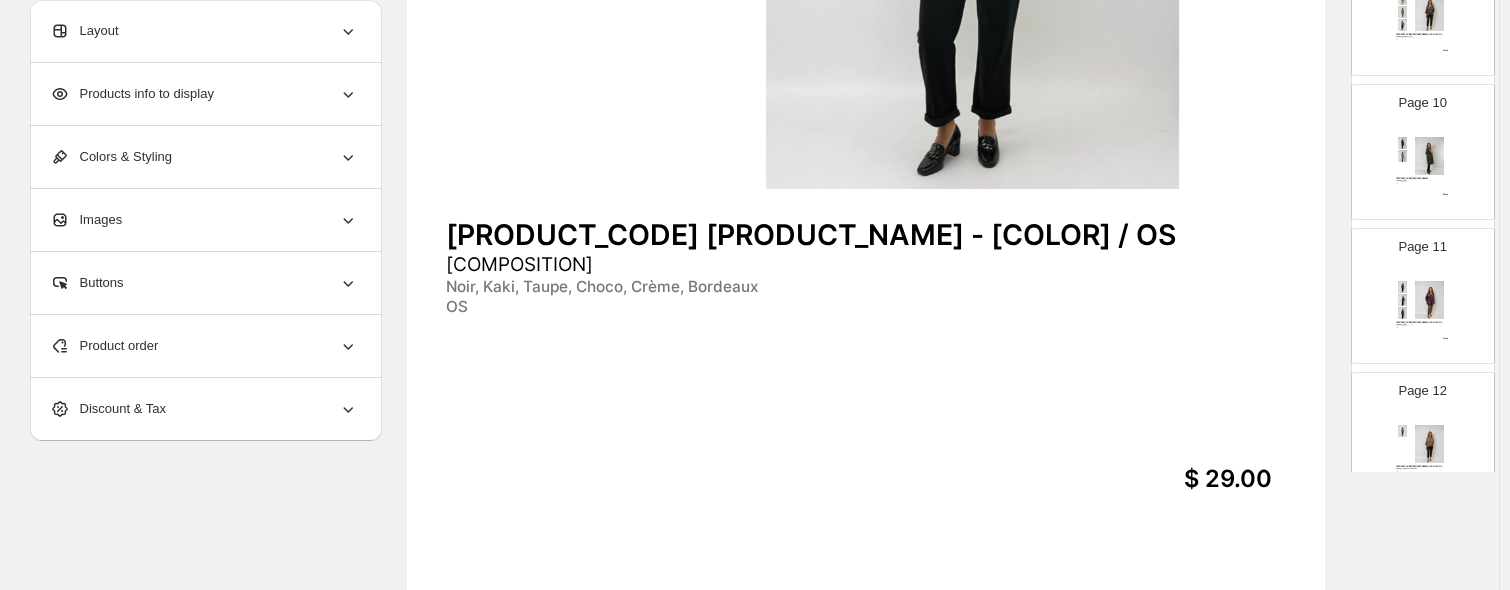 click at bounding box center [1430, 156] 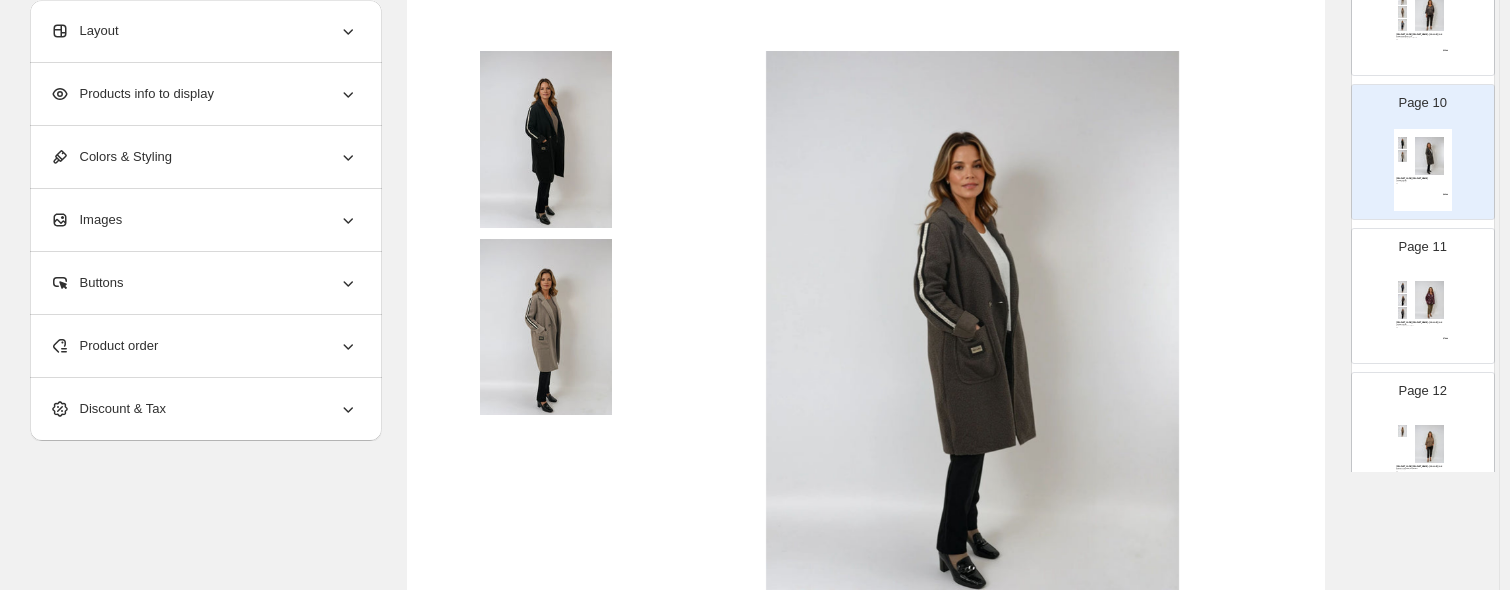 scroll, scrollTop: 335, scrollLeft: 0, axis: vertical 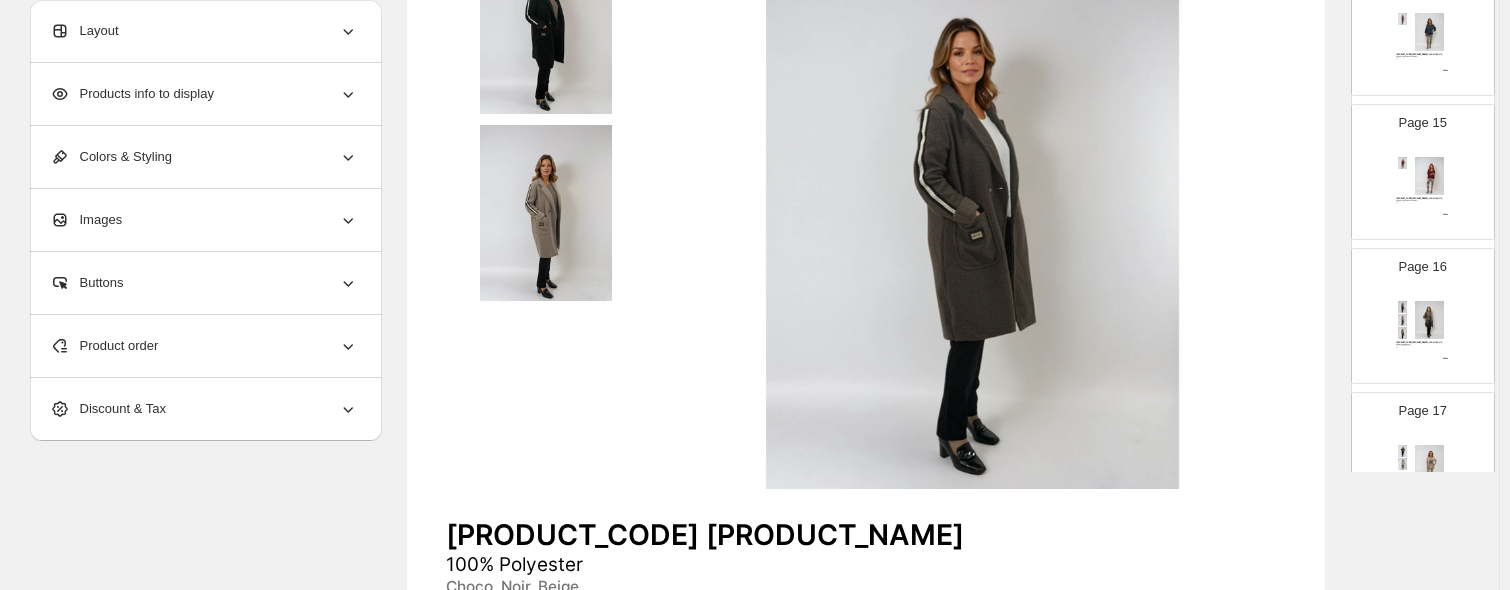 click on "Page 16" at bounding box center [1422, 267] 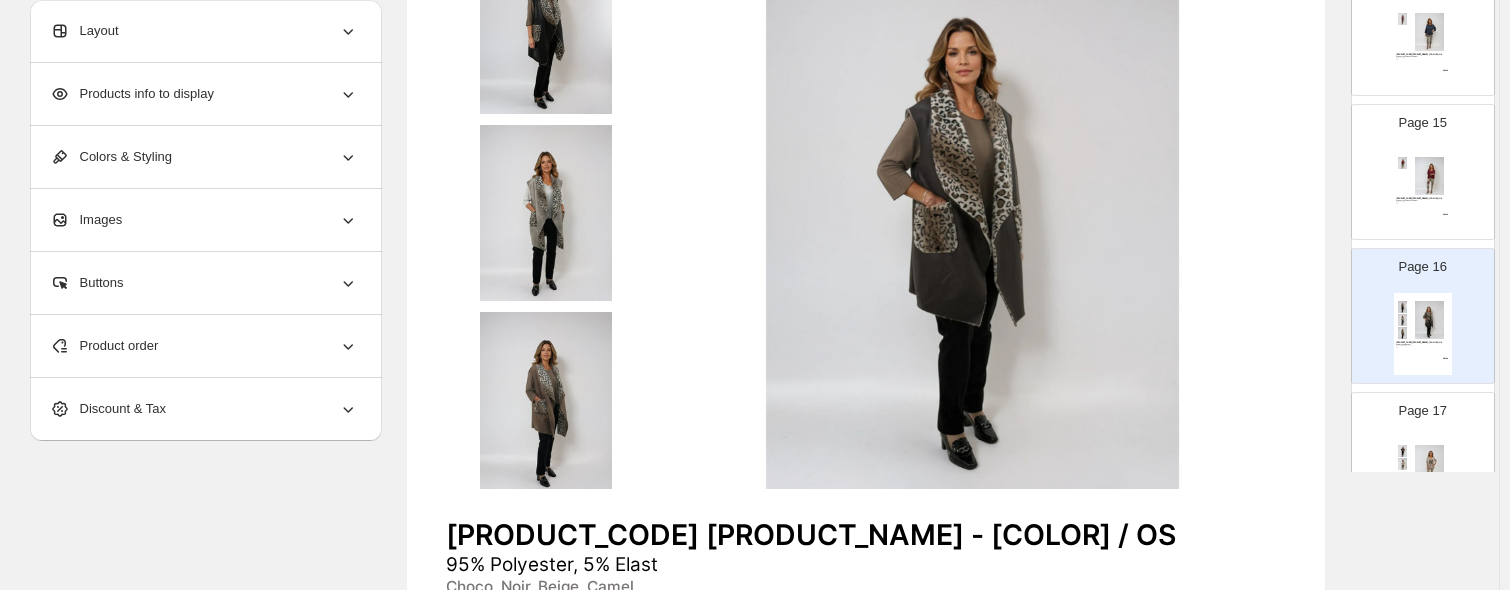 click at bounding box center [1430, 176] 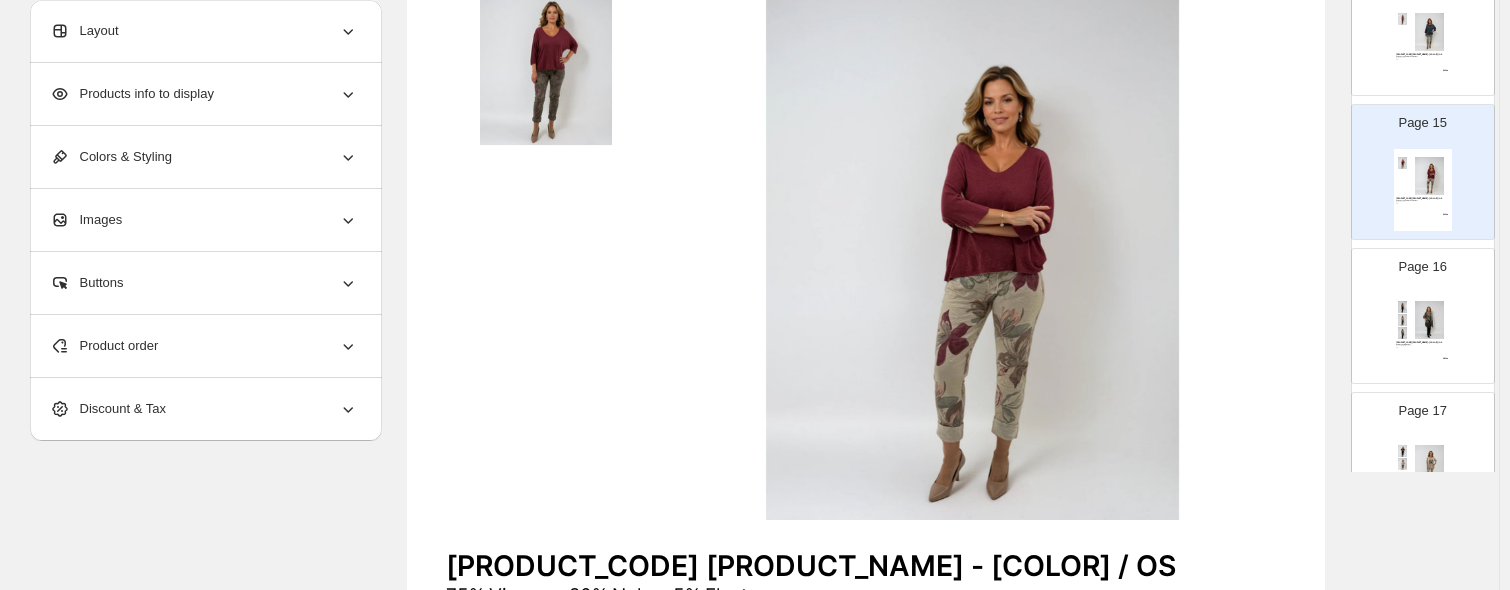 scroll, scrollTop: 335, scrollLeft: 0, axis: vertical 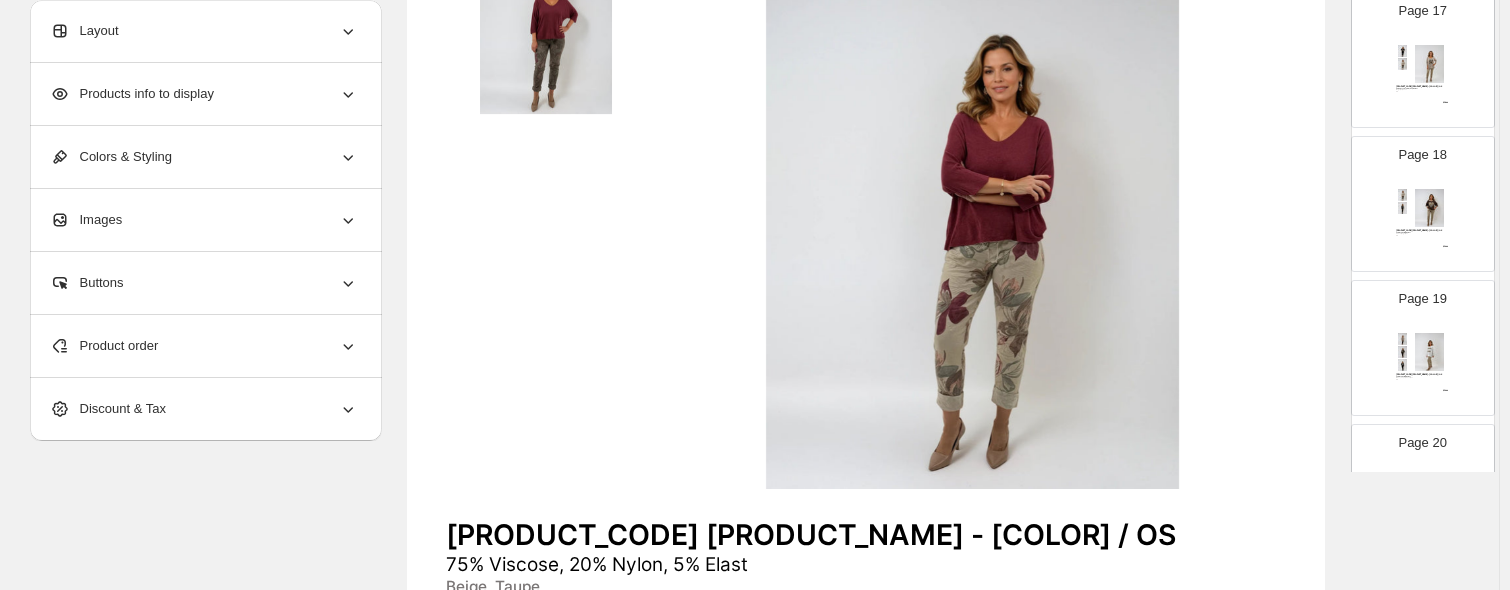 click at bounding box center [1430, 208] 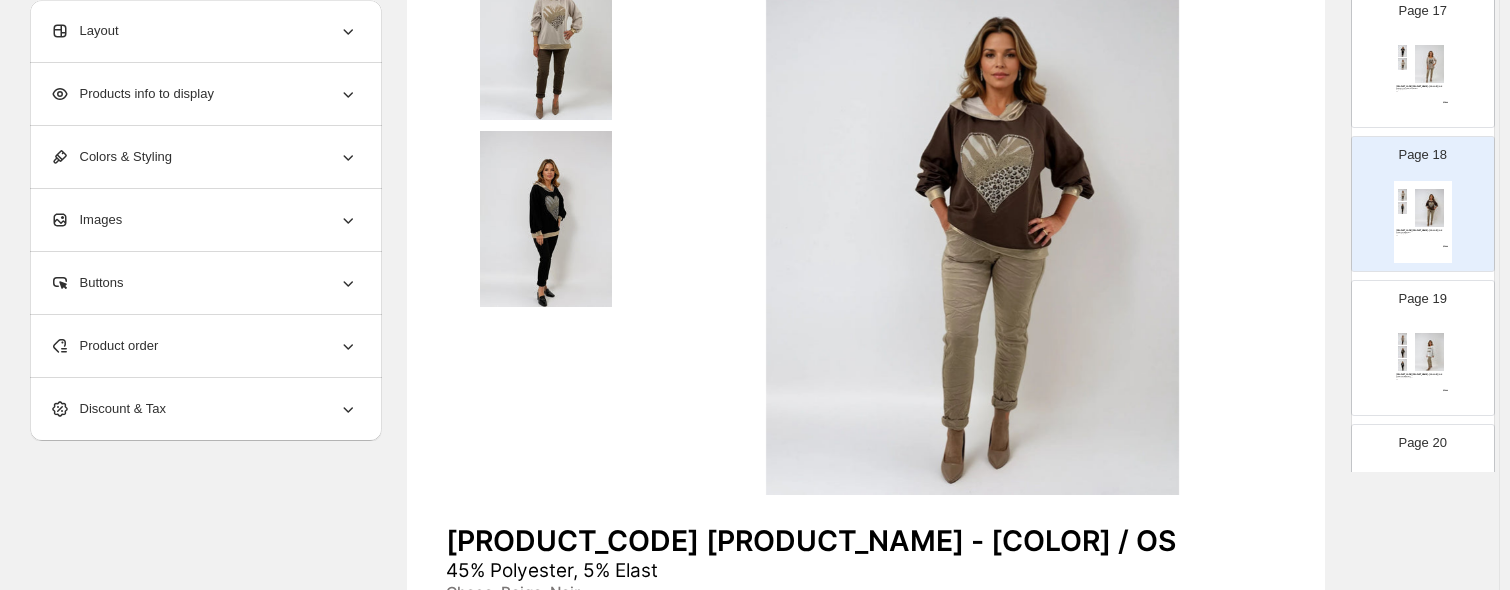 scroll, scrollTop: 435, scrollLeft: 0, axis: vertical 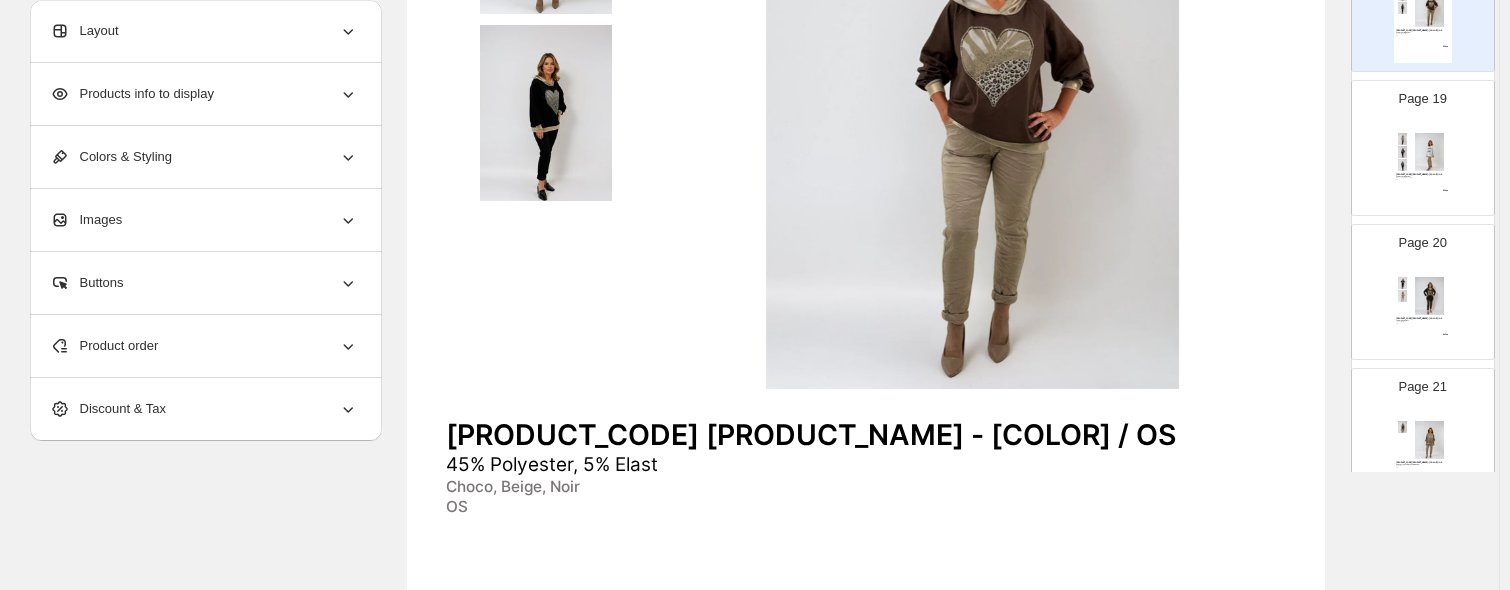 click on "OS" at bounding box center (1412, 179) 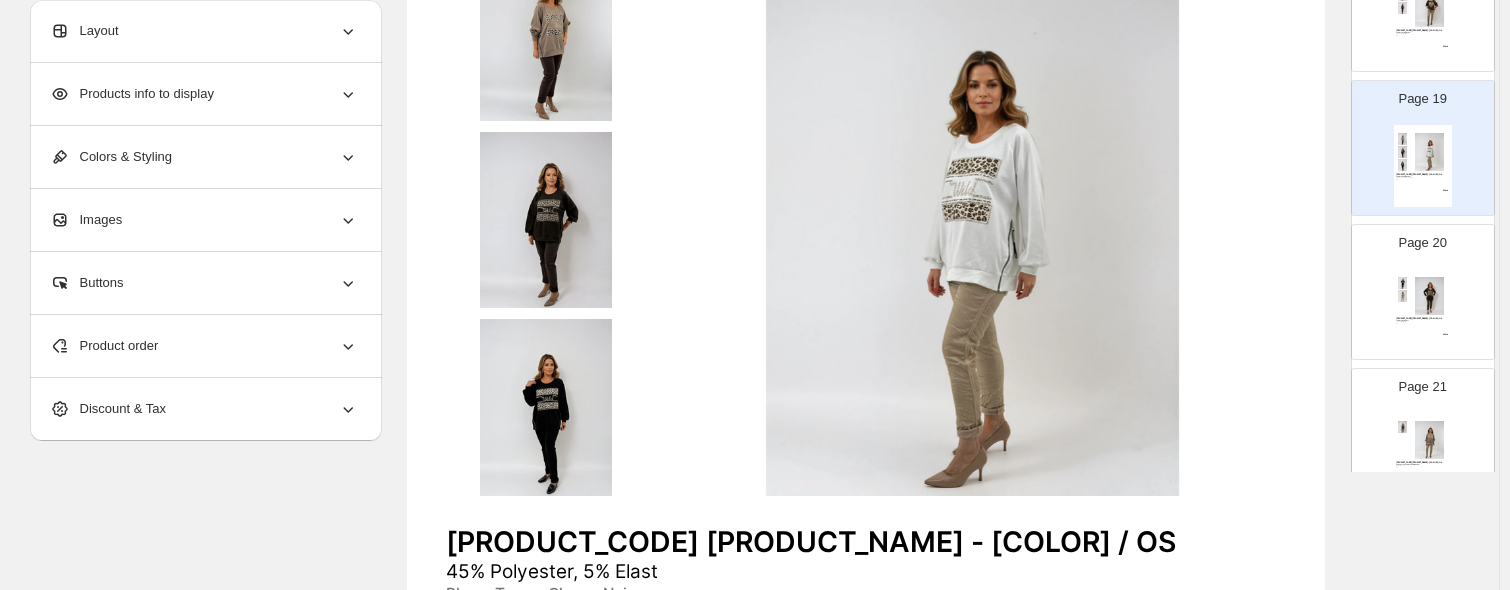 scroll, scrollTop: 435, scrollLeft: 0, axis: vertical 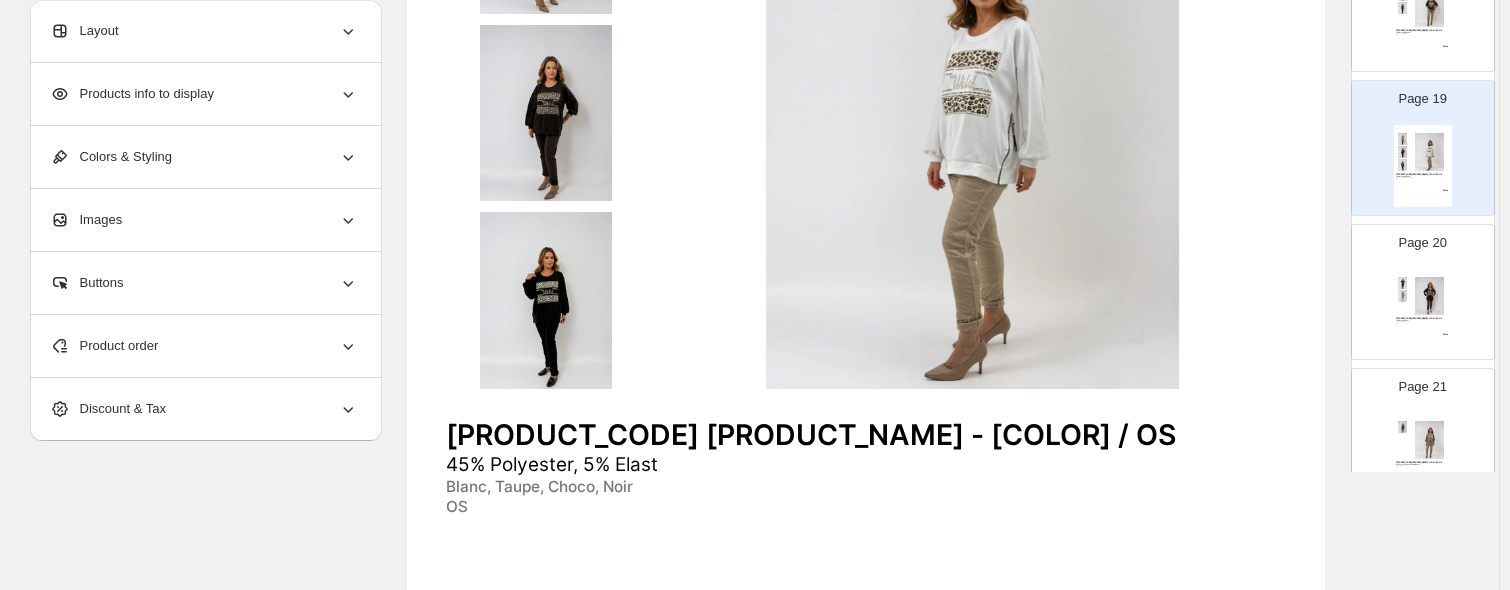 click on "[PRODUCT_CODE] [PRODUCT_NAME] - [COLOR] / OS [COMPOSITION] [COLORS] OS [PRICE]" at bounding box center [1423, 310] 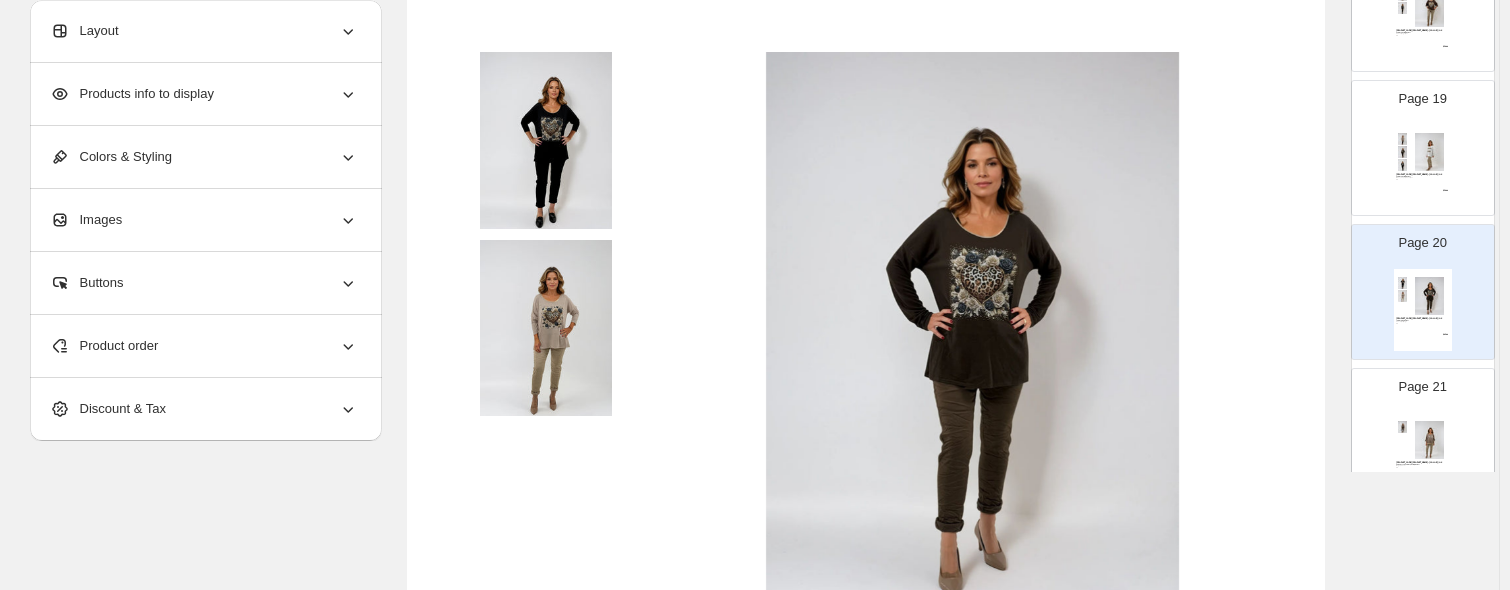 scroll, scrollTop: 335, scrollLeft: 0, axis: vertical 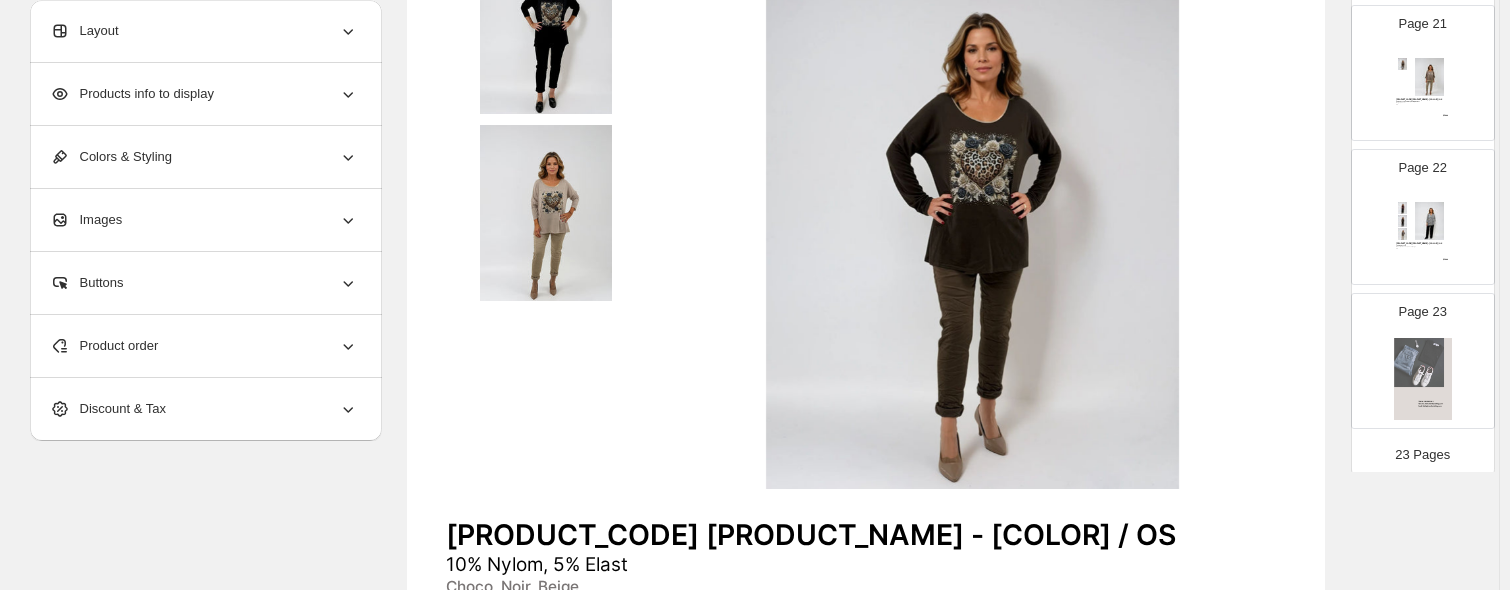 click at bounding box center (1423, 379) 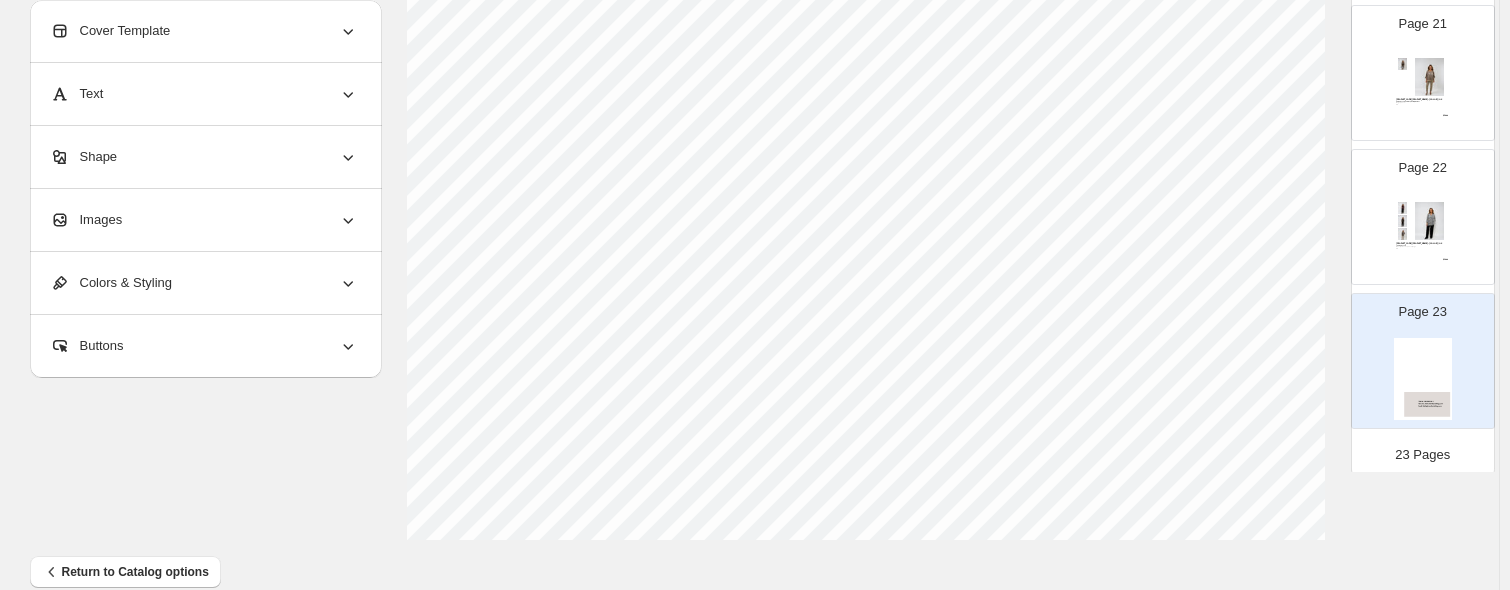 scroll, scrollTop: 835, scrollLeft: 0, axis: vertical 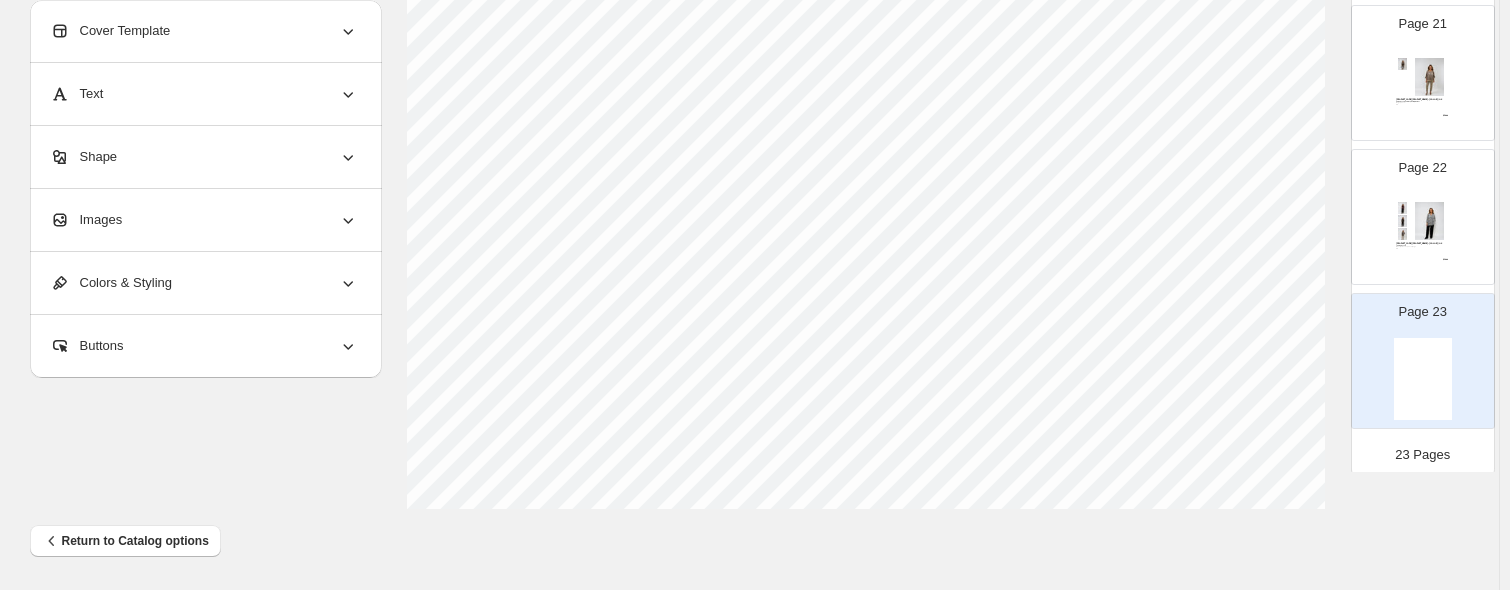 click on "Images" at bounding box center (204, 220) 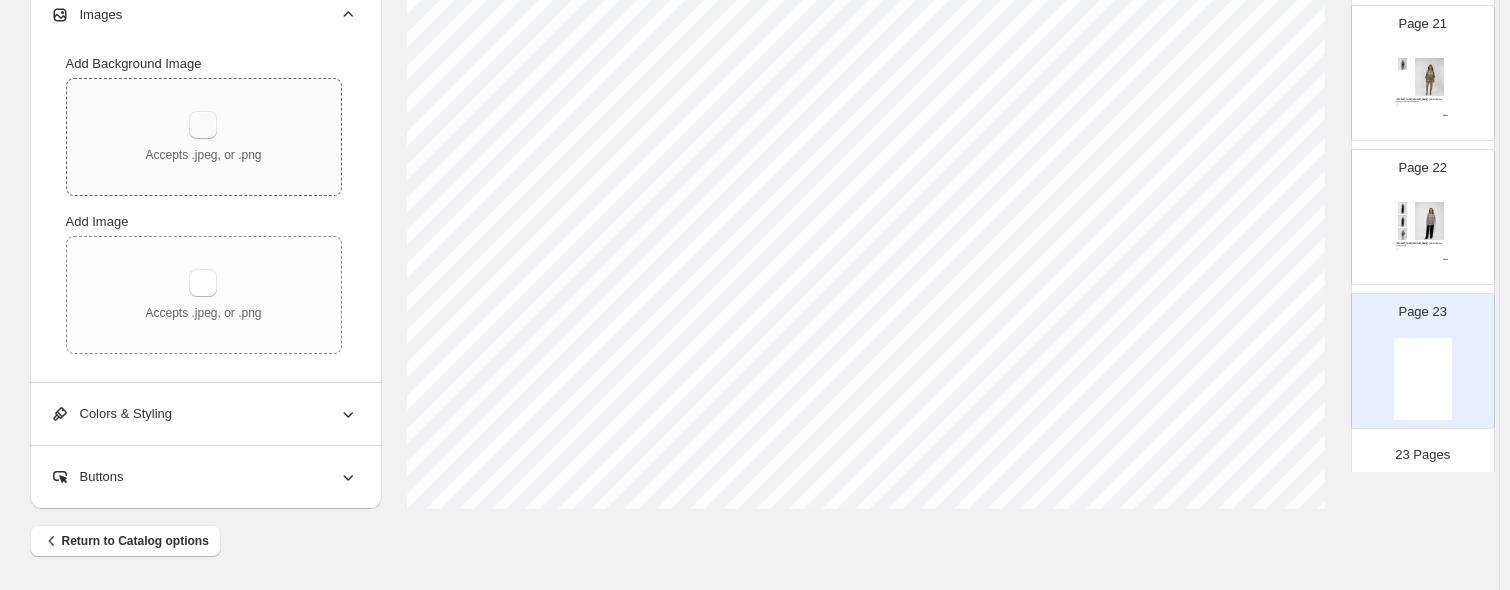 click at bounding box center (203, 125) 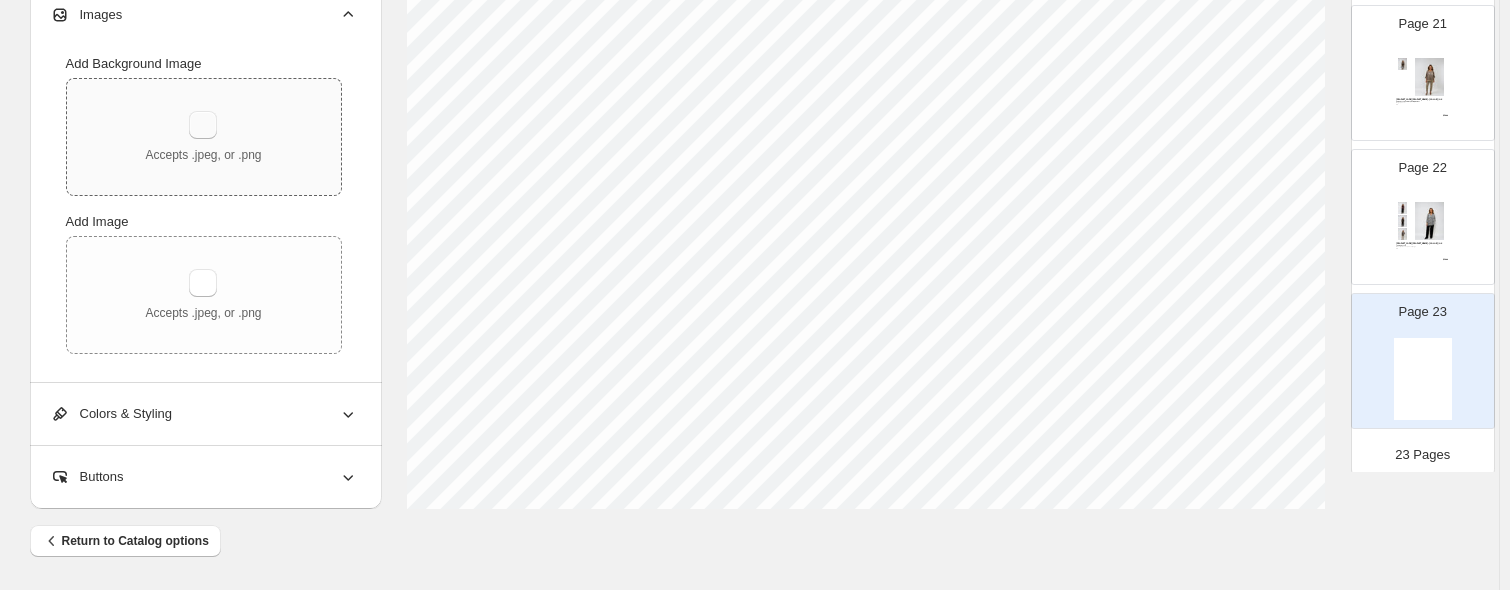 type on "**********" 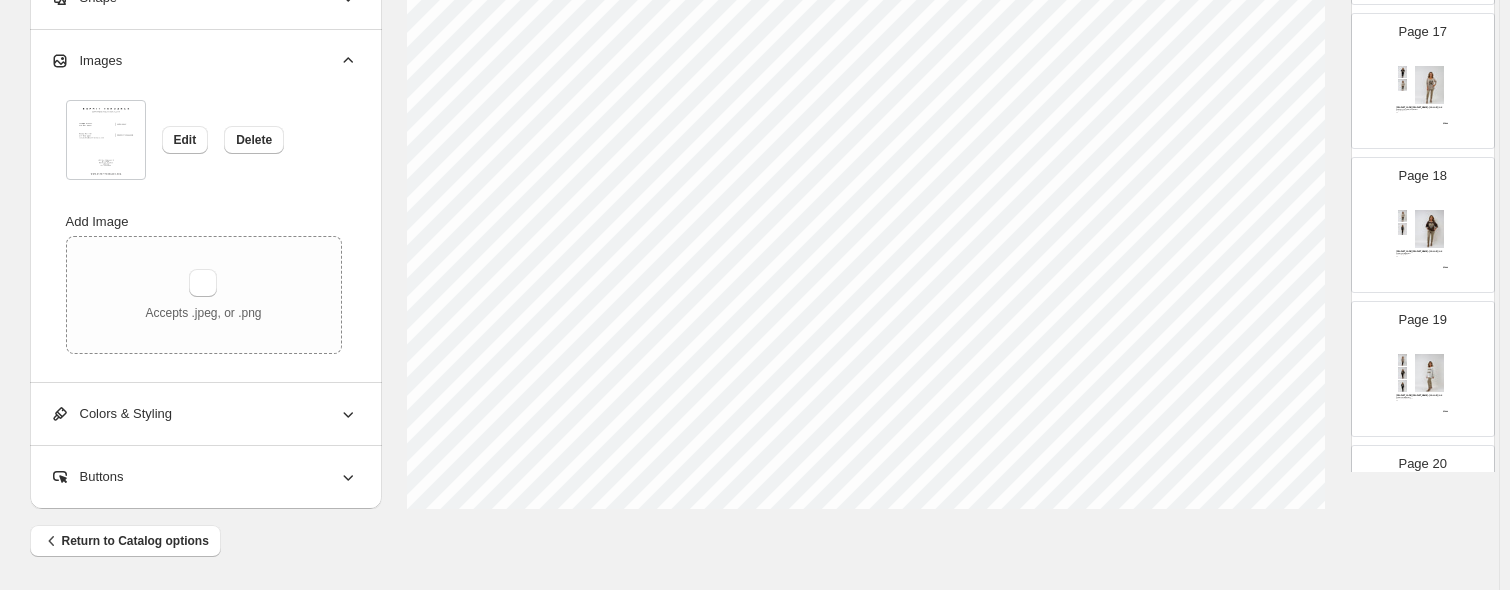 scroll, scrollTop: 2263, scrollLeft: 0, axis: vertical 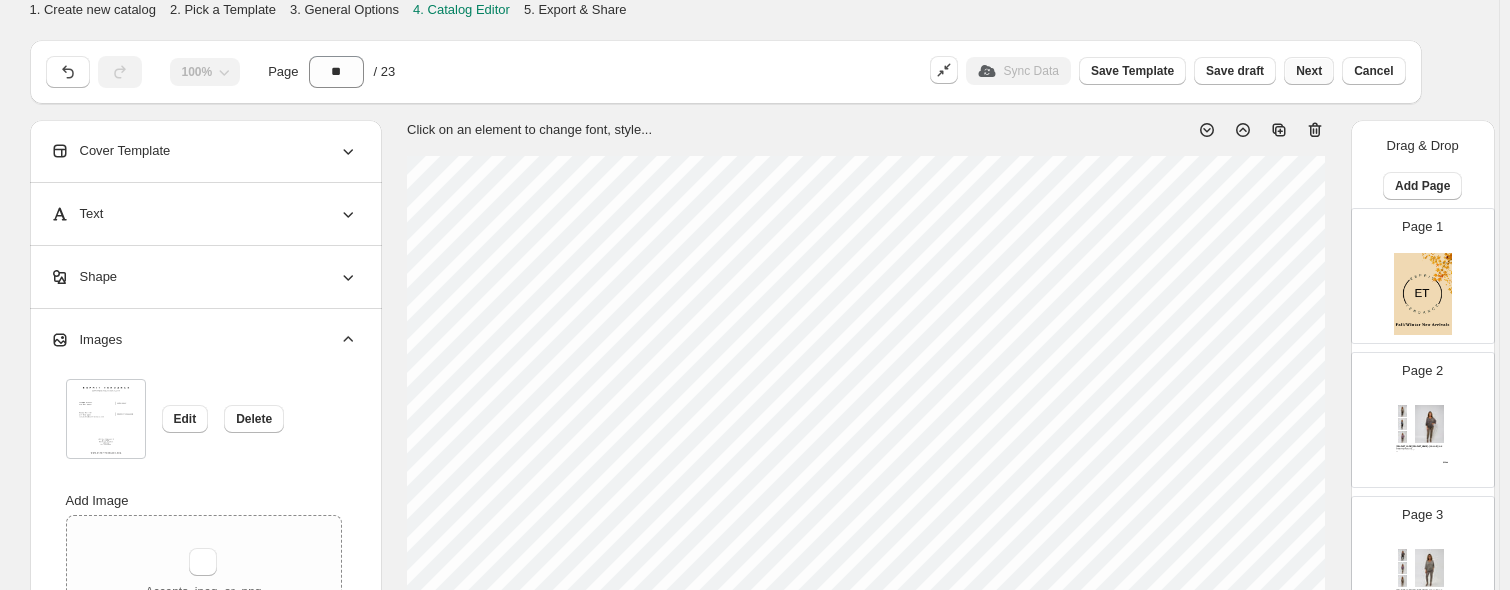 click on "Next" at bounding box center (1309, 71) 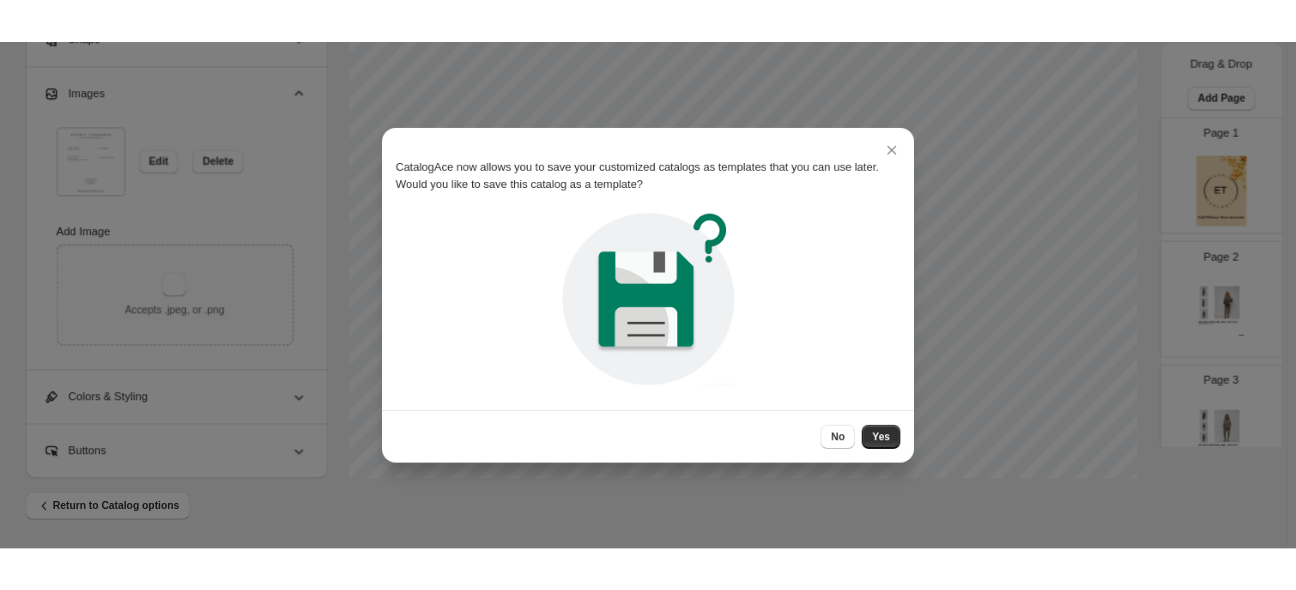 scroll, scrollTop: 0, scrollLeft: 0, axis: both 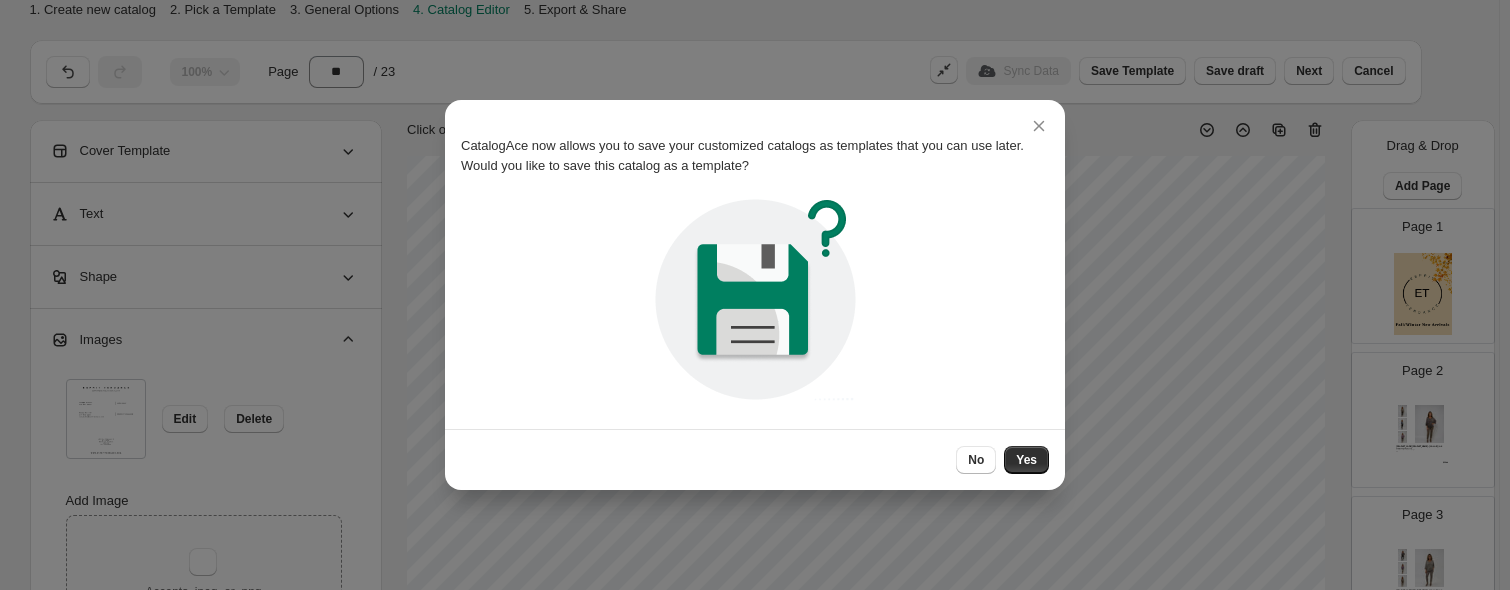click on "Yes" at bounding box center (1026, 460) 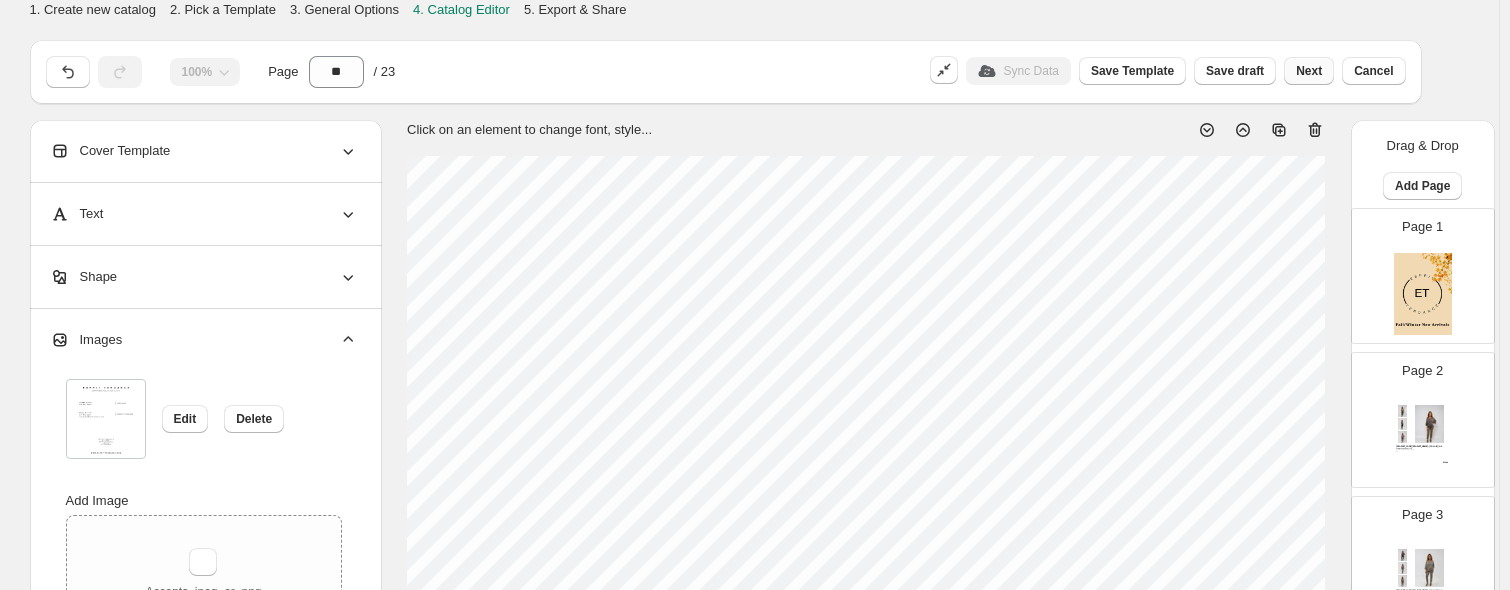 click on "Next" at bounding box center (1309, 71) 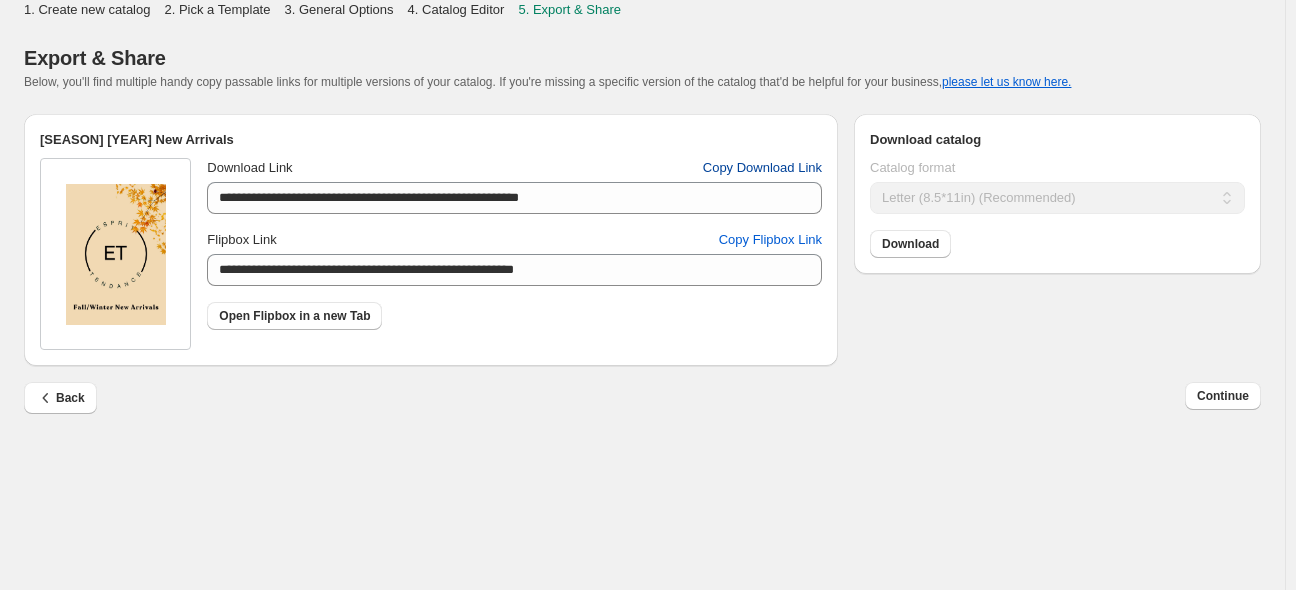 click on "Copy Download Link" at bounding box center [762, 168] 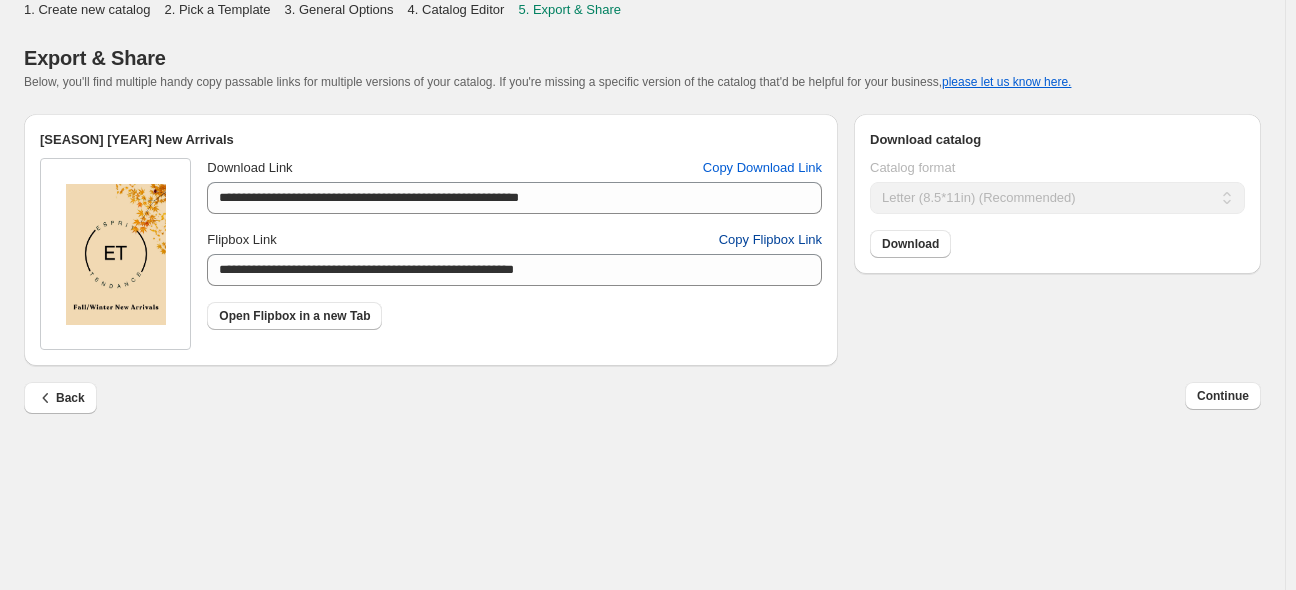 click on "Copy Flipbox Link" at bounding box center [770, 240] 